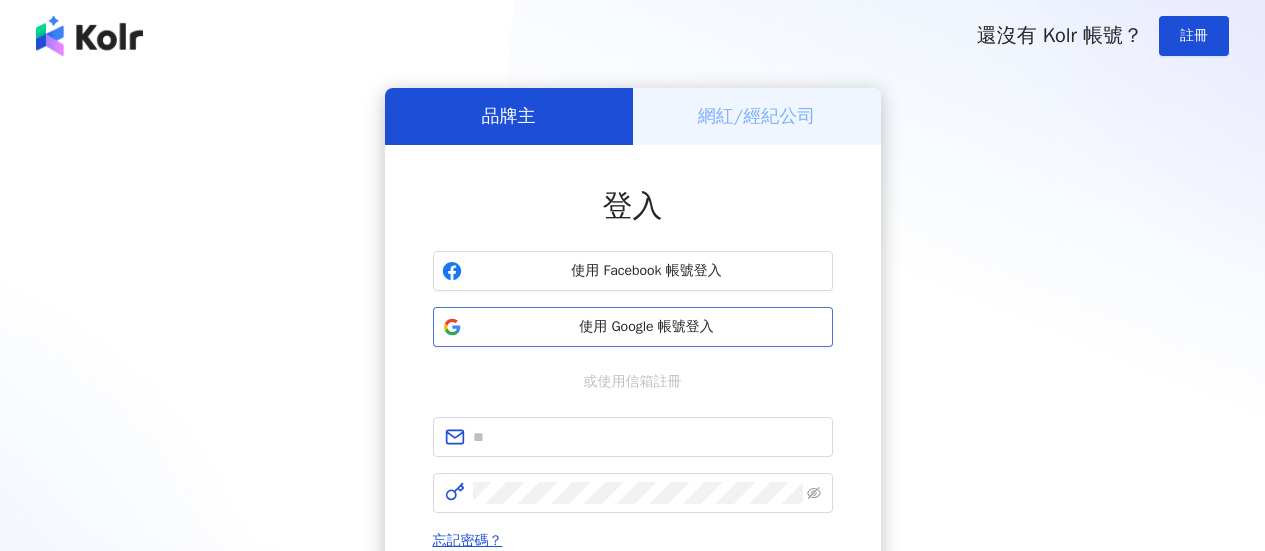 scroll, scrollTop: 0, scrollLeft: 0, axis: both 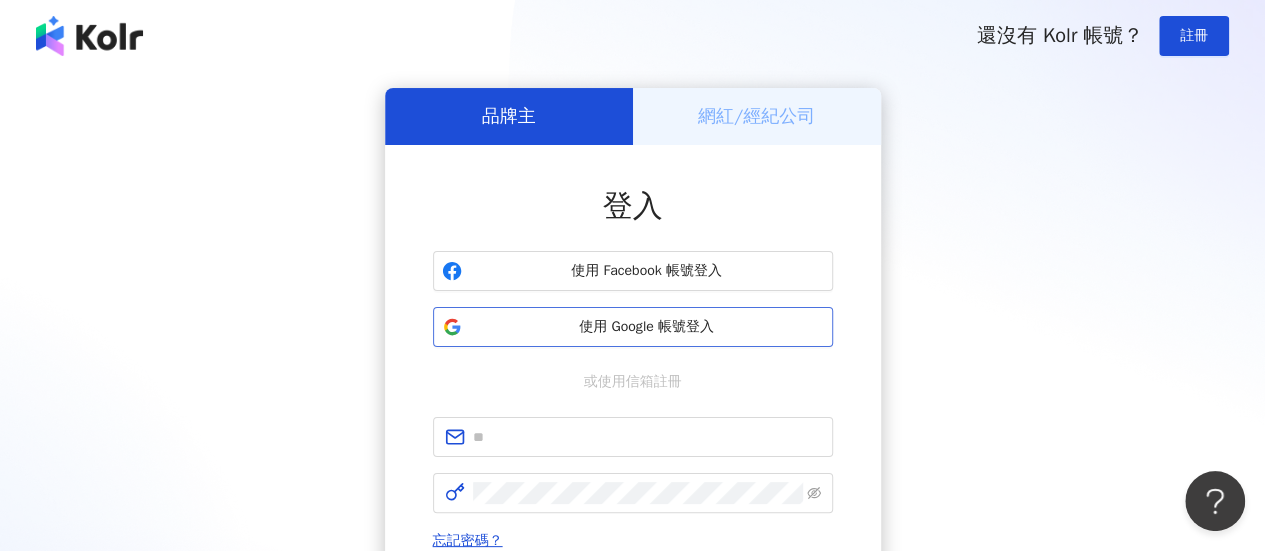 click on "使用 Google 帳號登入" at bounding box center (647, 327) 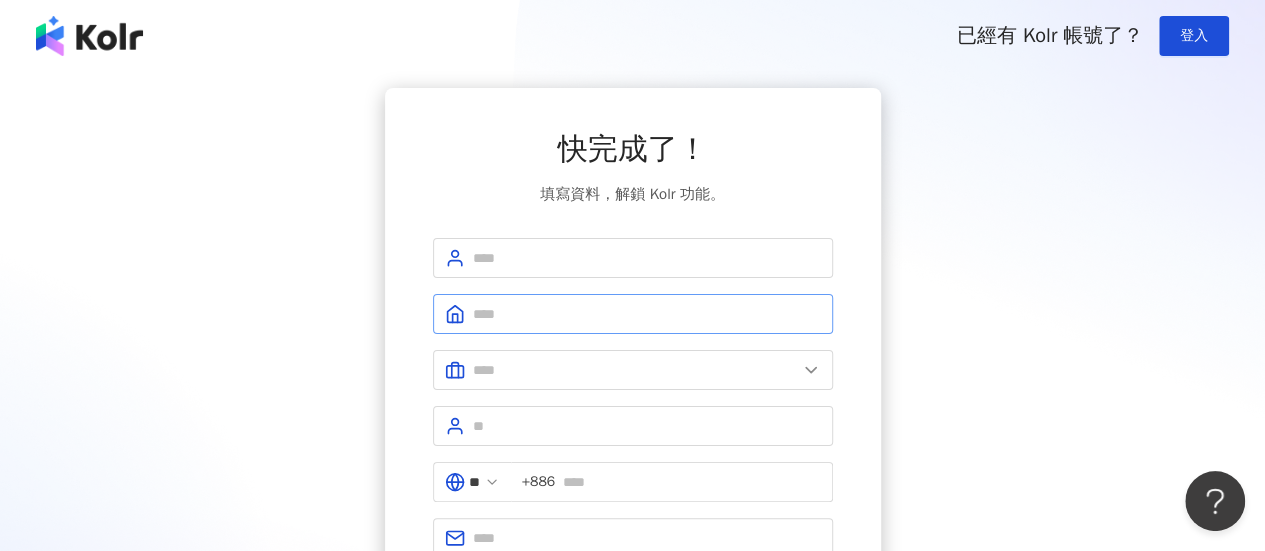 scroll, scrollTop: 100, scrollLeft: 0, axis: vertical 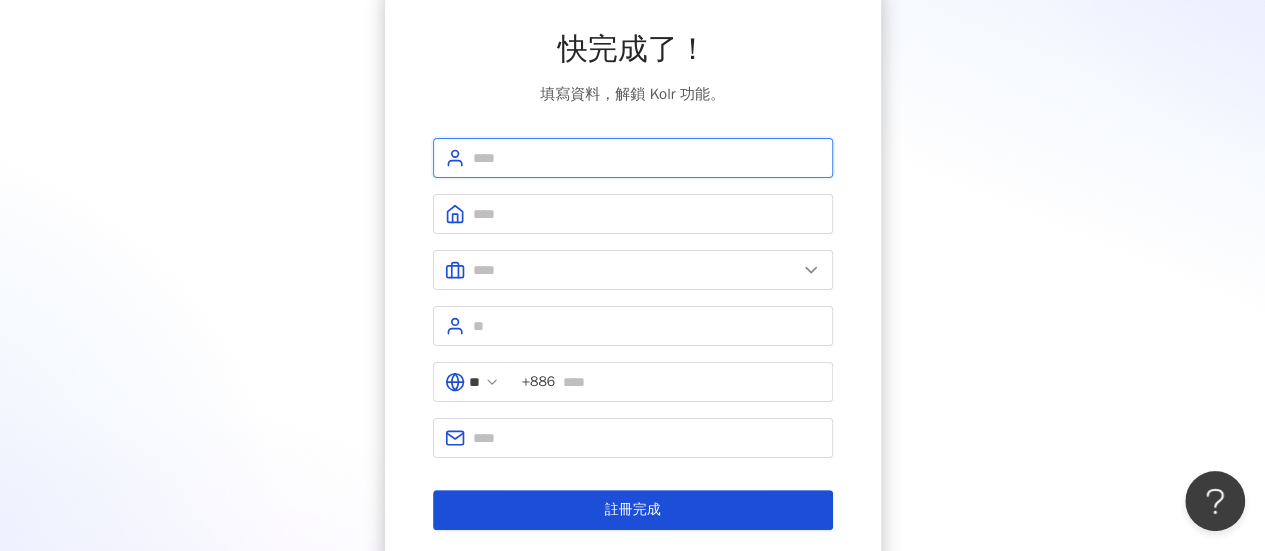 click at bounding box center (647, 158) 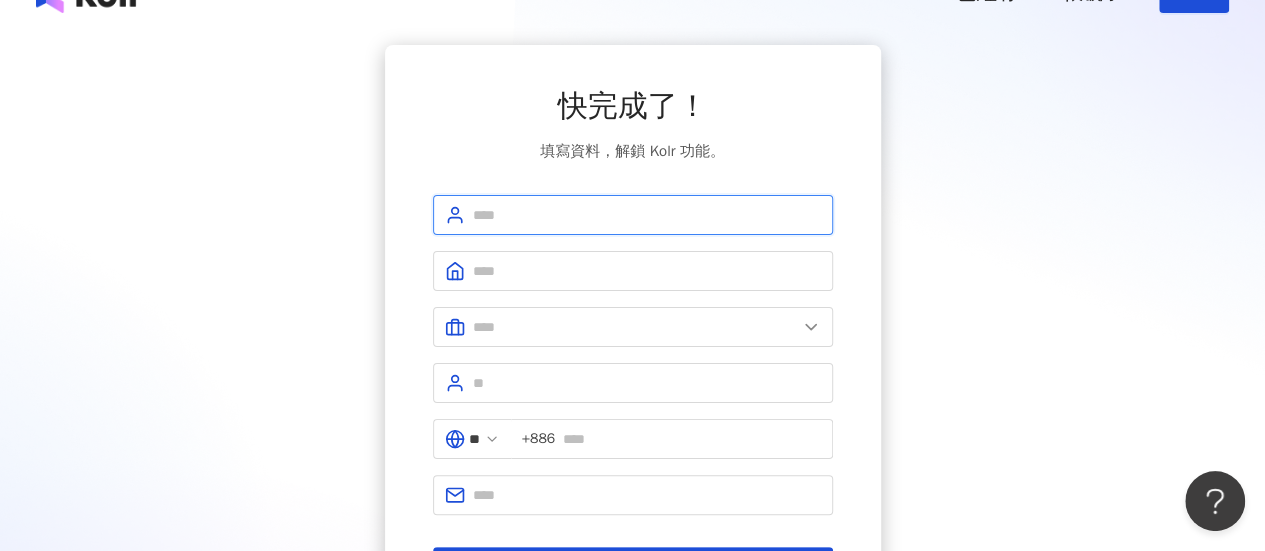 scroll, scrollTop: 0, scrollLeft: 0, axis: both 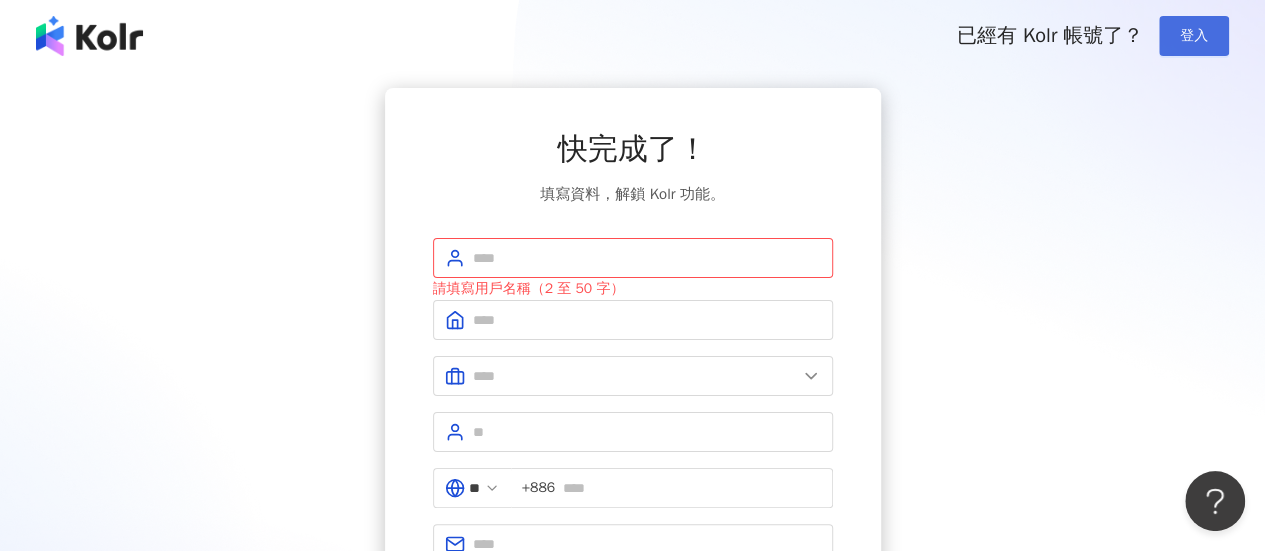 click on "登入" at bounding box center (1194, 36) 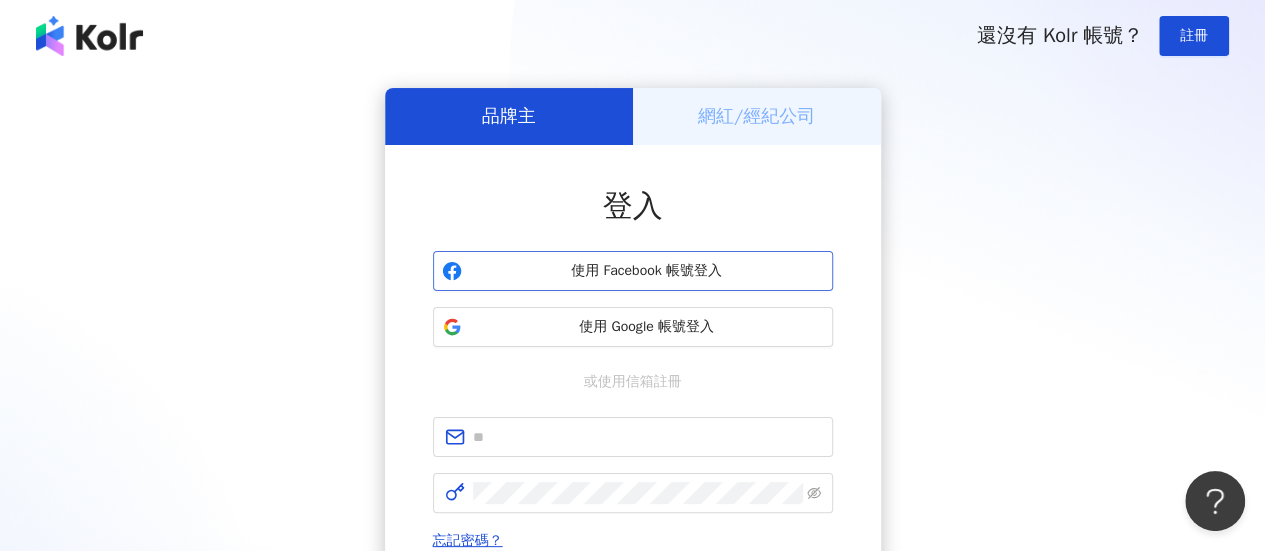 click on "使用 Facebook 帳號登入" at bounding box center [633, 271] 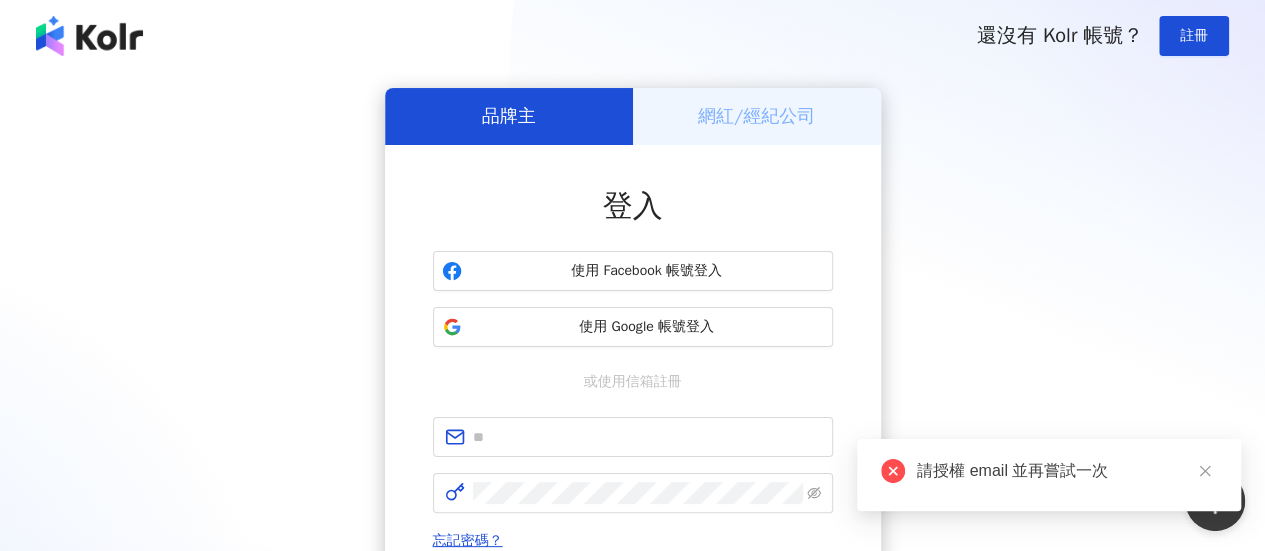 scroll, scrollTop: 302, scrollLeft: 0, axis: vertical 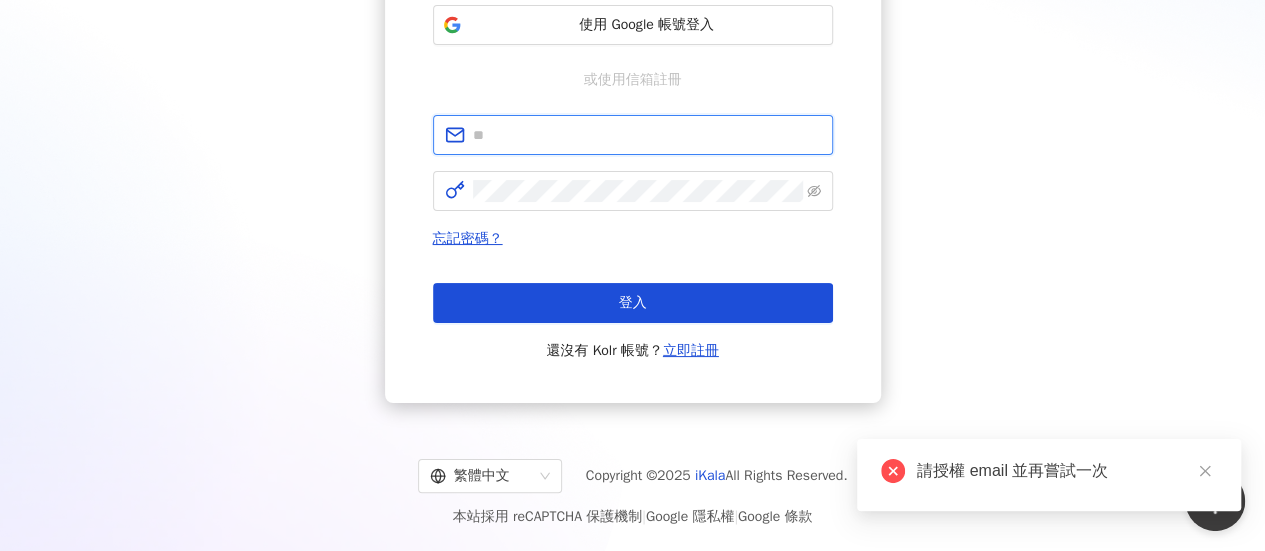 click at bounding box center [647, 135] 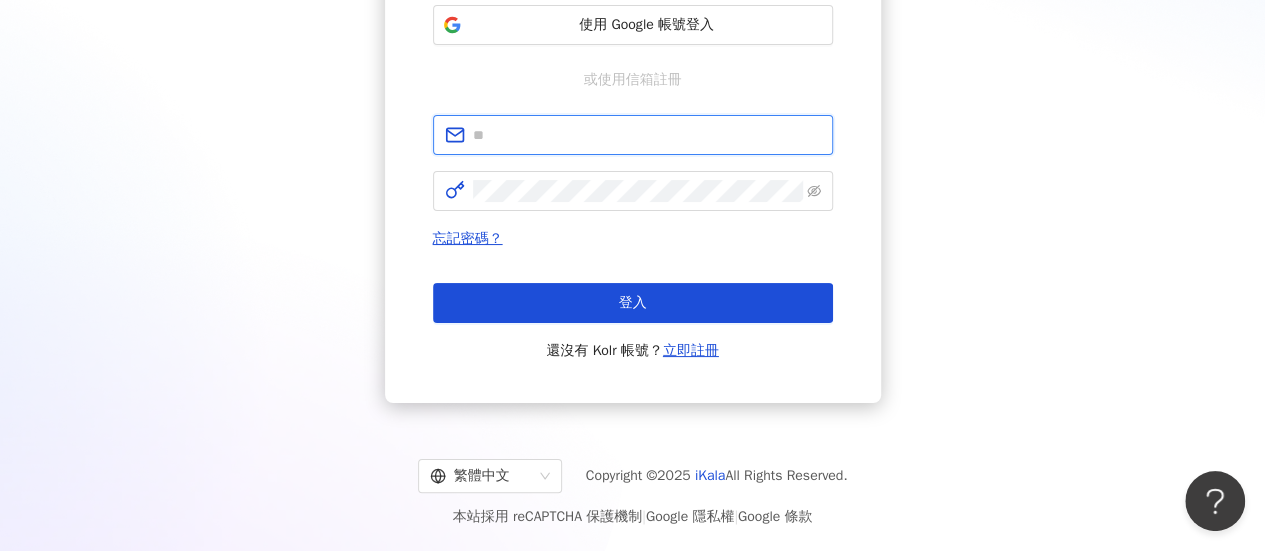 type on "**********" 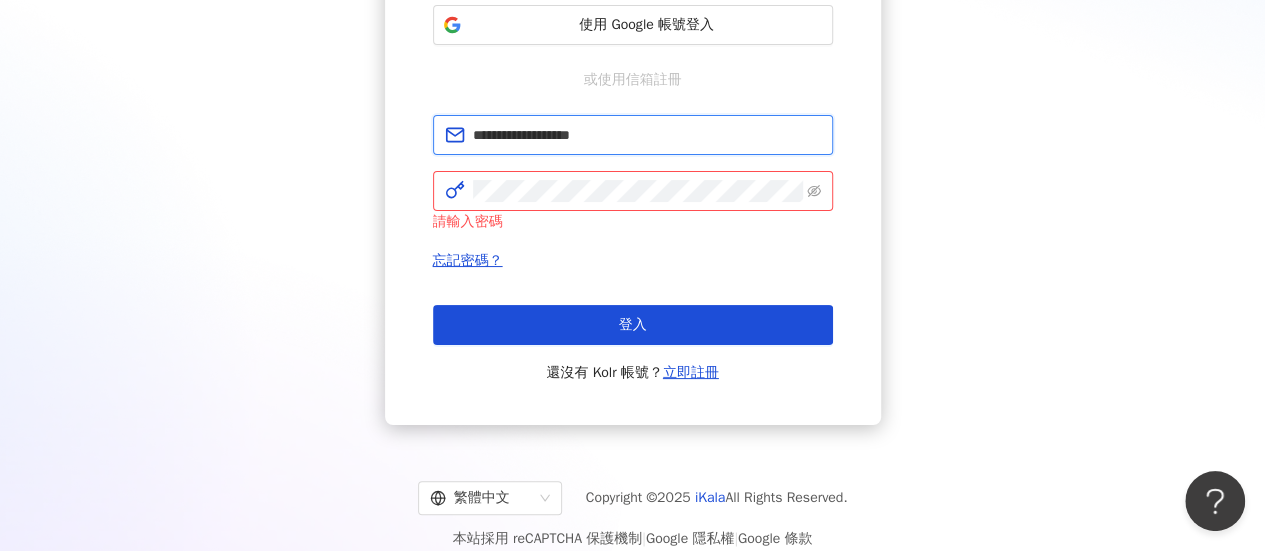 click on "**********" at bounding box center (647, 135) 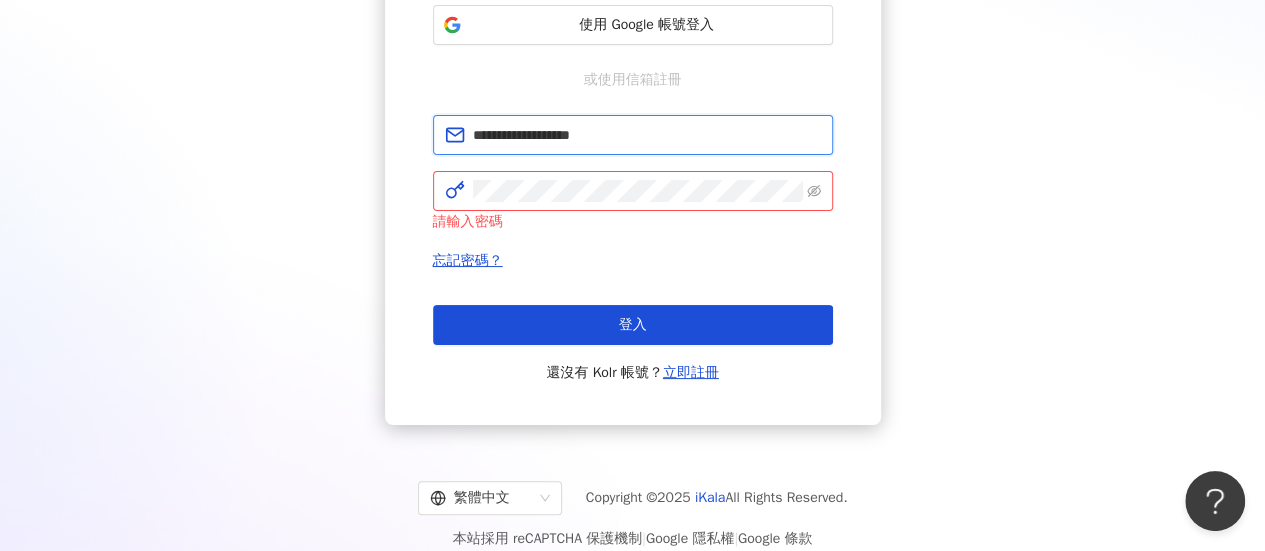 drag, startPoint x: 660, startPoint y: 134, endPoint x: 443, endPoint y: 133, distance: 217.0023 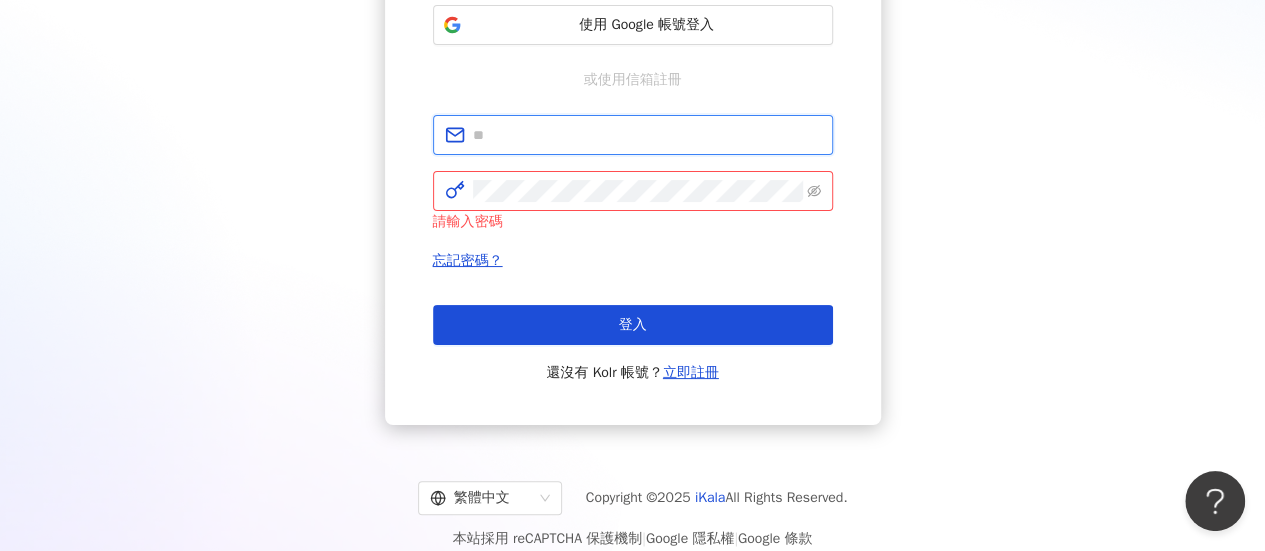 click at bounding box center (647, 135) 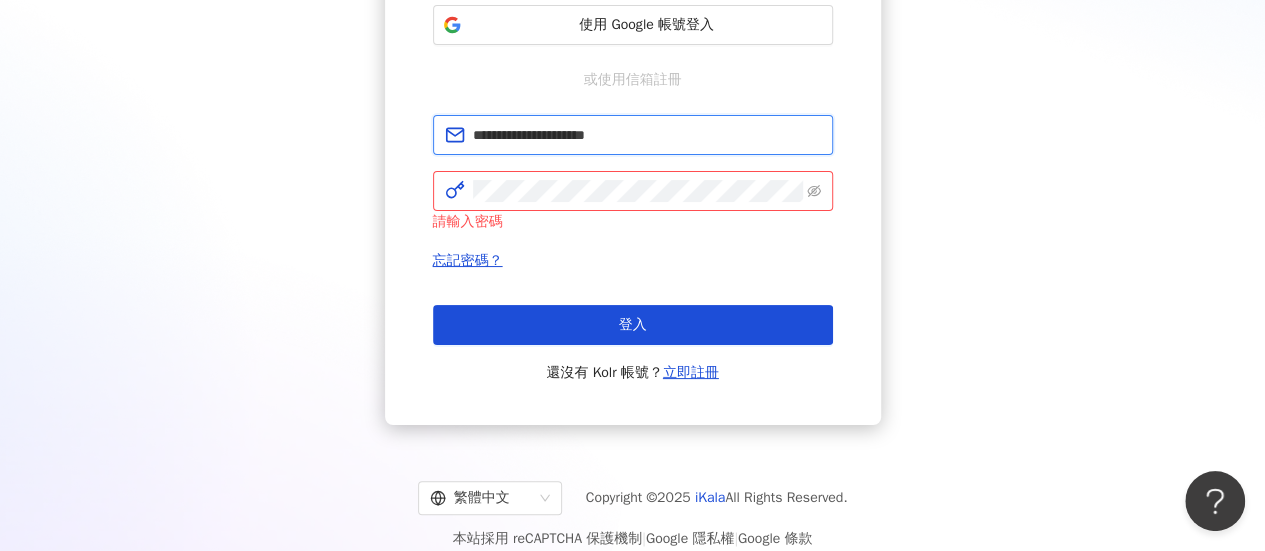 click on "**********" at bounding box center [647, 135] 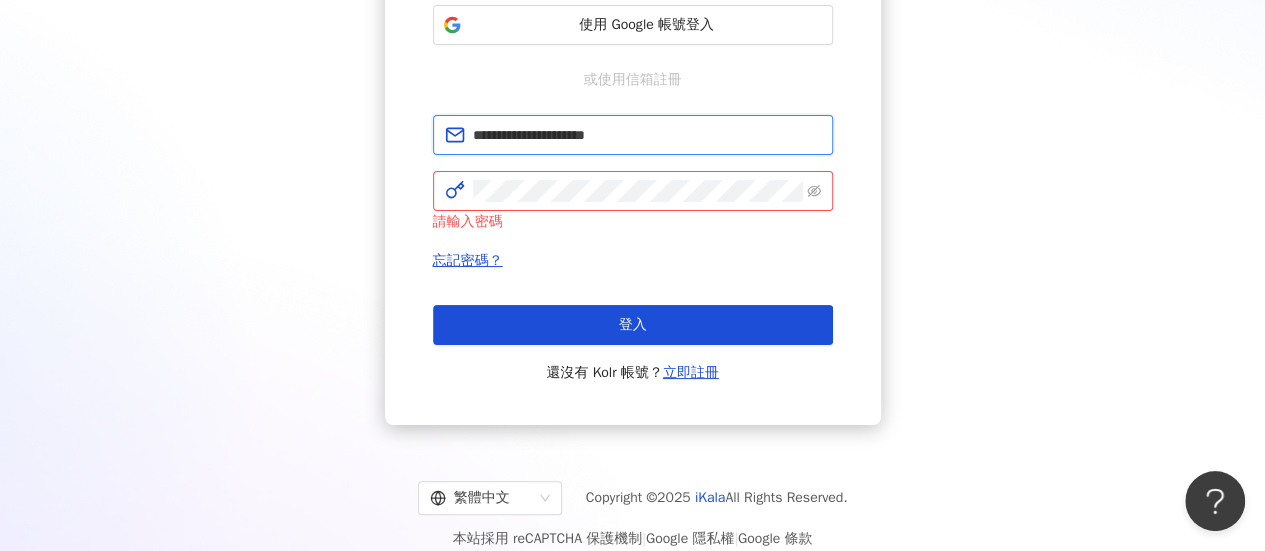 drag, startPoint x: 679, startPoint y: 145, endPoint x: 604, endPoint y: 129, distance: 76.687675 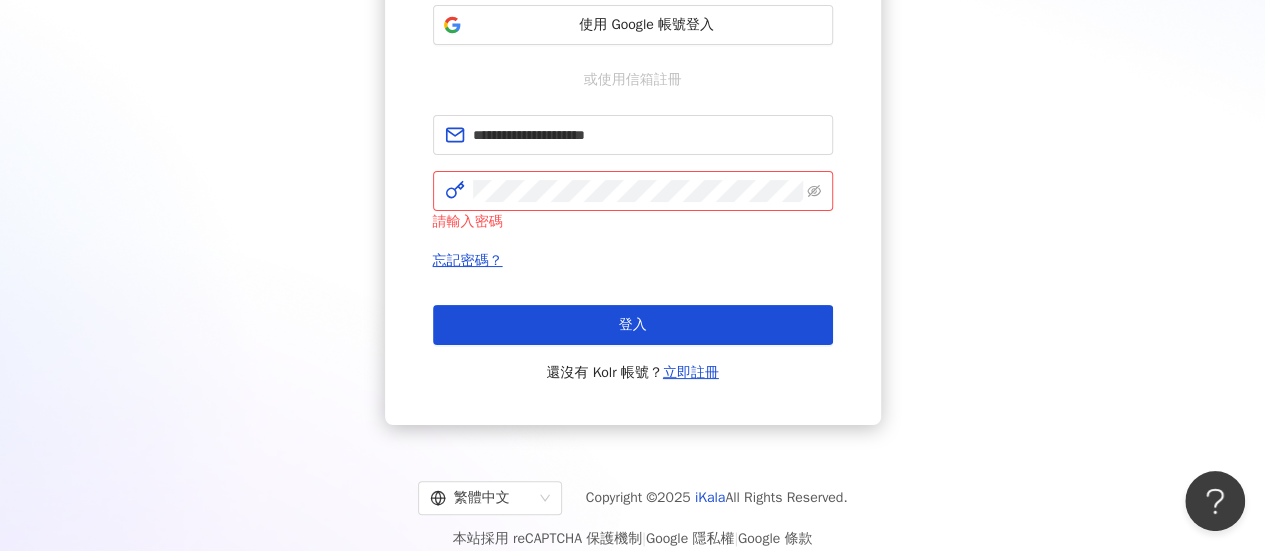 click on "**********" at bounding box center (632, 105) 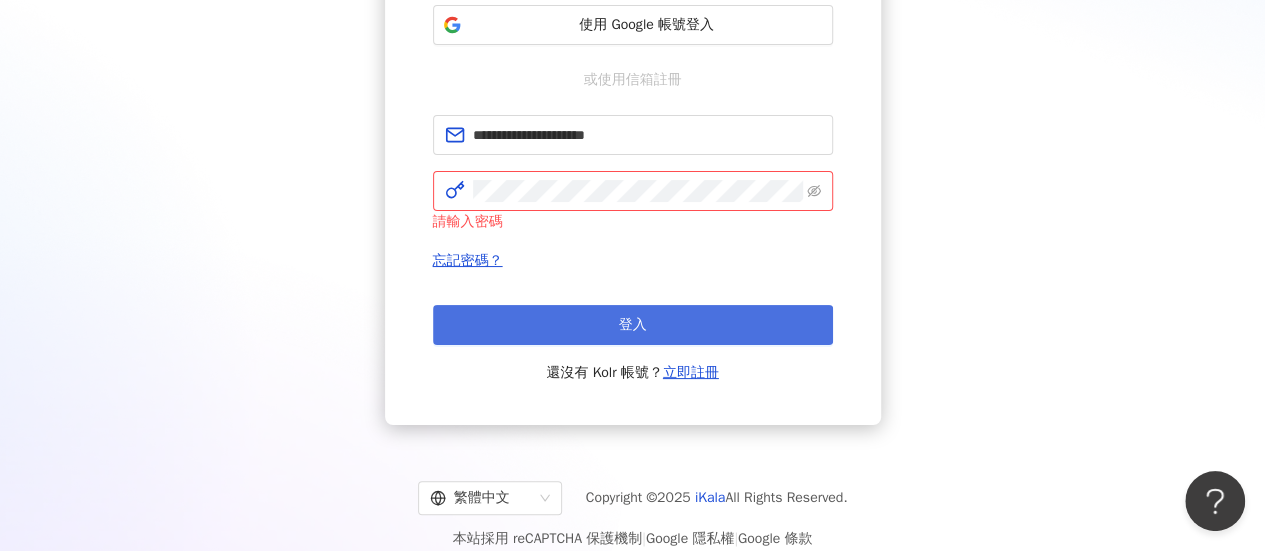 click on "登入" at bounding box center [633, 325] 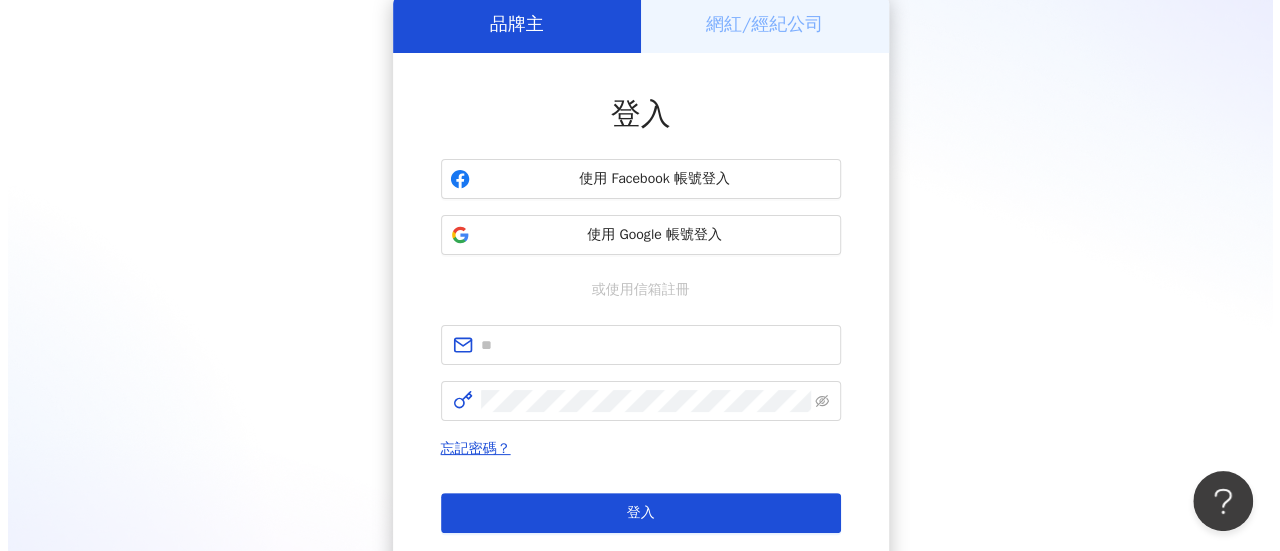 scroll, scrollTop: 0, scrollLeft: 0, axis: both 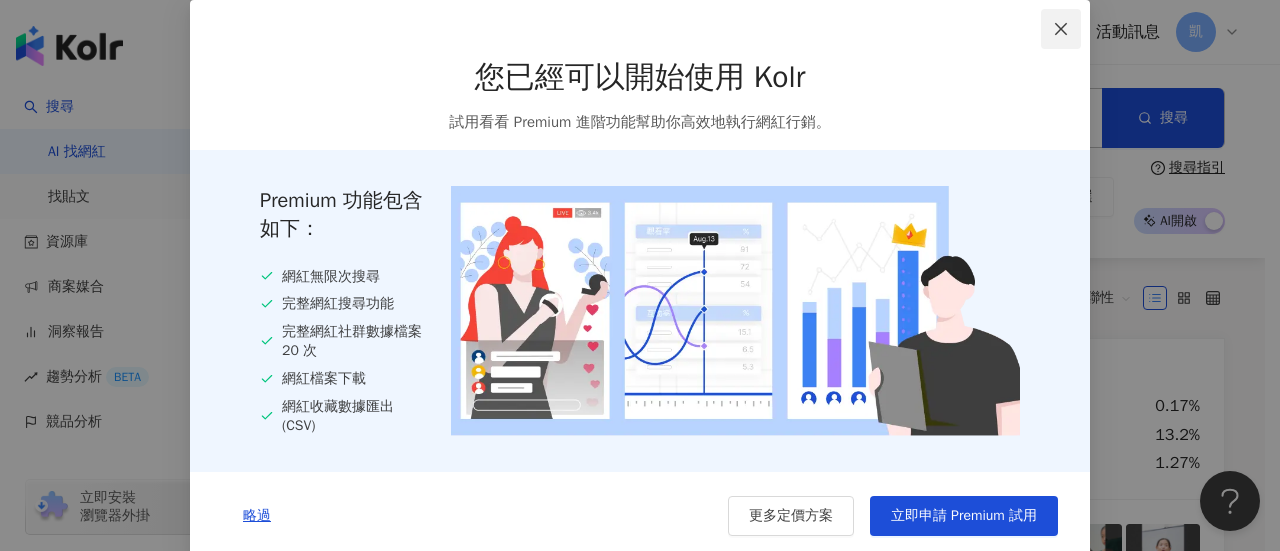 click 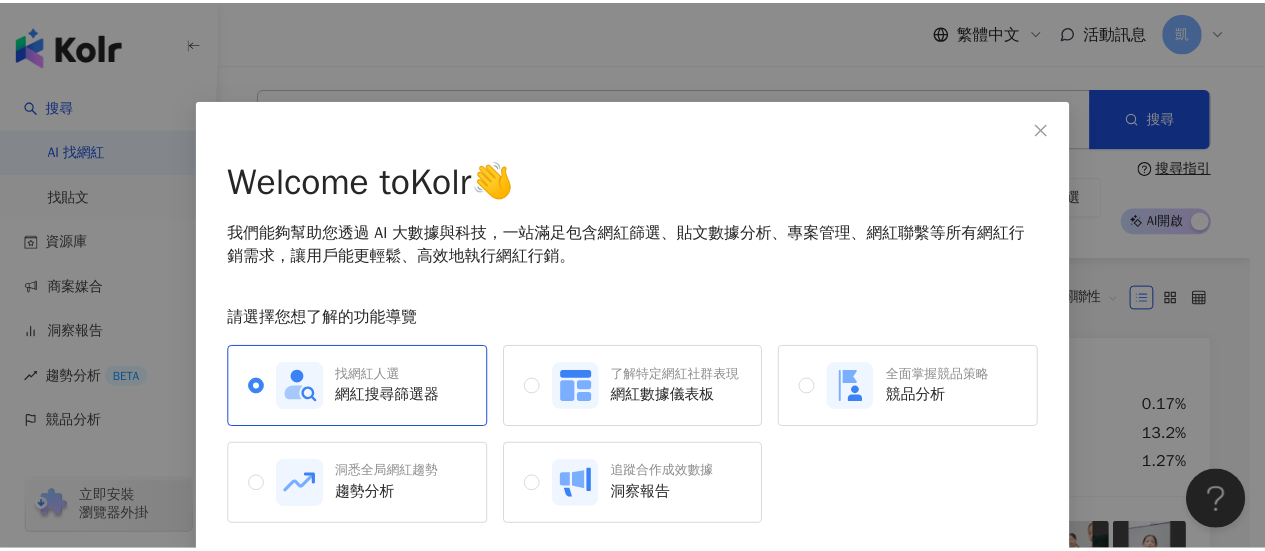 scroll, scrollTop: 76, scrollLeft: 0, axis: vertical 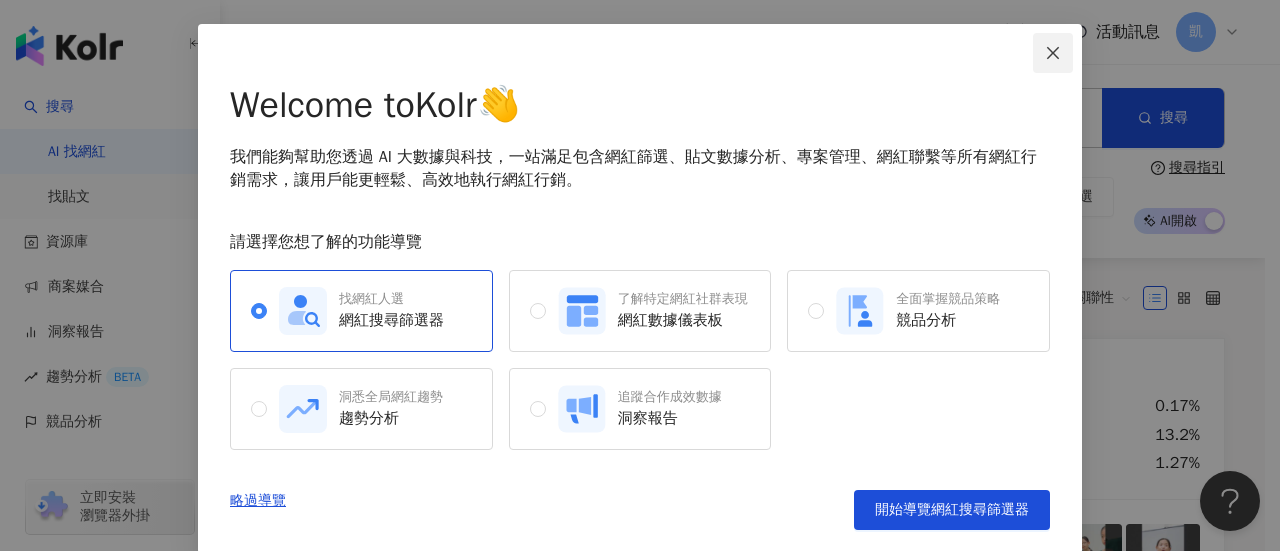 click 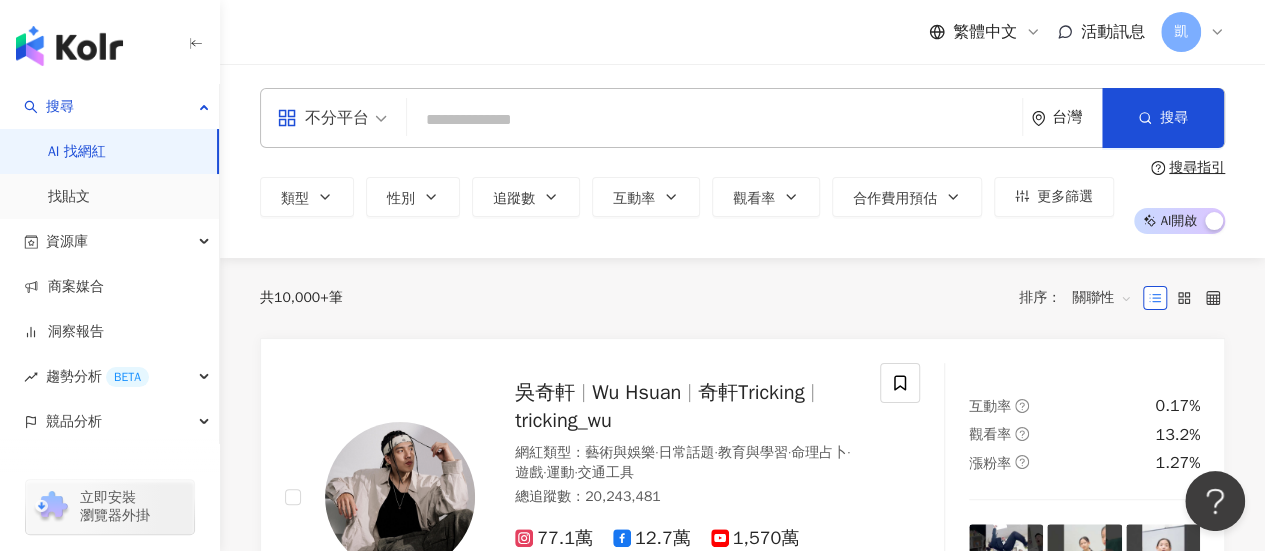 click at bounding box center (714, 120) 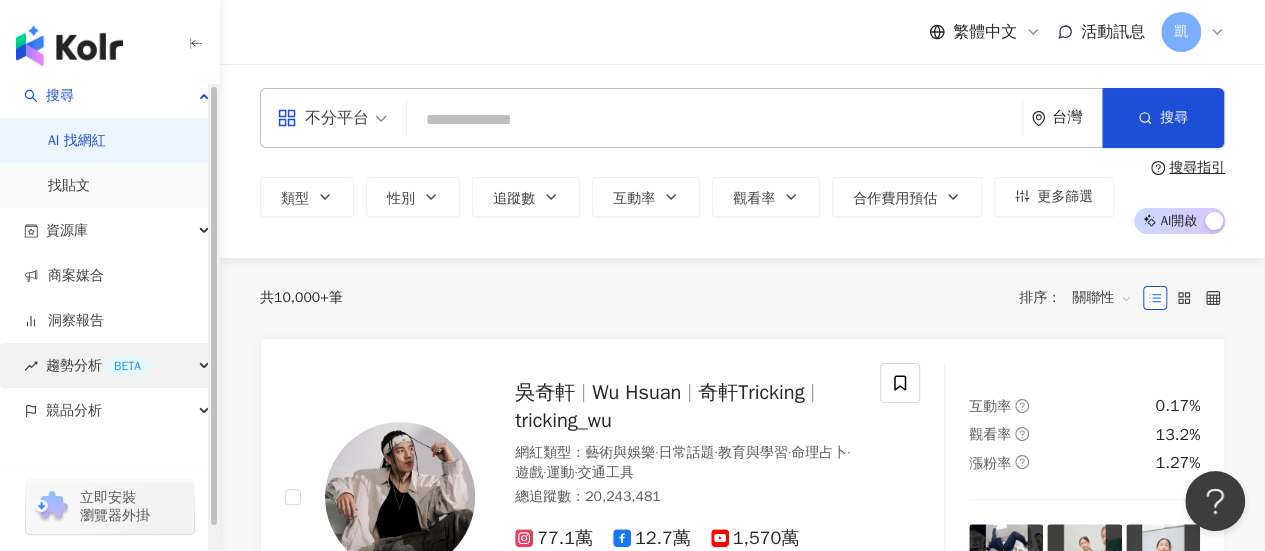 scroll, scrollTop: 0, scrollLeft: 0, axis: both 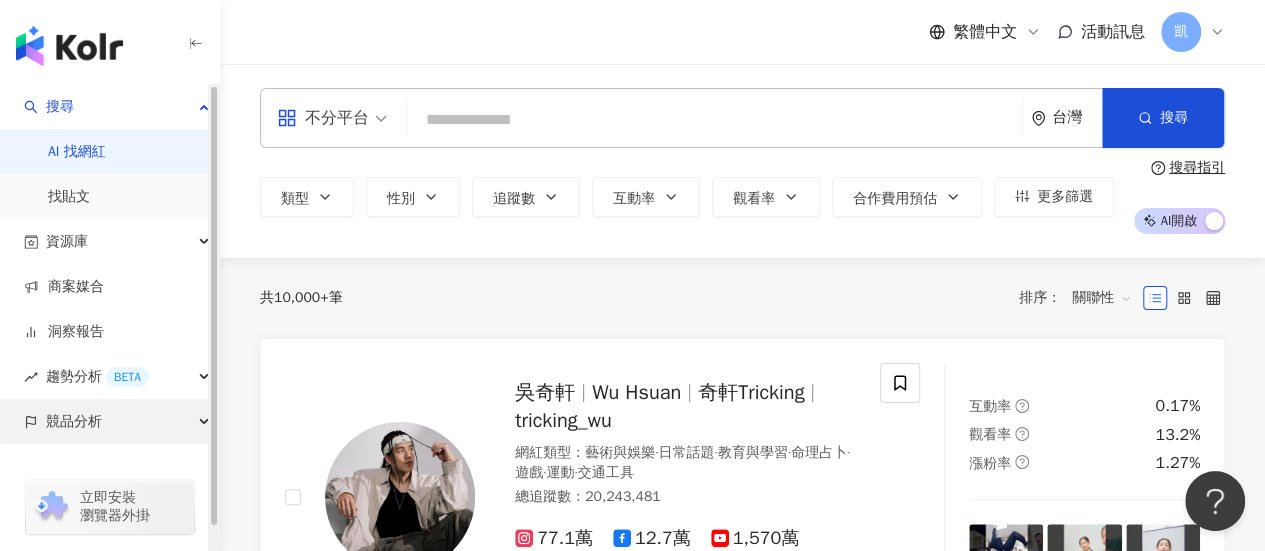 click on "競品分析" at bounding box center (109, 421) 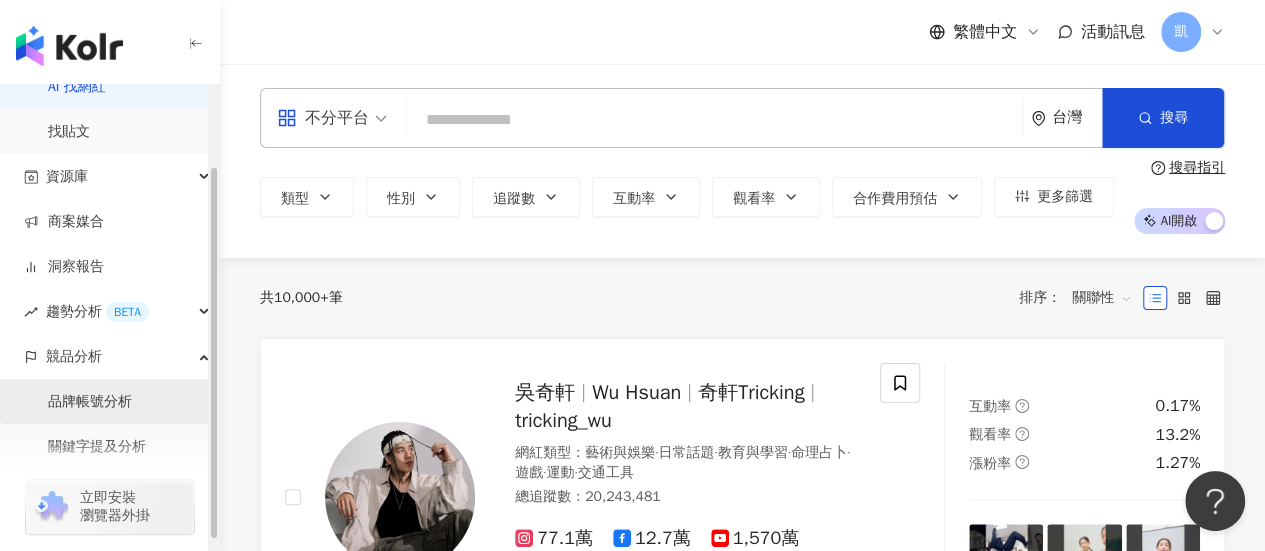 scroll, scrollTop: 114, scrollLeft: 0, axis: vertical 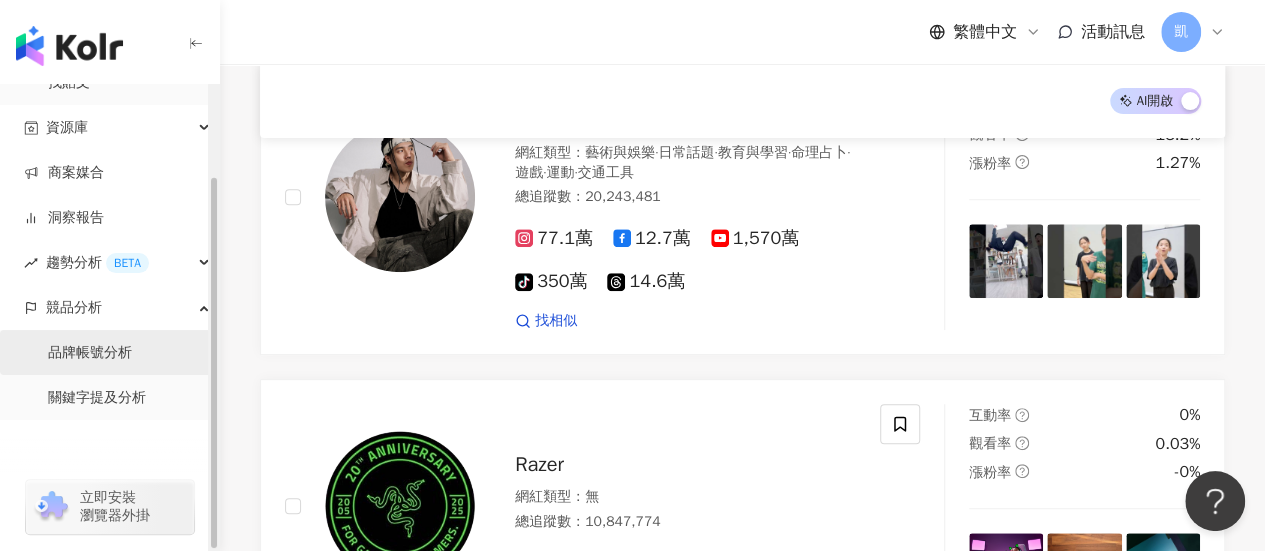 click on "品牌帳號分析" at bounding box center (90, 353) 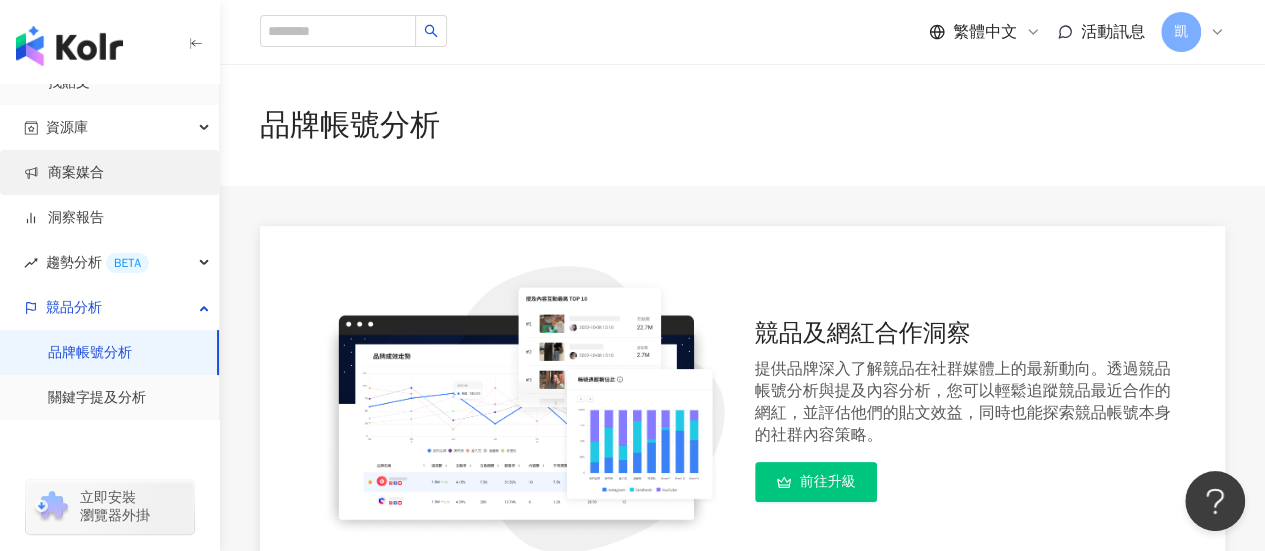 scroll, scrollTop: 0, scrollLeft: 0, axis: both 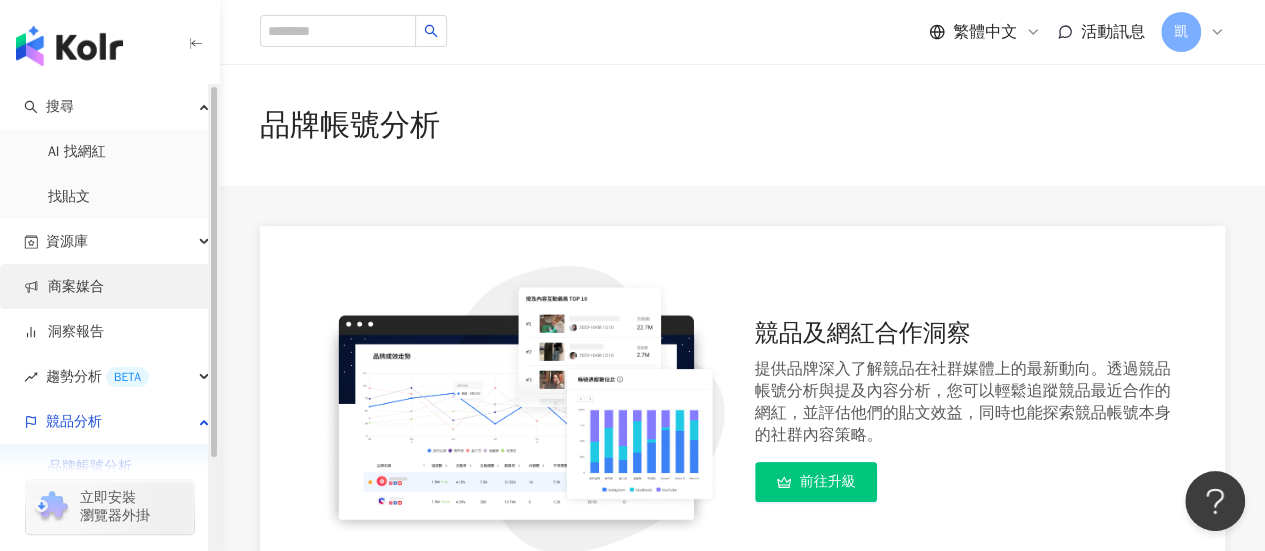 click on "商案媒合" at bounding box center (64, 287) 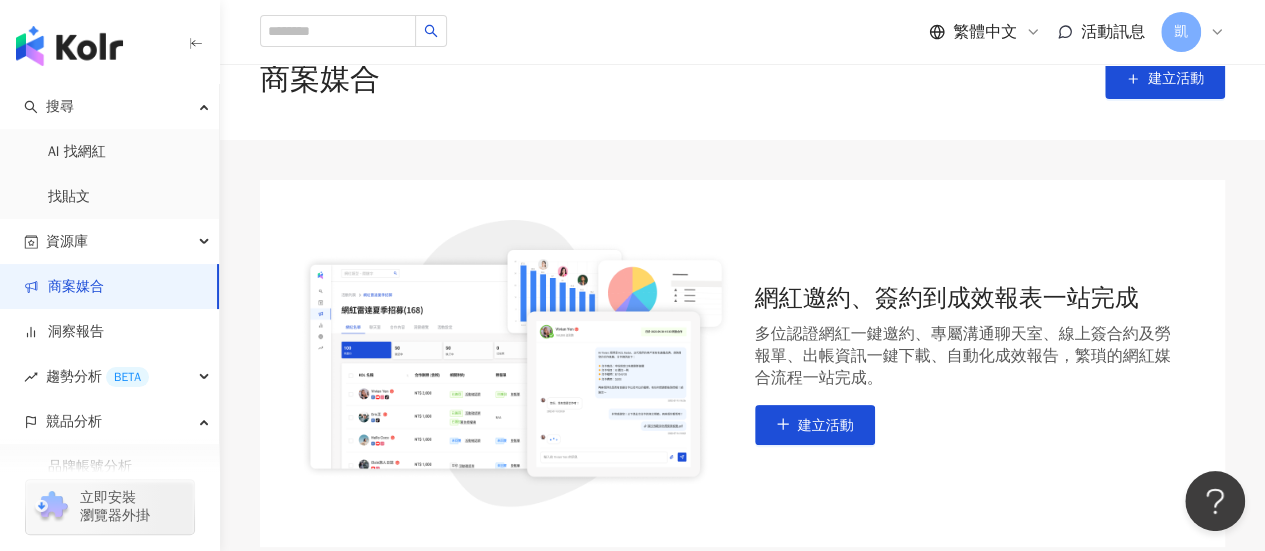scroll, scrollTop: 0, scrollLeft: 0, axis: both 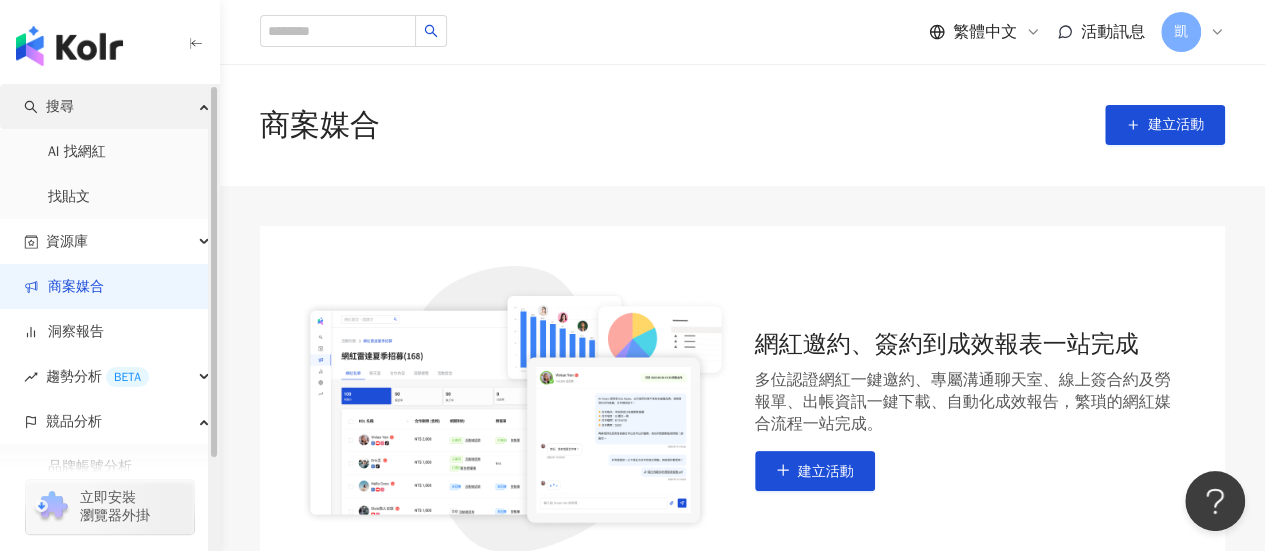 click on "搜尋" at bounding box center [109, 106] 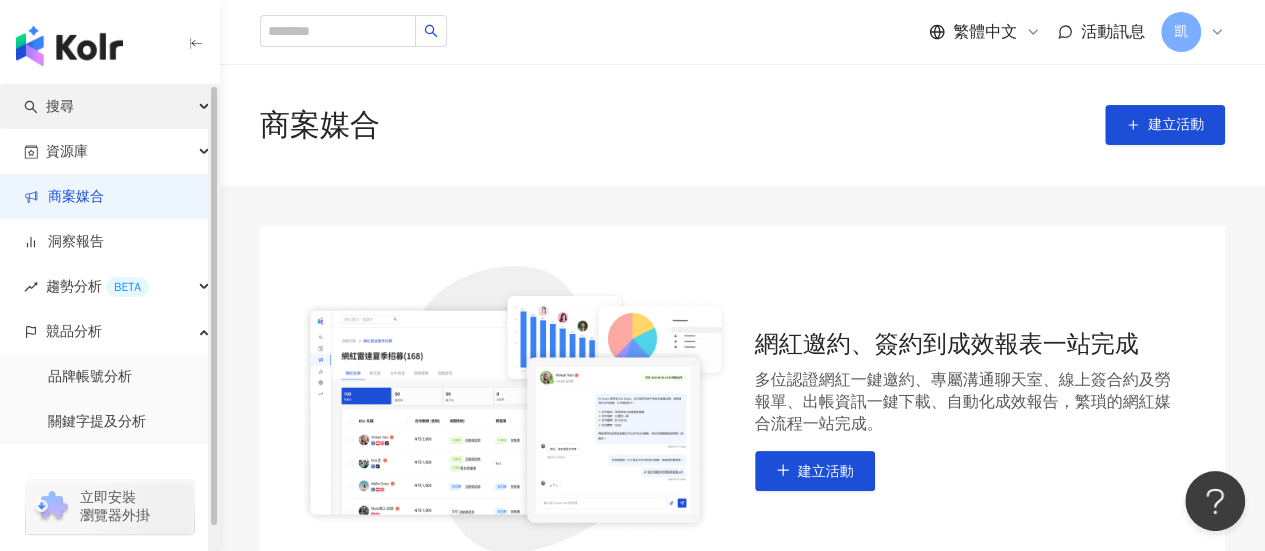 click on "搜尋" at bounding box center [109, 106] 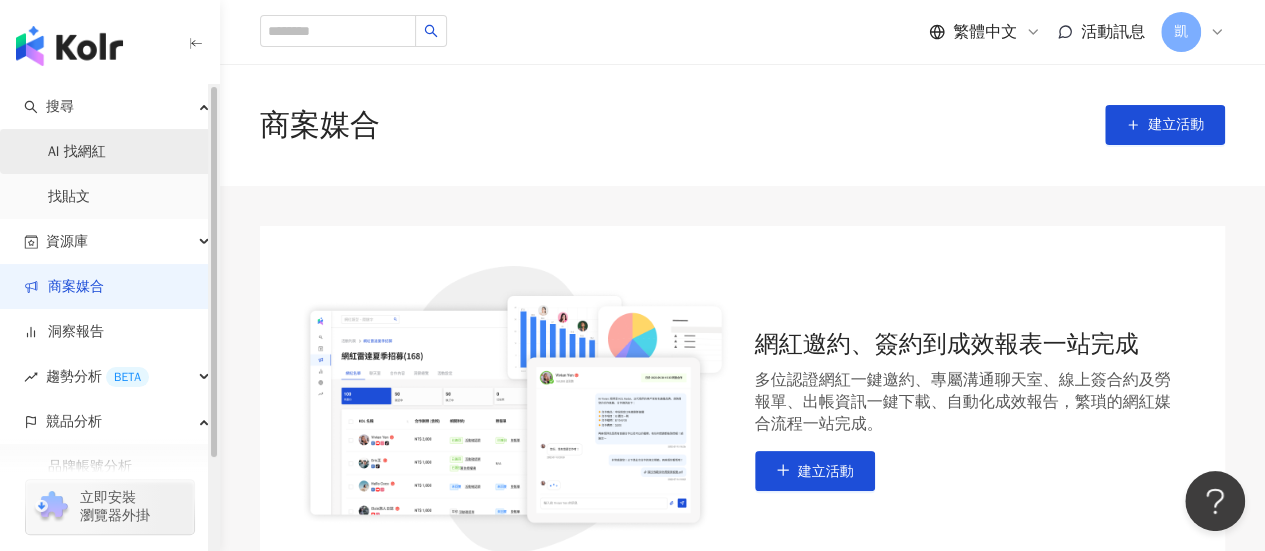 click on "AI 找網紅" at bounding box center [77, 152] 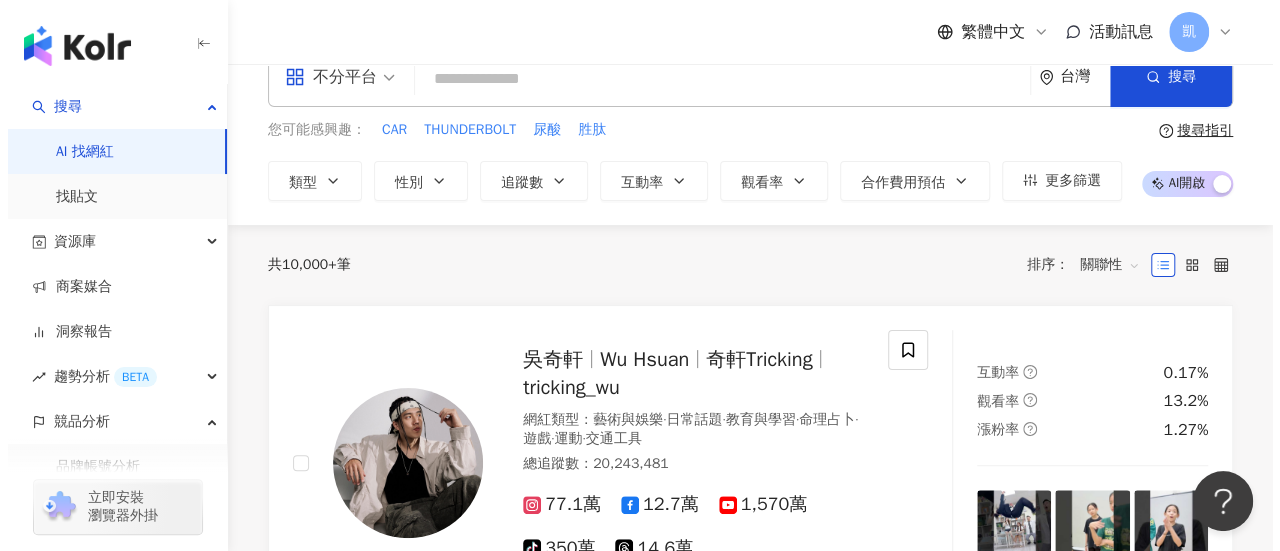 scroll, scrollTop: 0, scrollLeft: 0, axis: both 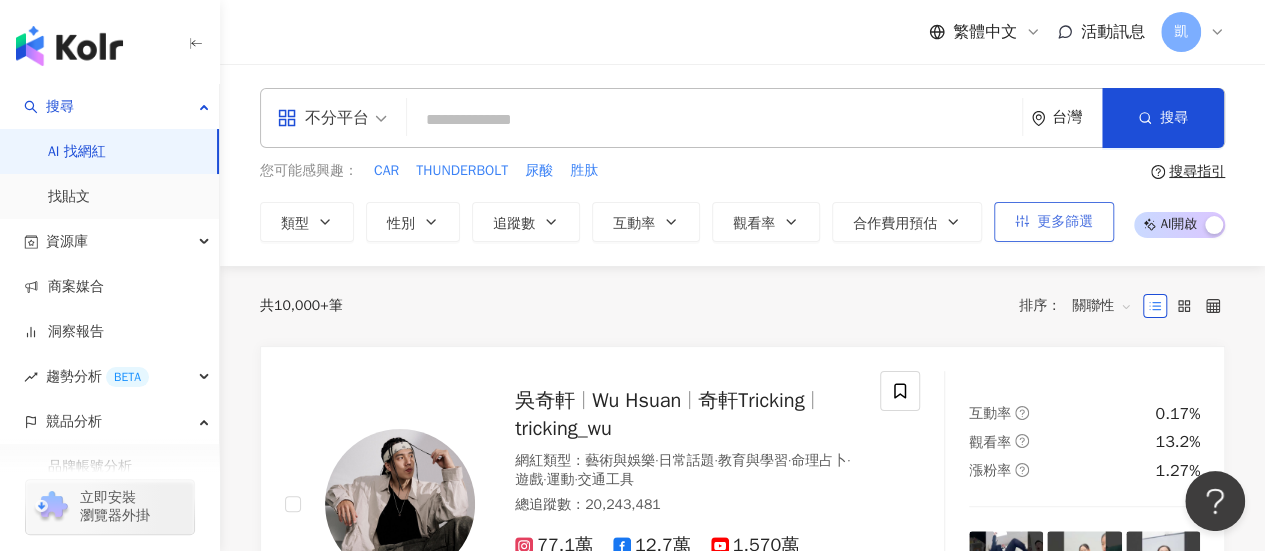 click on "更多篩選" at bounding box center (1065, 222) 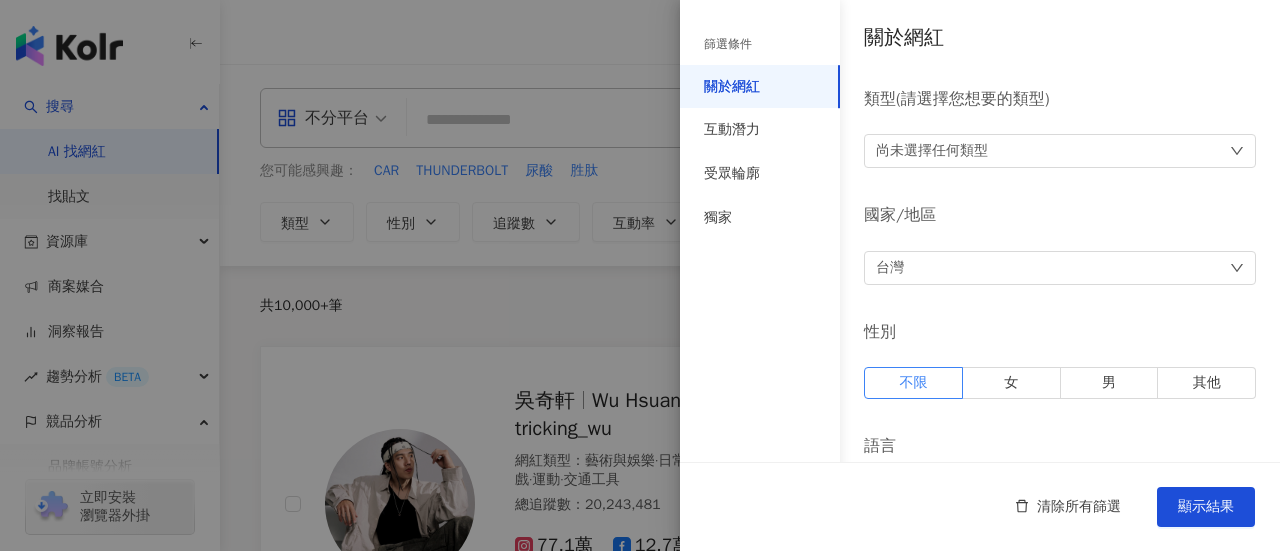 click on "尚未選擇任何類型" at bounding box center [932, 151] 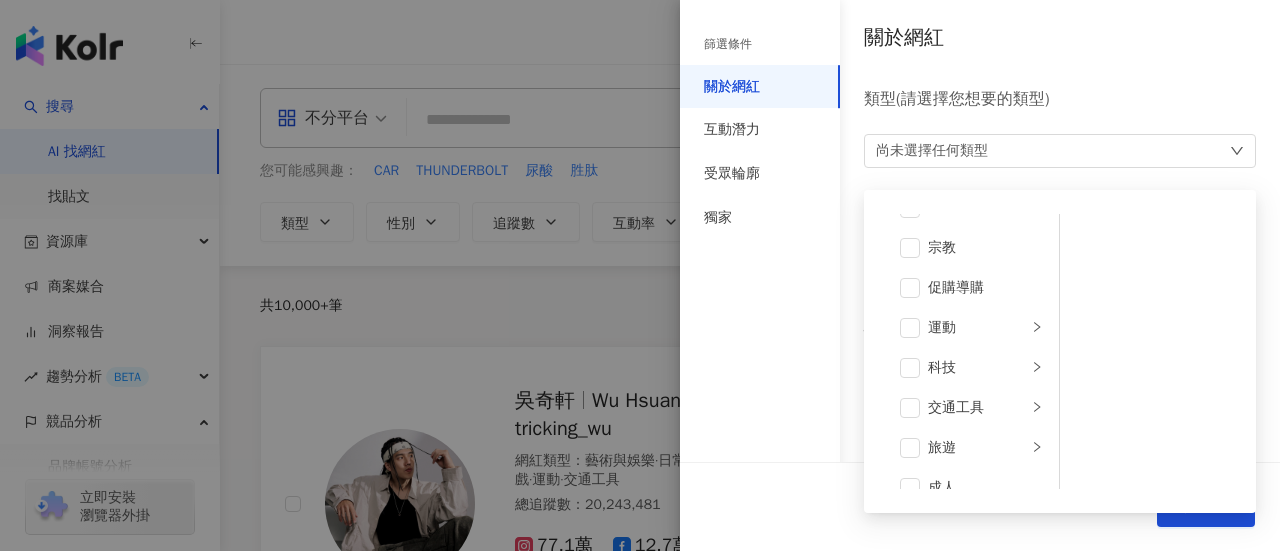scroll, scrollTop: 692, scrollLeft: 0, axis: vertical 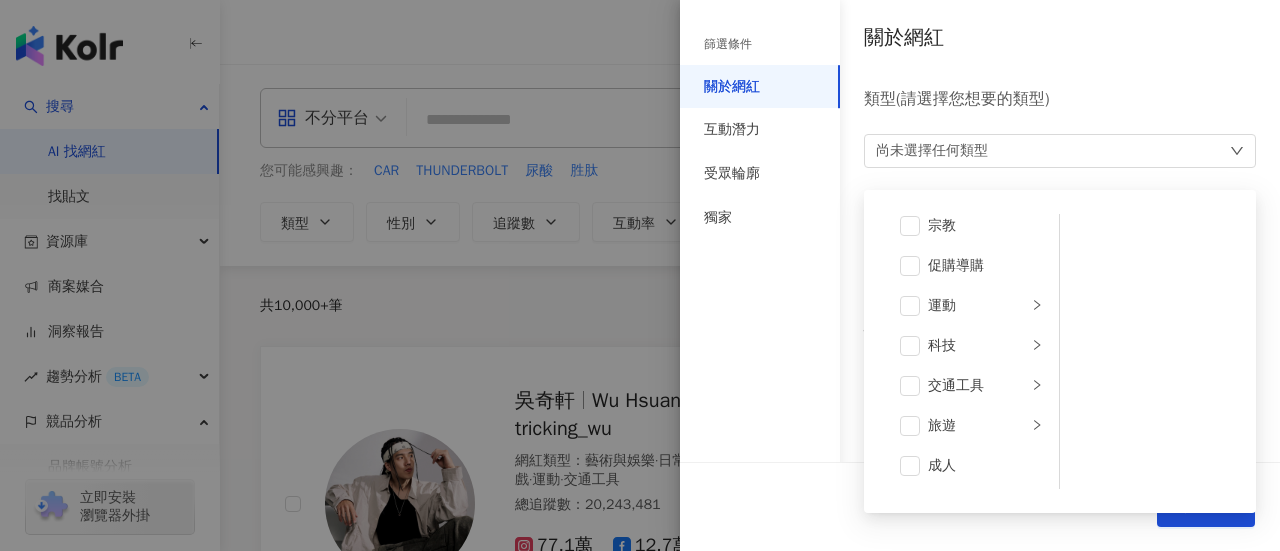 click on "篩選條件 關於網紅 互動潛力 受眾輪廓 獨家" at bounding box center (760, 287) 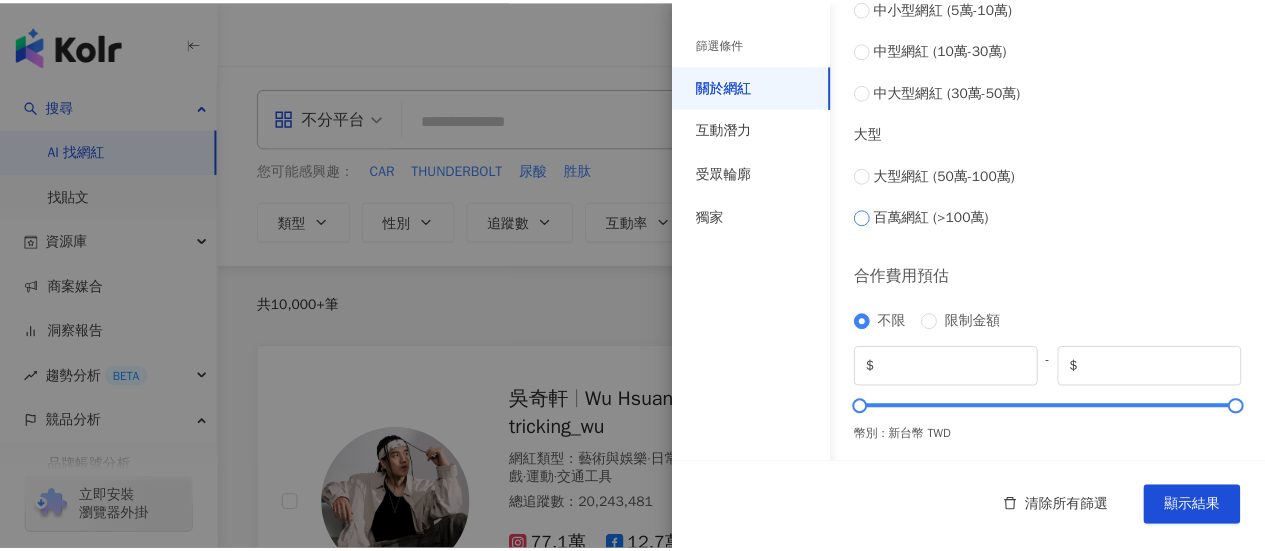 scroll, scrollTop: 955, scrollLeft: 0, axis: vertical 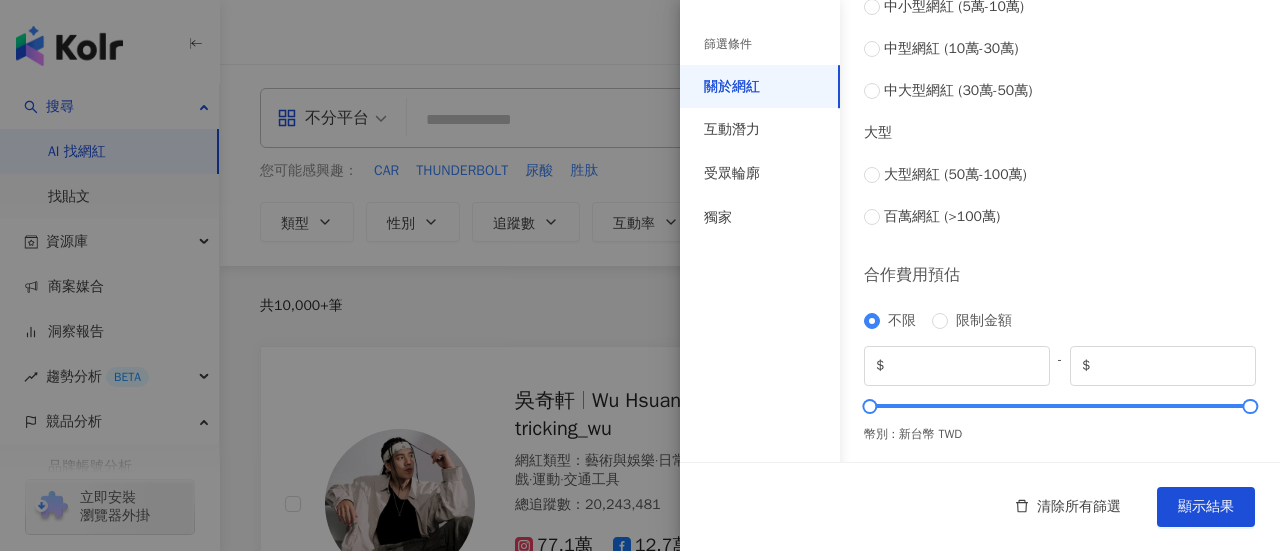 click at bounding box center (640, 275) 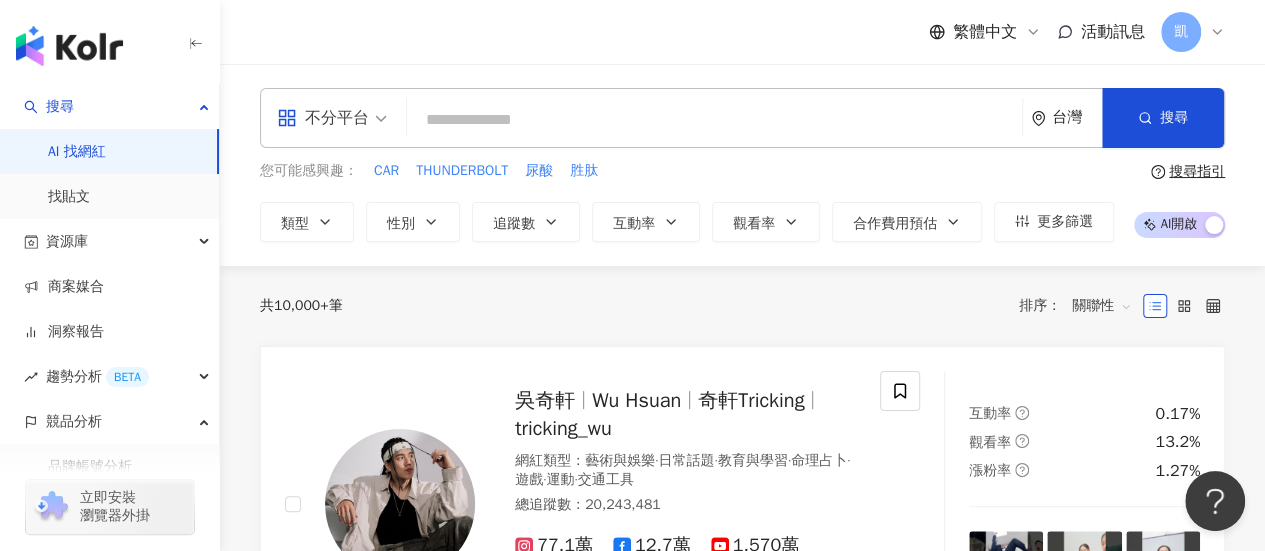 click on "繁體中文 活動訊息 凱" at bounding box center (742, 32) 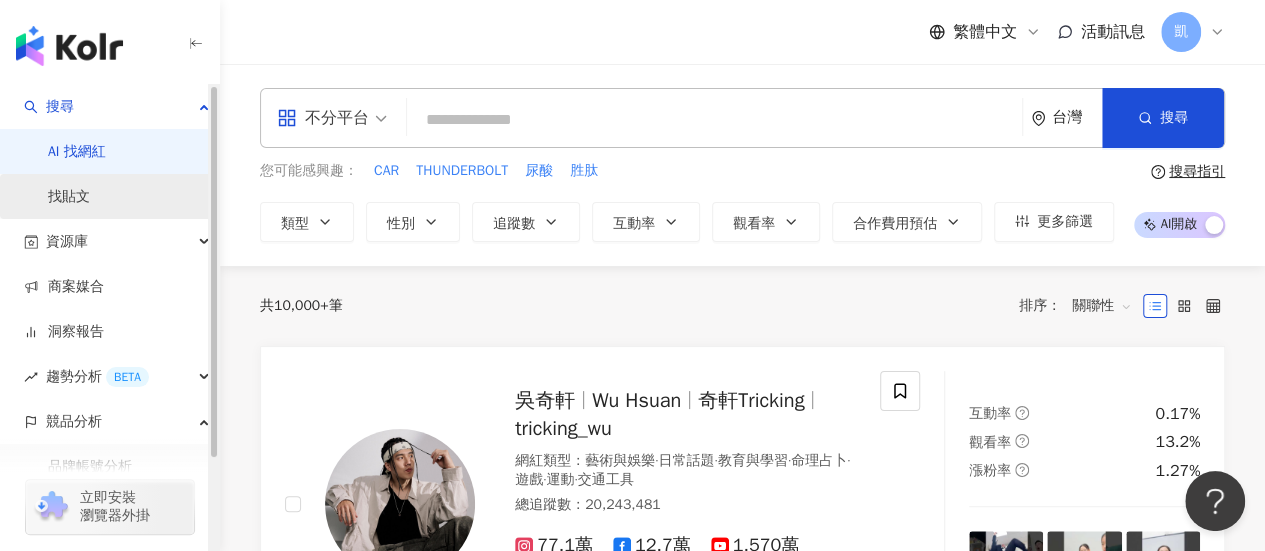 click on "找貼文" at bounding box center (69, 197) 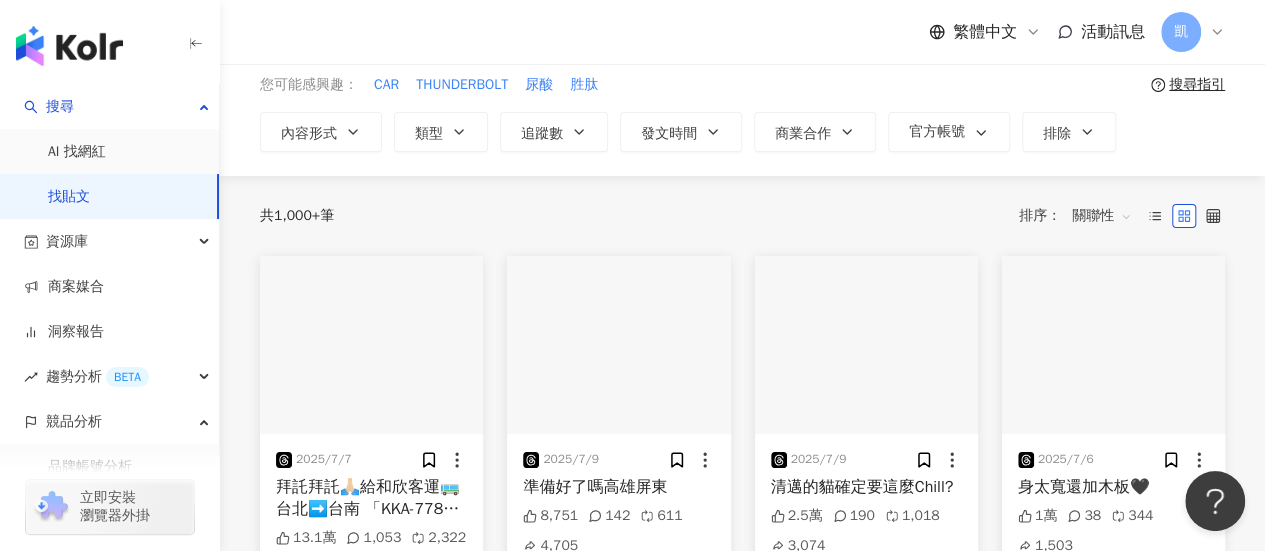 scroll, scrollTop: 0, scrollLeft: 0, axis: both 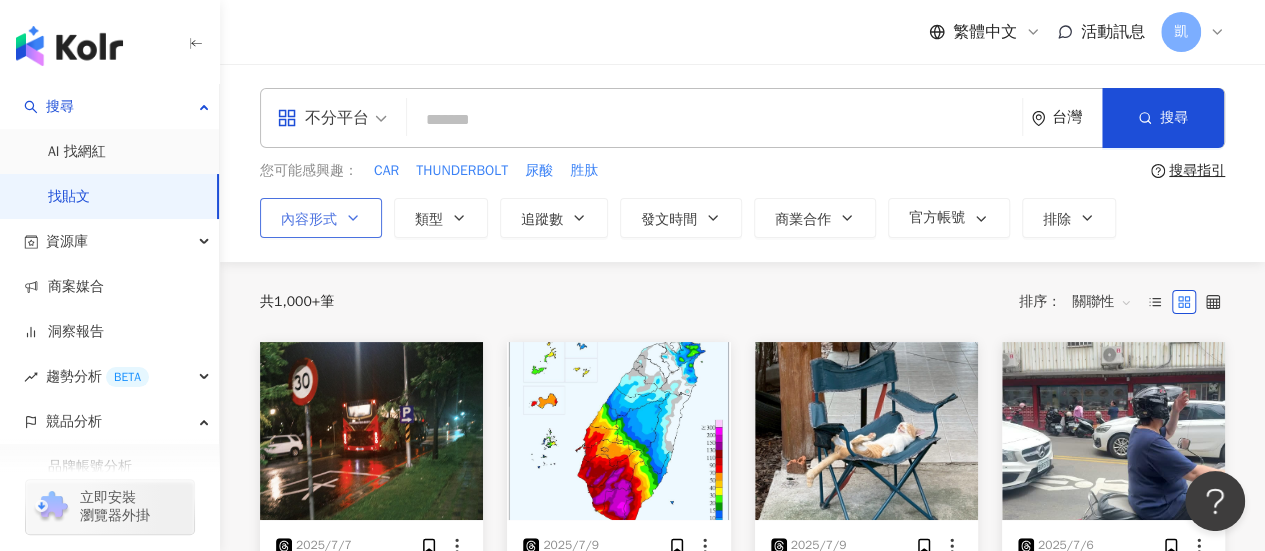 click on "內容形式" at bounding box center [321, 218] 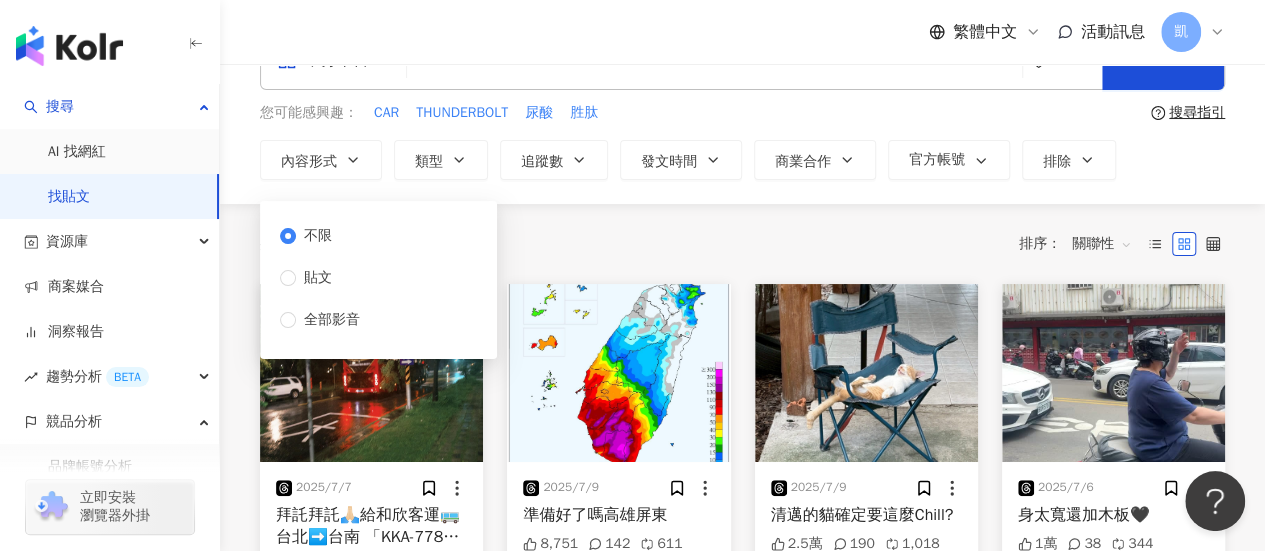 scroll, scrollTop: 100, scrollLeft: 0, axis: vertical 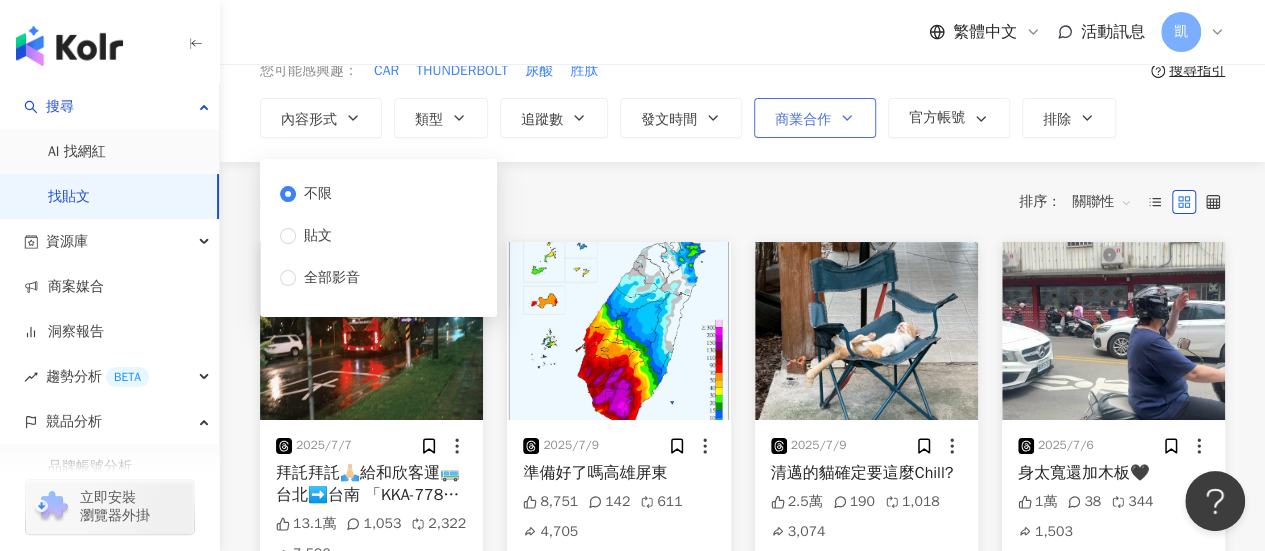 click on "商業合作" at bounding box center [803, 120] 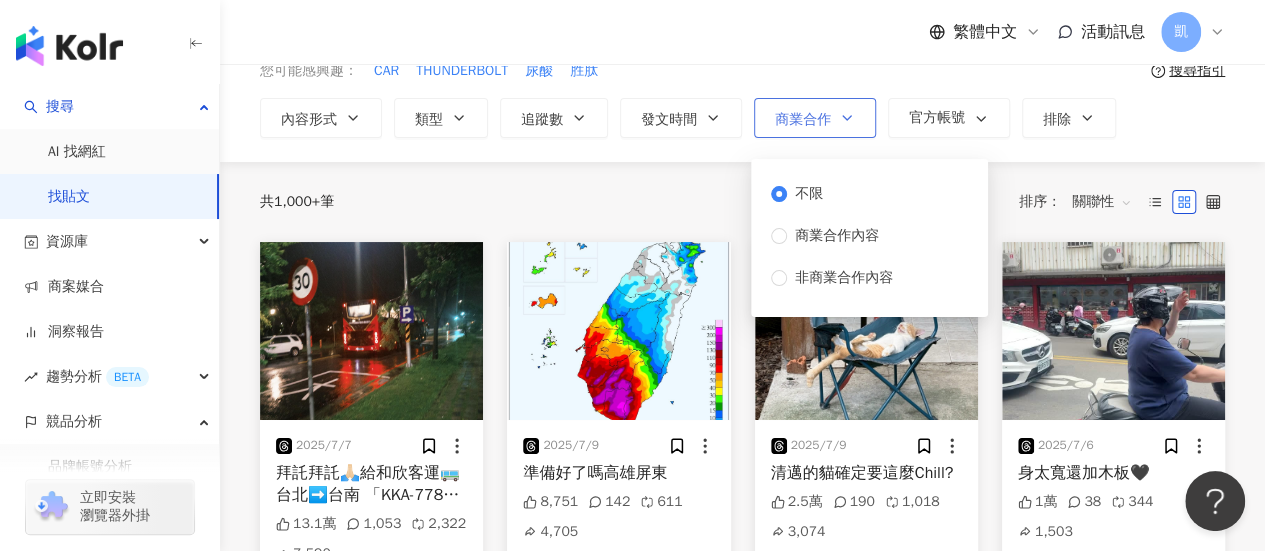 scroll, scrollTop: 0, scrollLeft: 0, axis: both 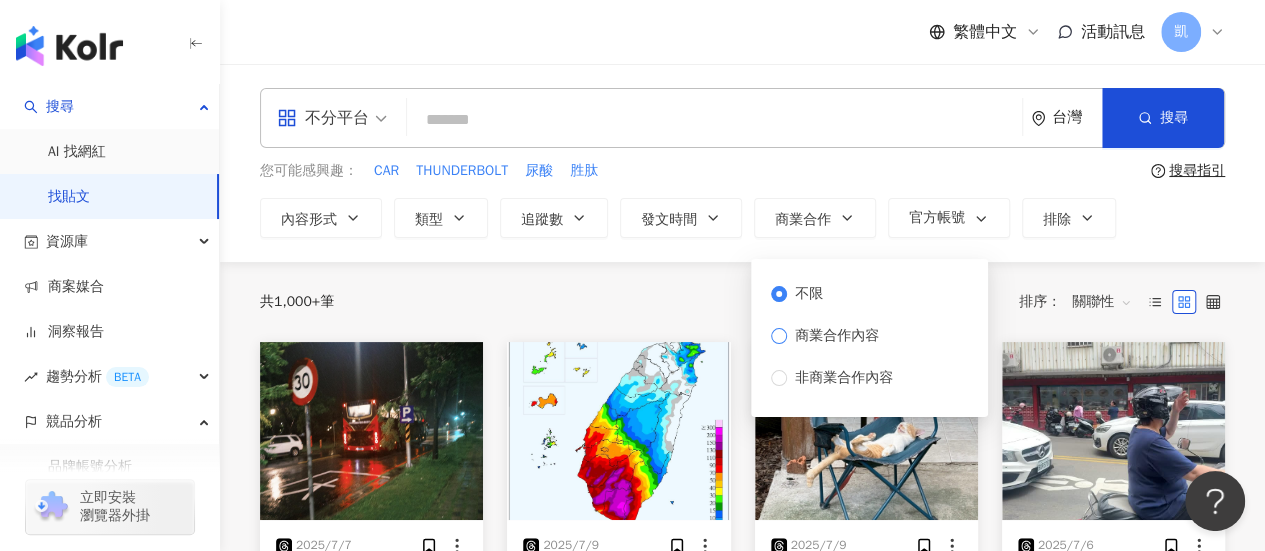 click on "商業合作內容" at bounding box center (837, 336) 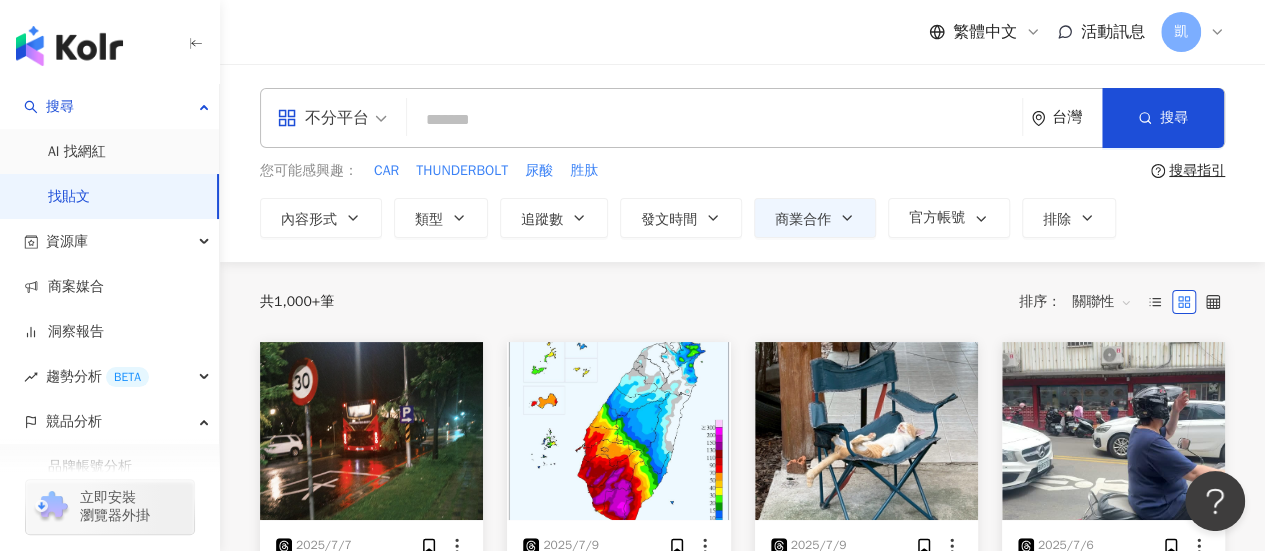 click on "共  1,000+  筆 排序： 關聯性" at bounding box center (742, 302) 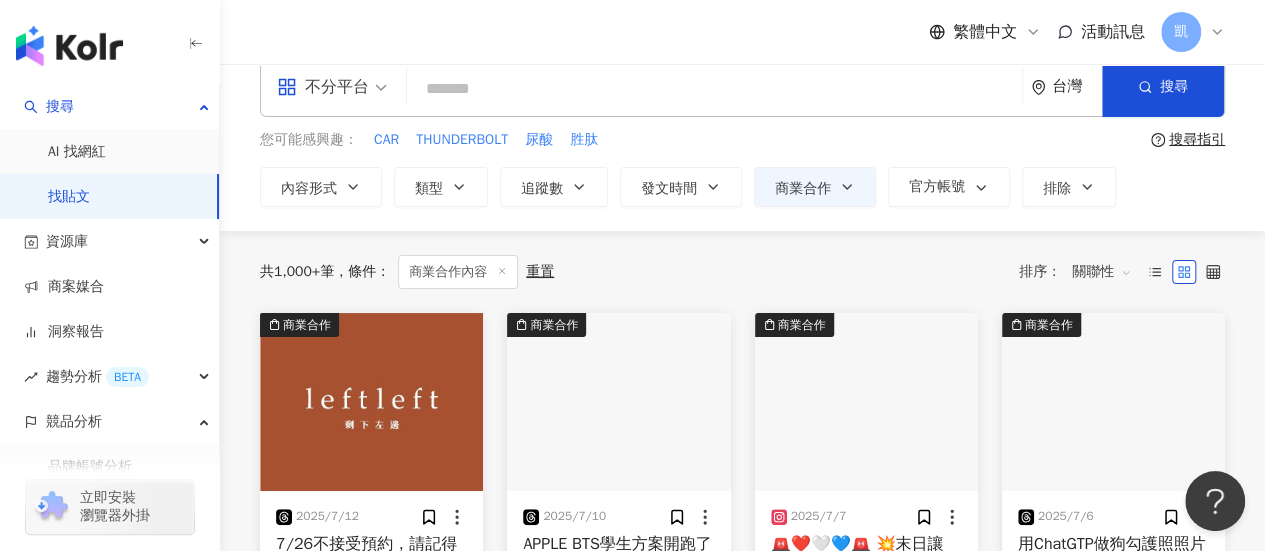scroll, scrollTop: 0, scrollLeft: 0, axis: both 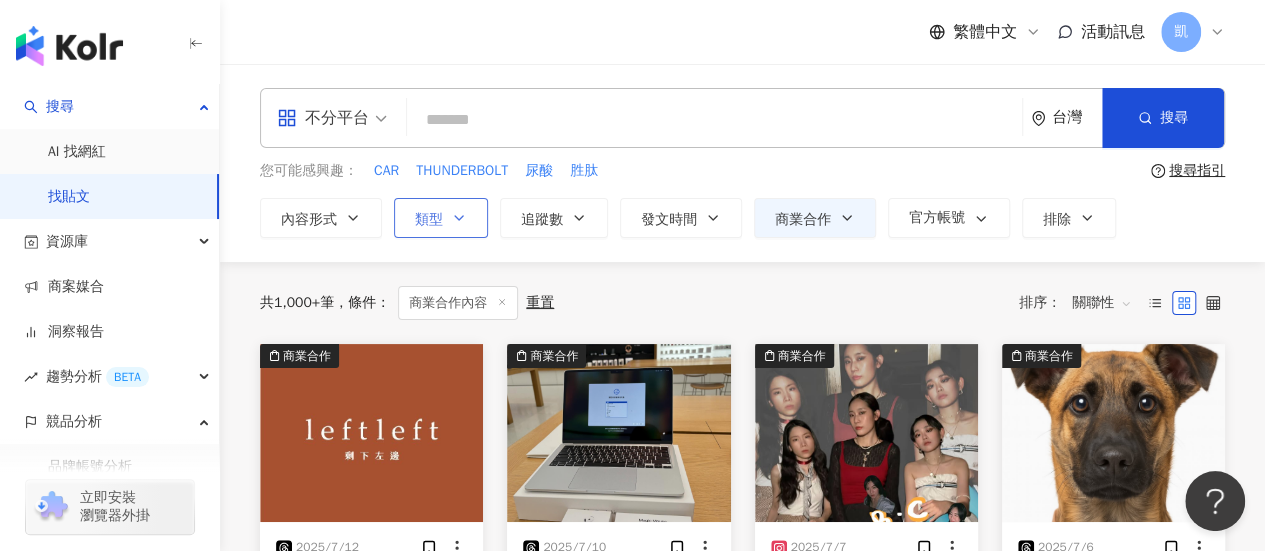 click 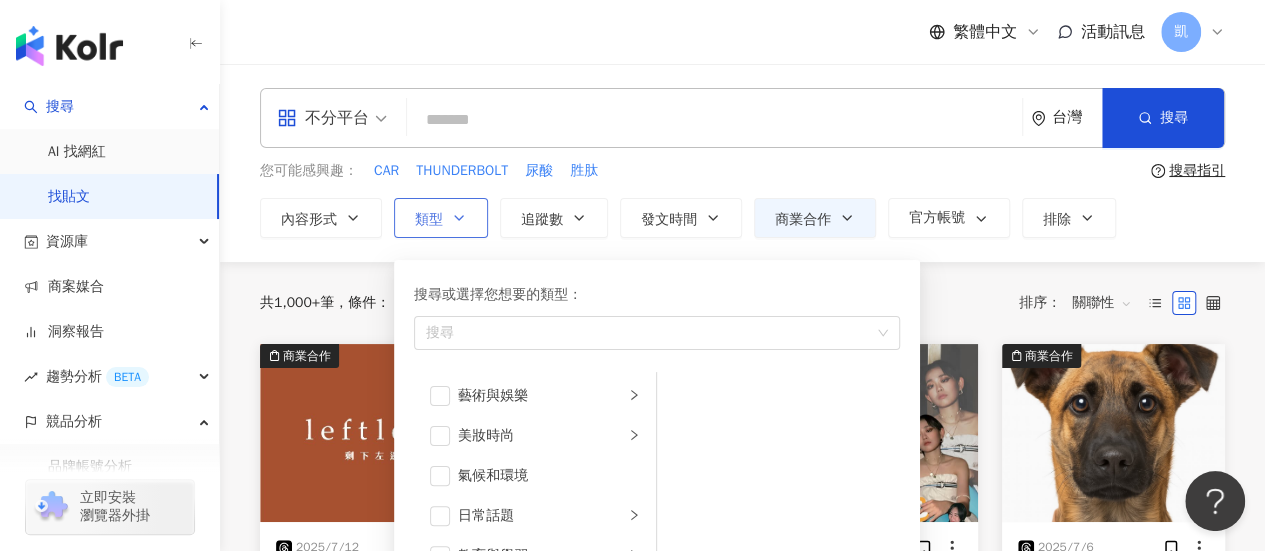 scroll, scrollTop: 100, scrollLeft: 0, axis: vertical 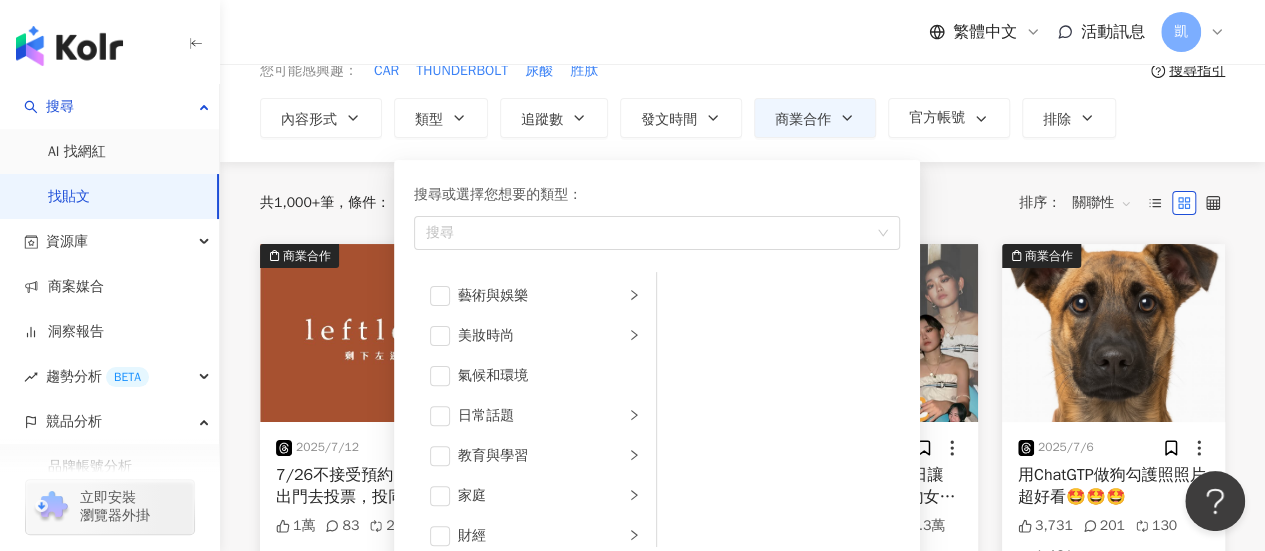 drag, startPoint x: 336, startPoint y: 153, endPoint x: 350, endPoint y: 154, distance: 14.035668 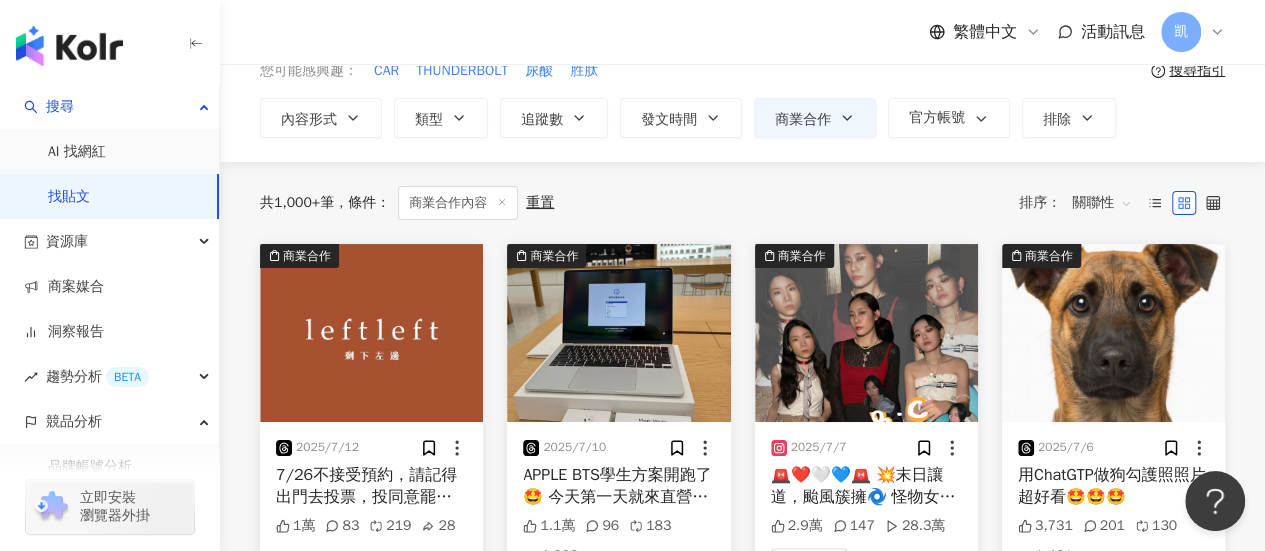 scroll, scrollTop: 0, scrollLeft: 0, axis: both 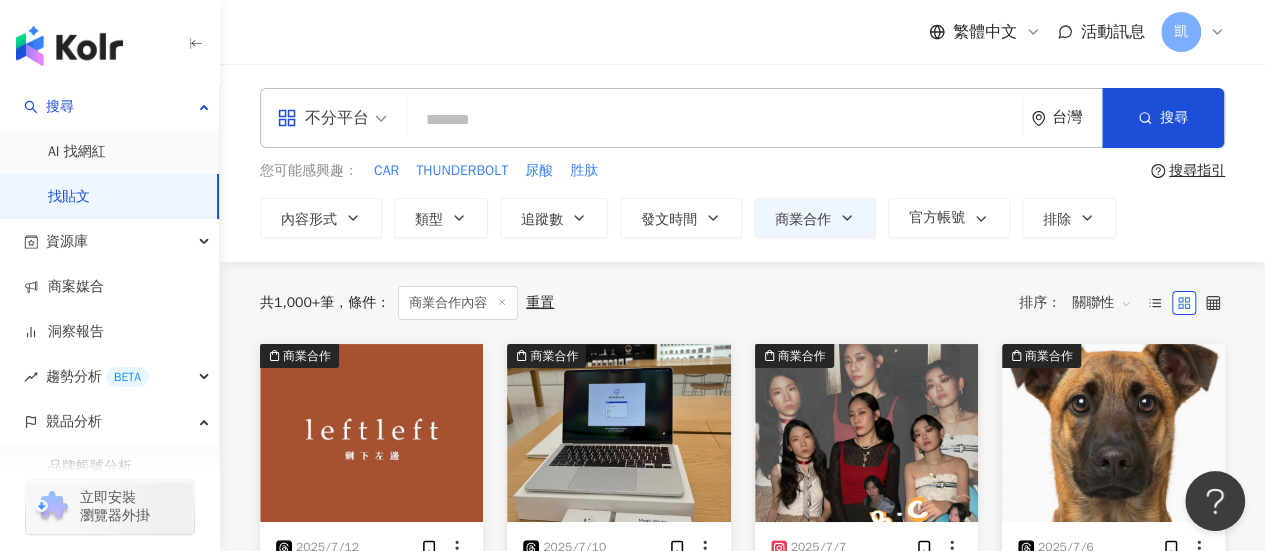 click at bounding box center [714, 119] 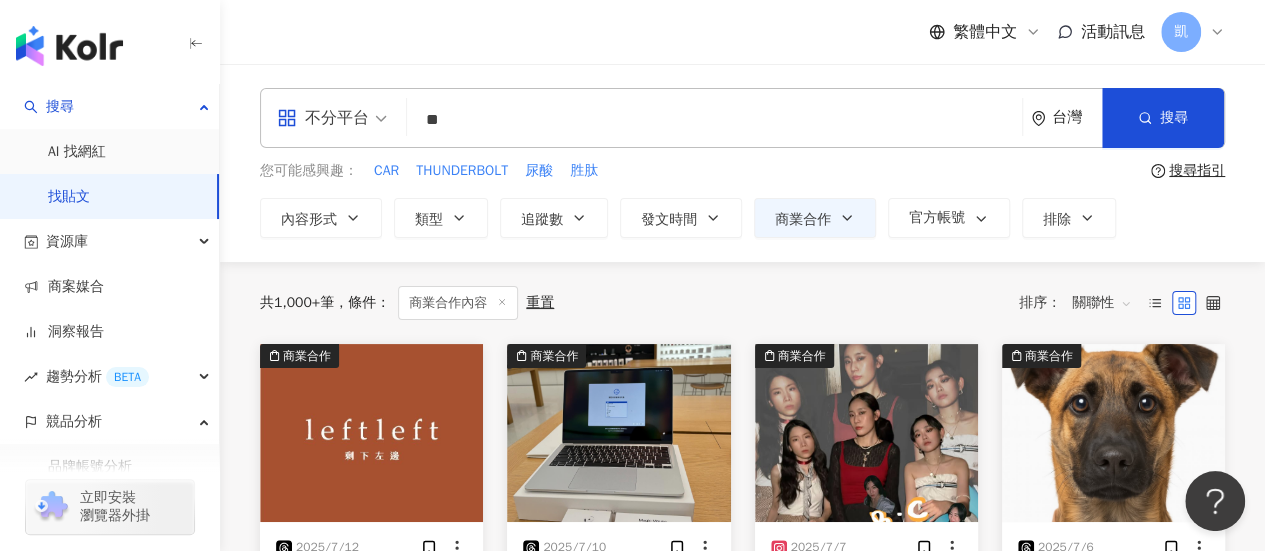 type on "*" 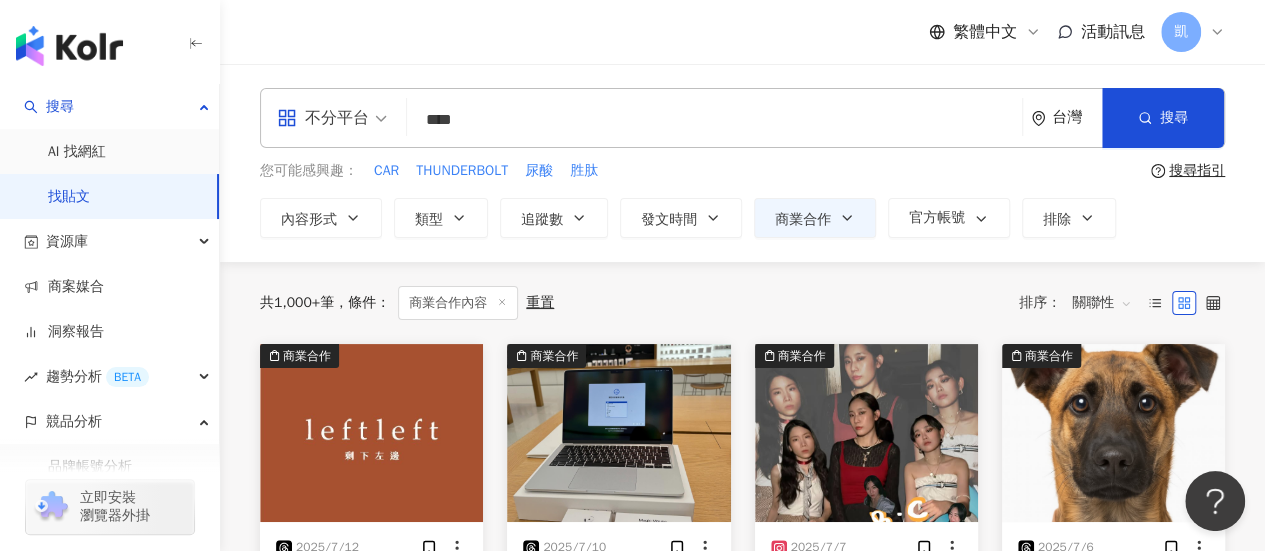 type on "****" 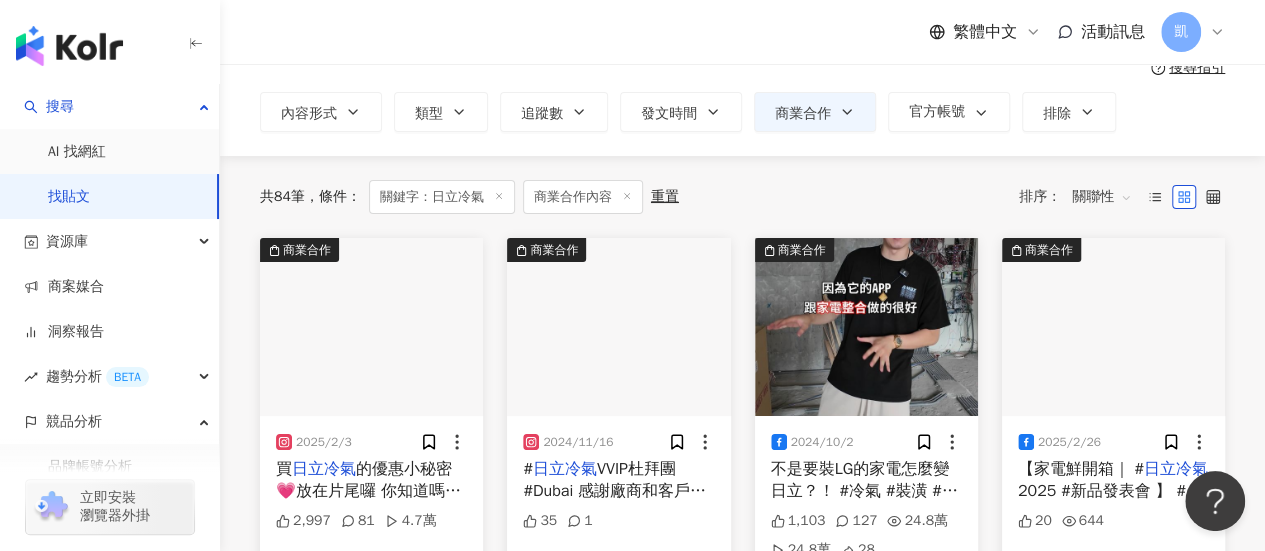 scroll, scrollTop: 200, scrollLeft: 0, axis: vertical 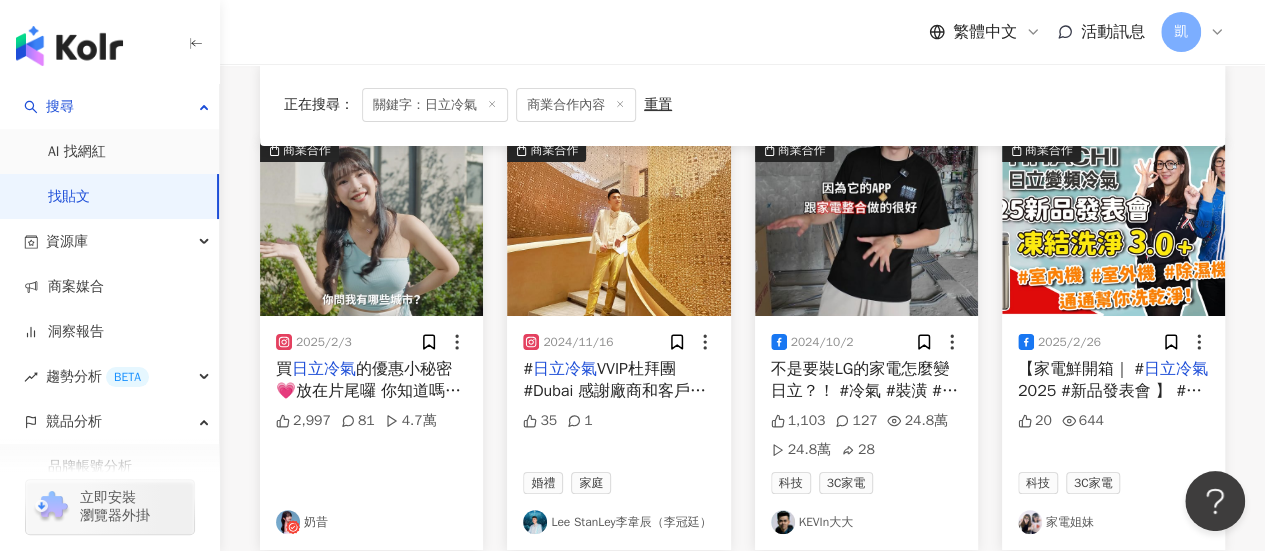 click at bounding box center (371, 227) 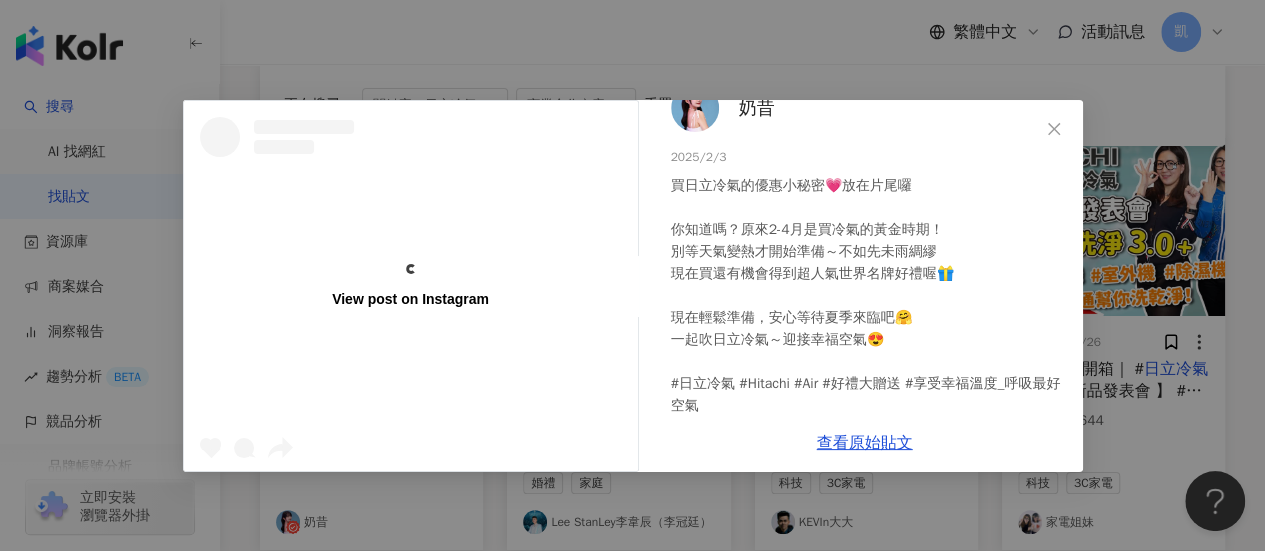 scroll, scrollTop: 64, scrollLeft: 0, axis: vertical 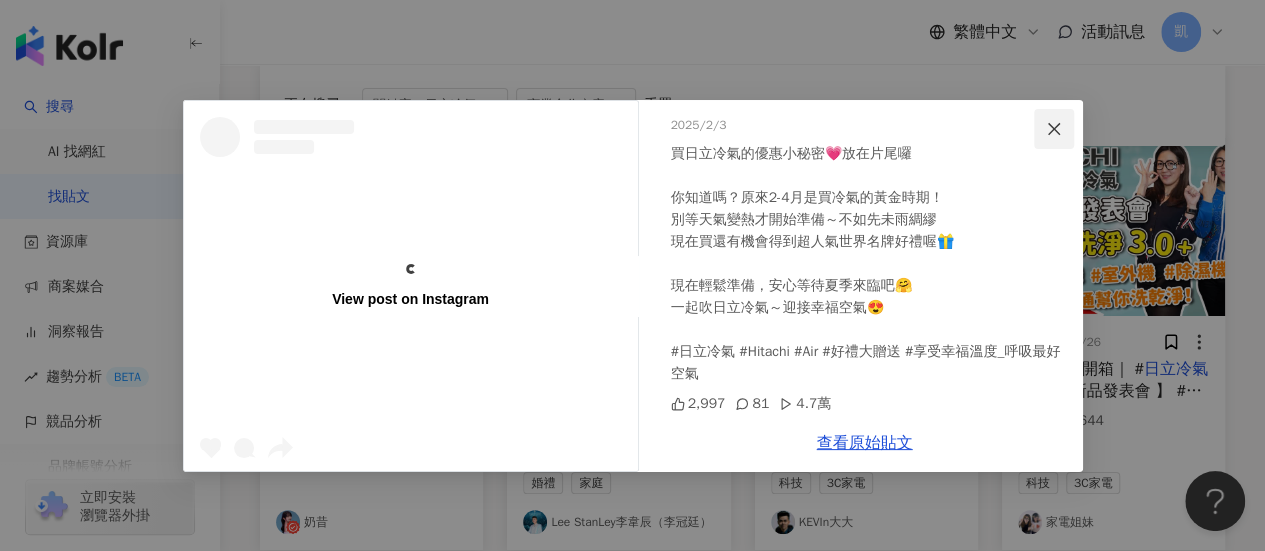click 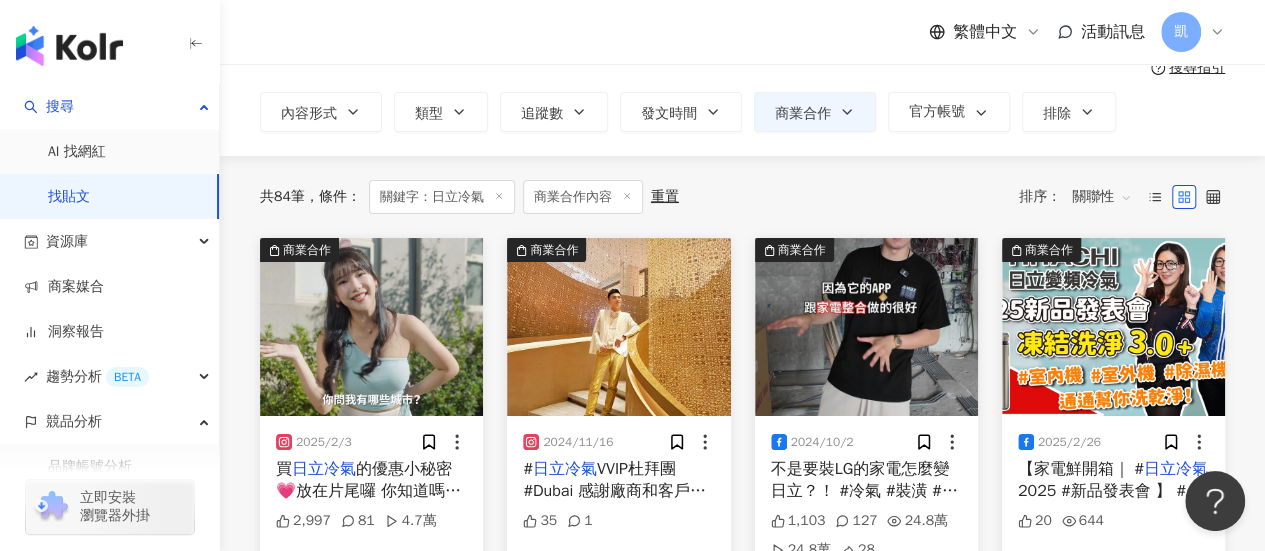 scroll, scrollTop: 300, scrollLeft: 0, axis: vertical 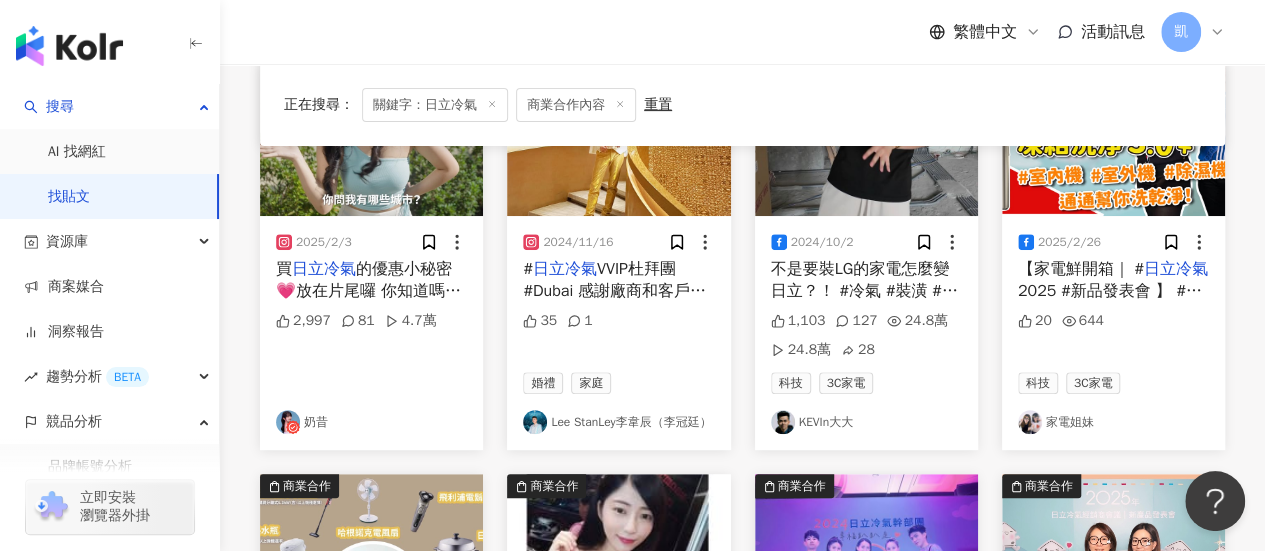 click on "奶昔" at bounding box center [371, 422] 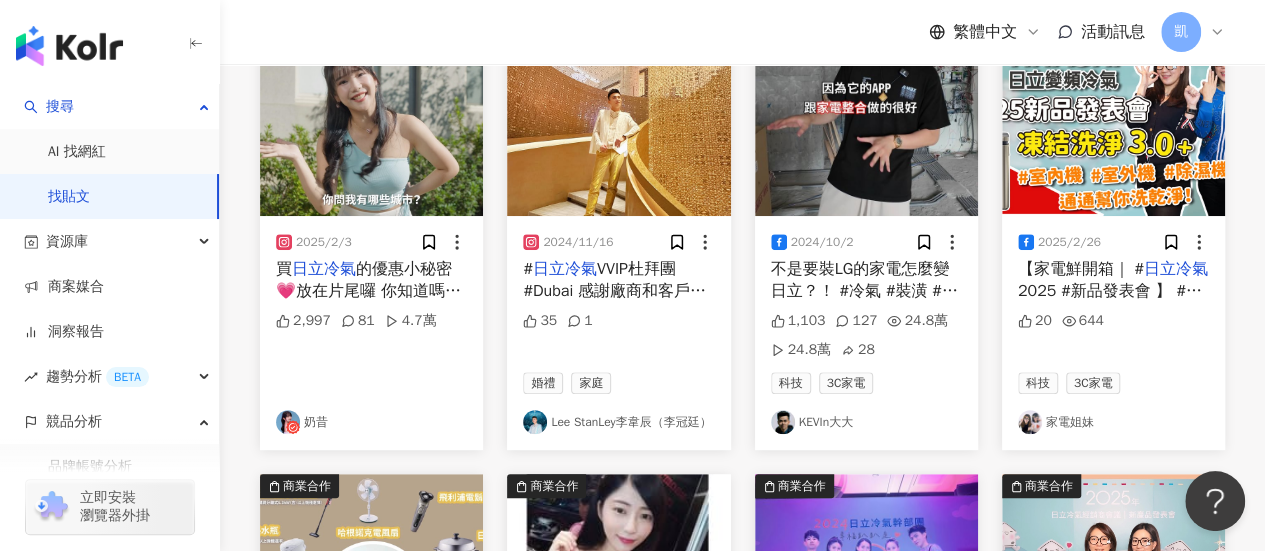 scroll, scrollTop: 0, scrollLeft: 0, axis: both 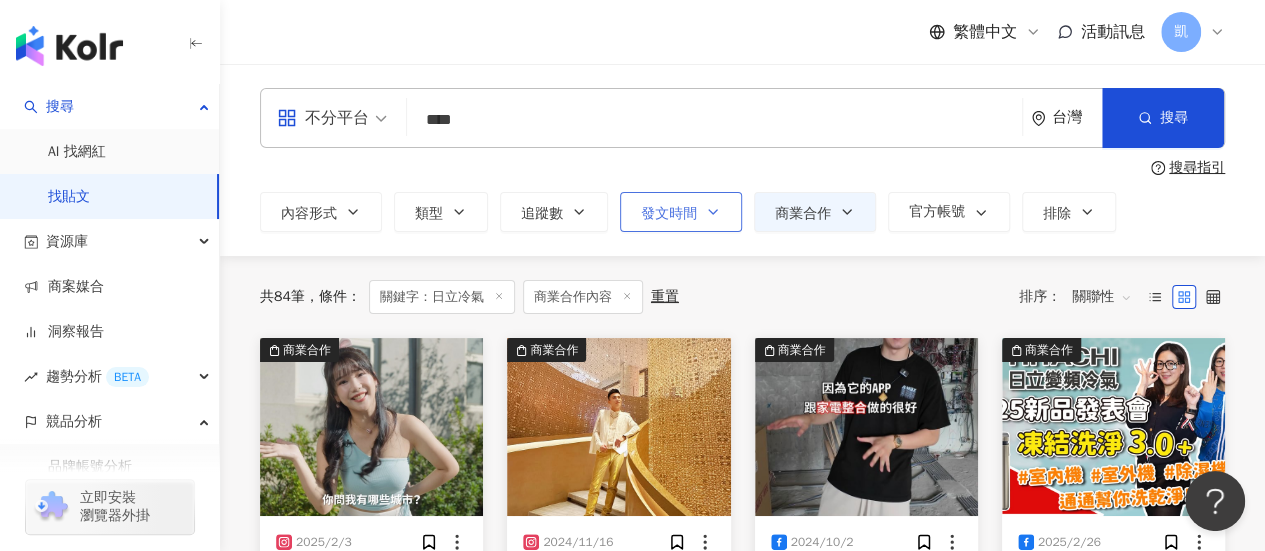 click 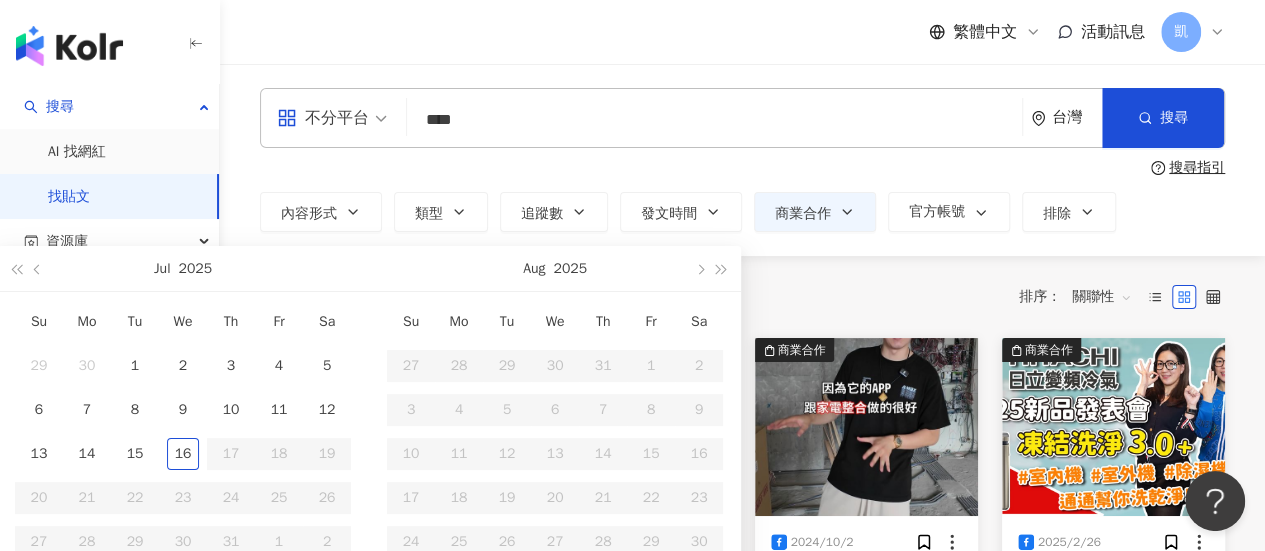 type on "**********" 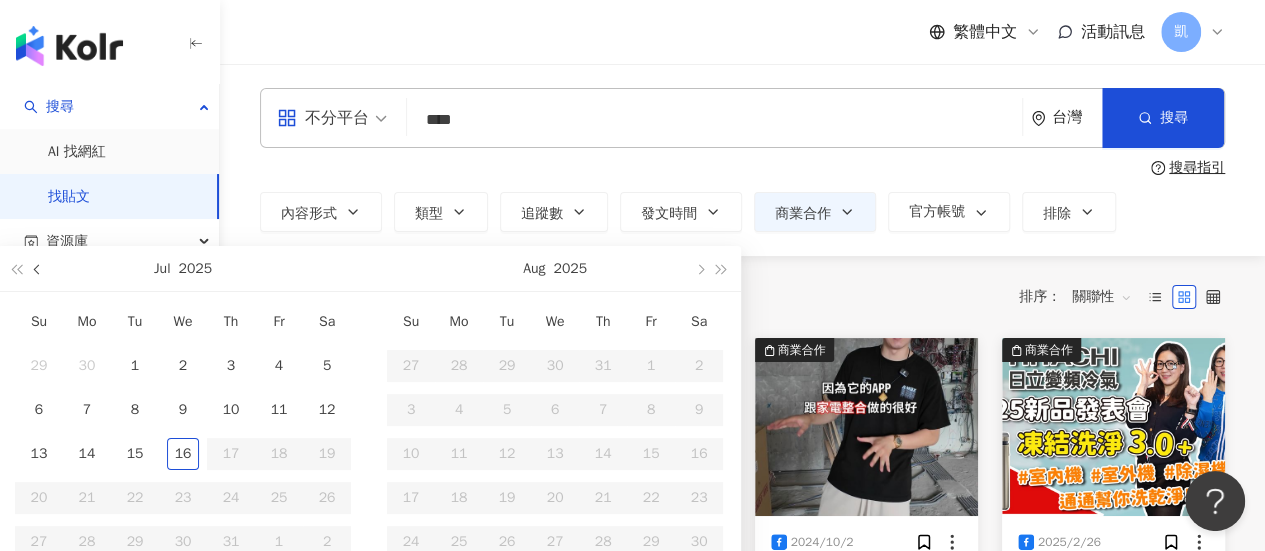 click at bounding box center (39, 269) 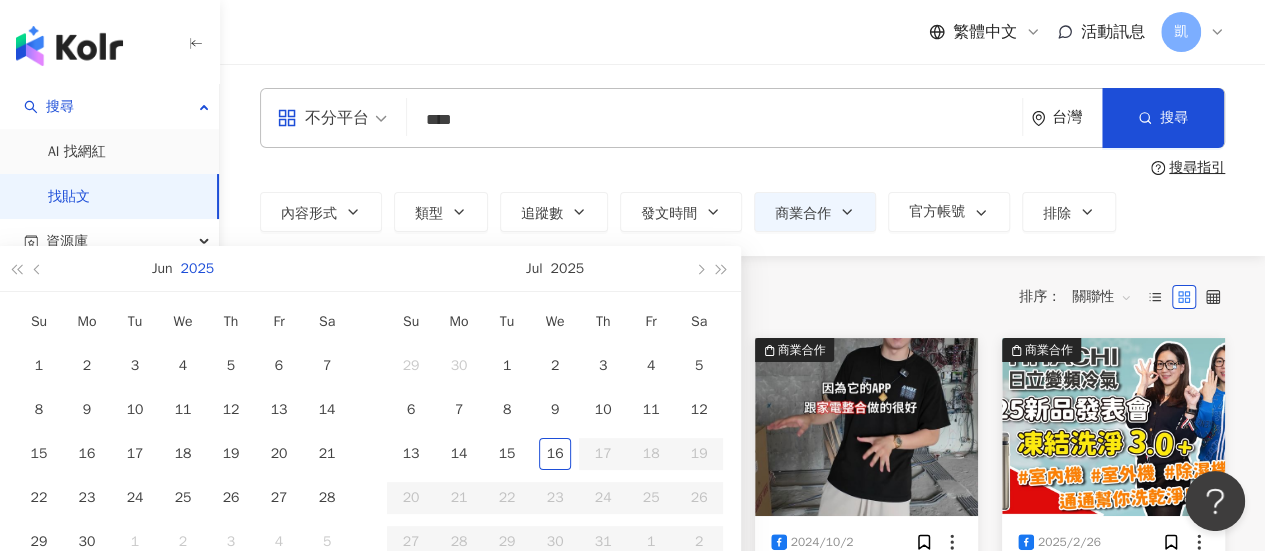 click on "2025" at bounding box center [198, 268] 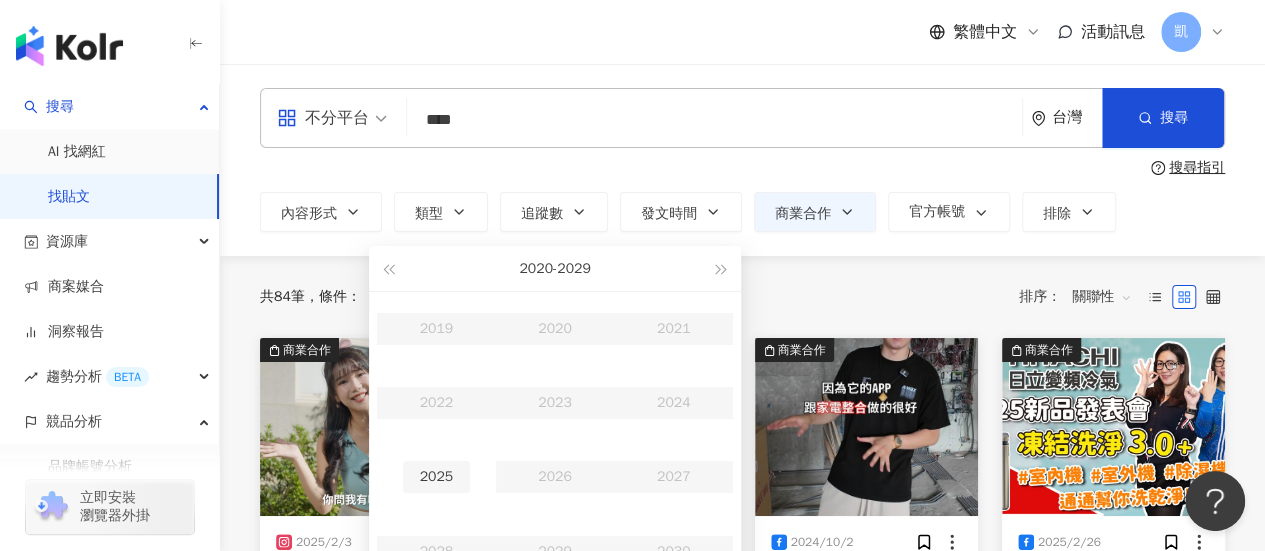 type on "**********" 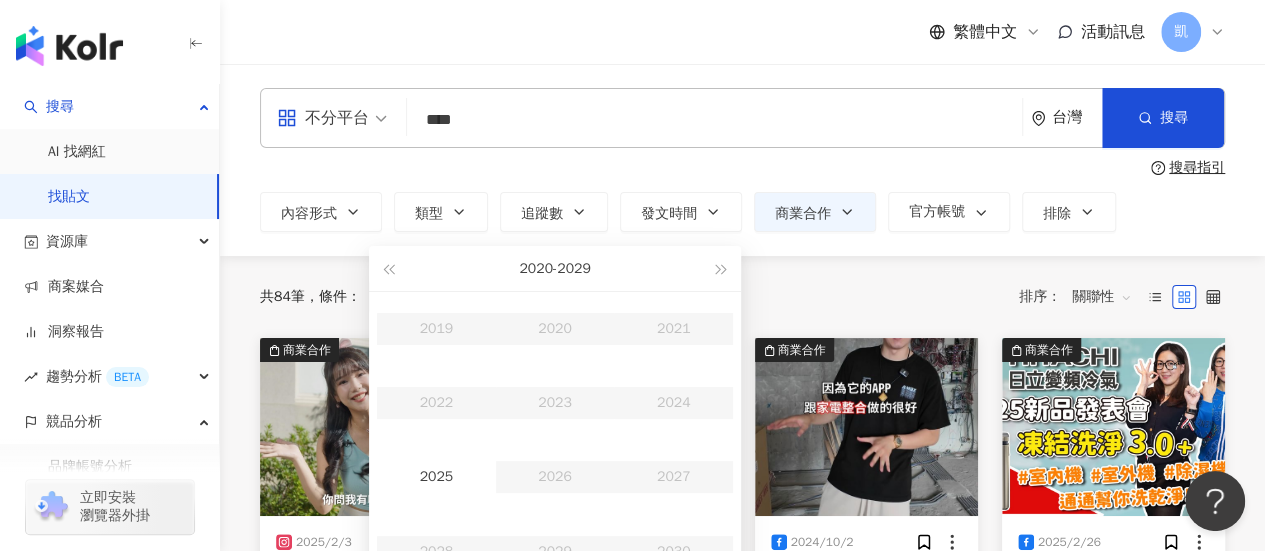 click on "2019 2020 2021 2022 2023 2024 2025 2026 2027 2028 2029 2030" at bounding box center [555, 440] 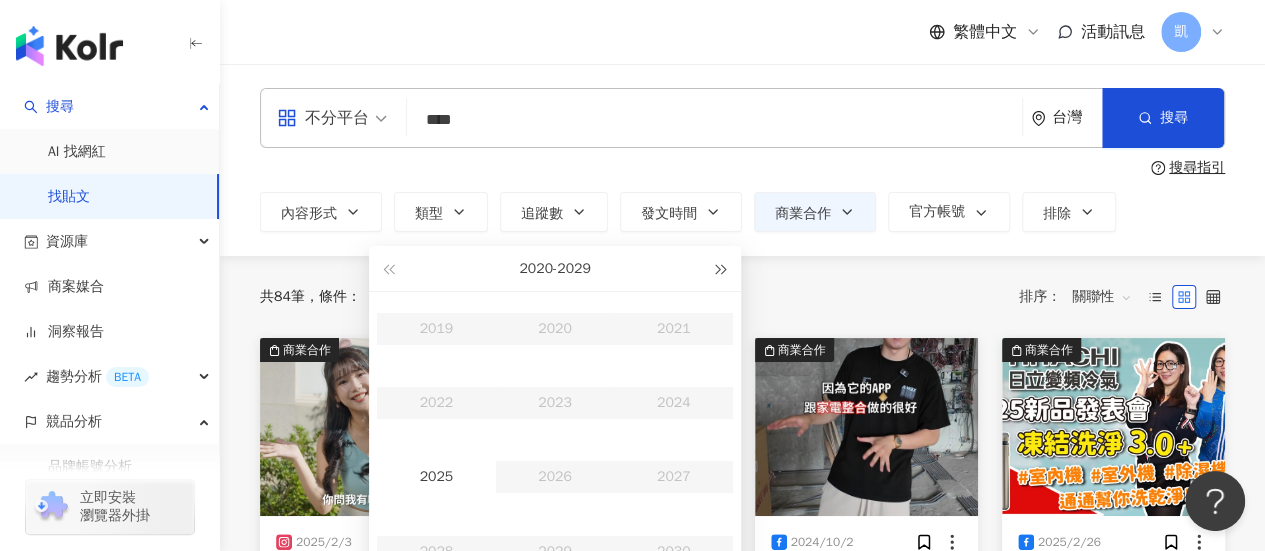 click at bounding box center [722, 269] 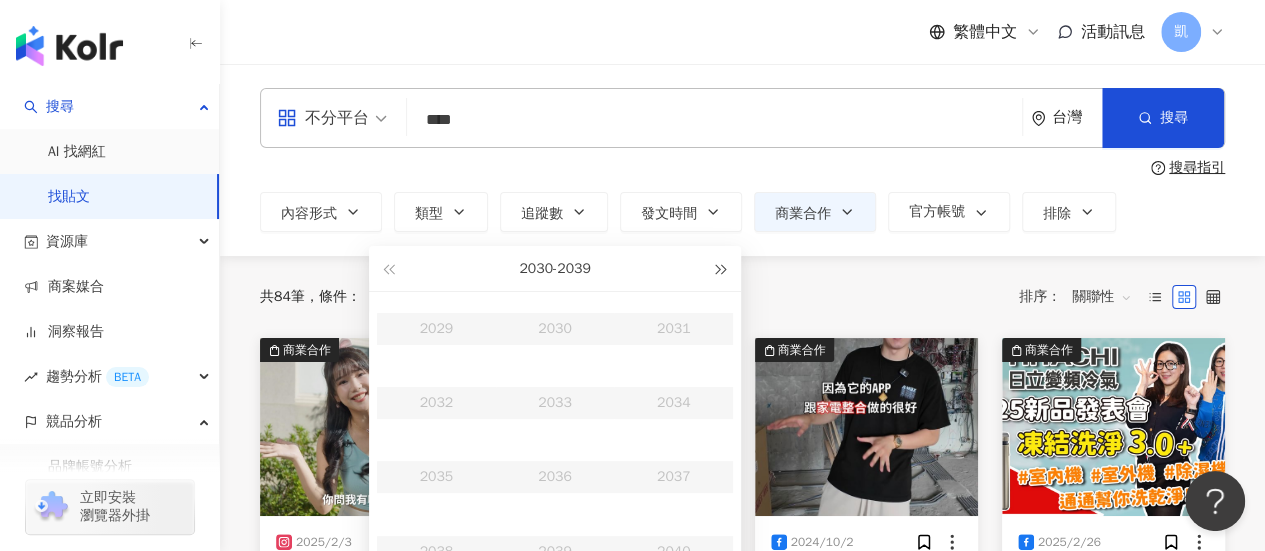 click at bounding box center [722, 269] 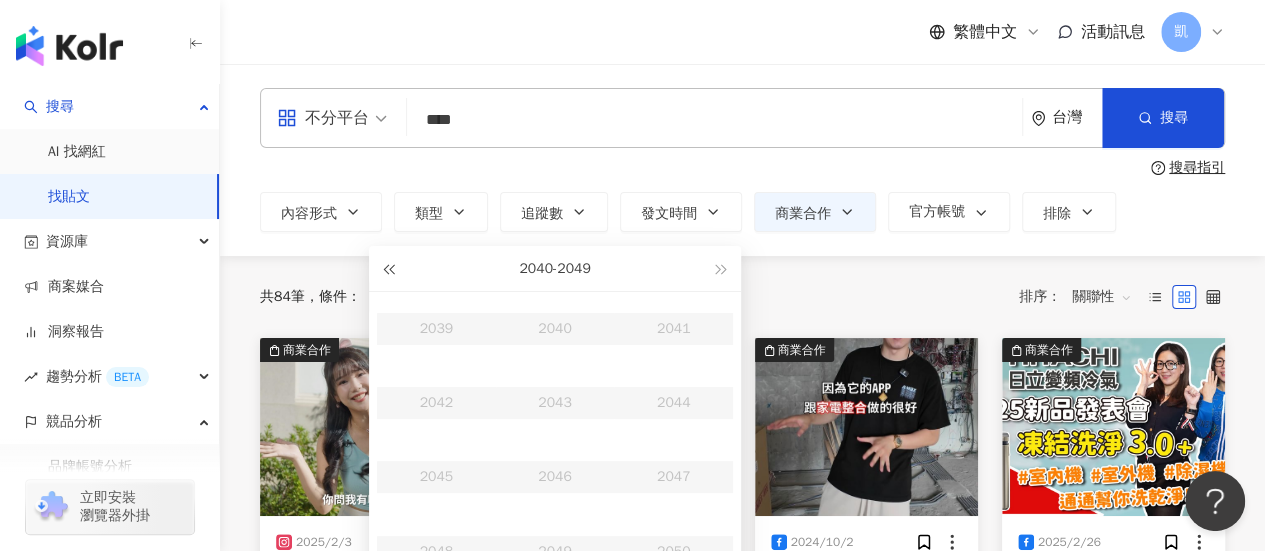 click at bounding box center [388, 269] 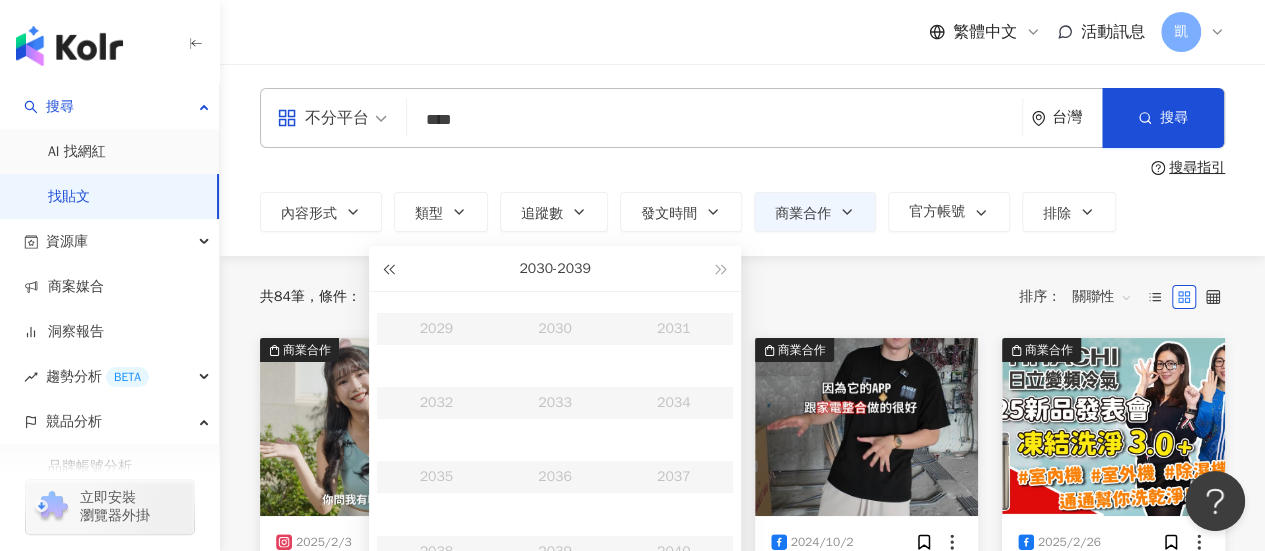 click at bounding box center (388, 269) 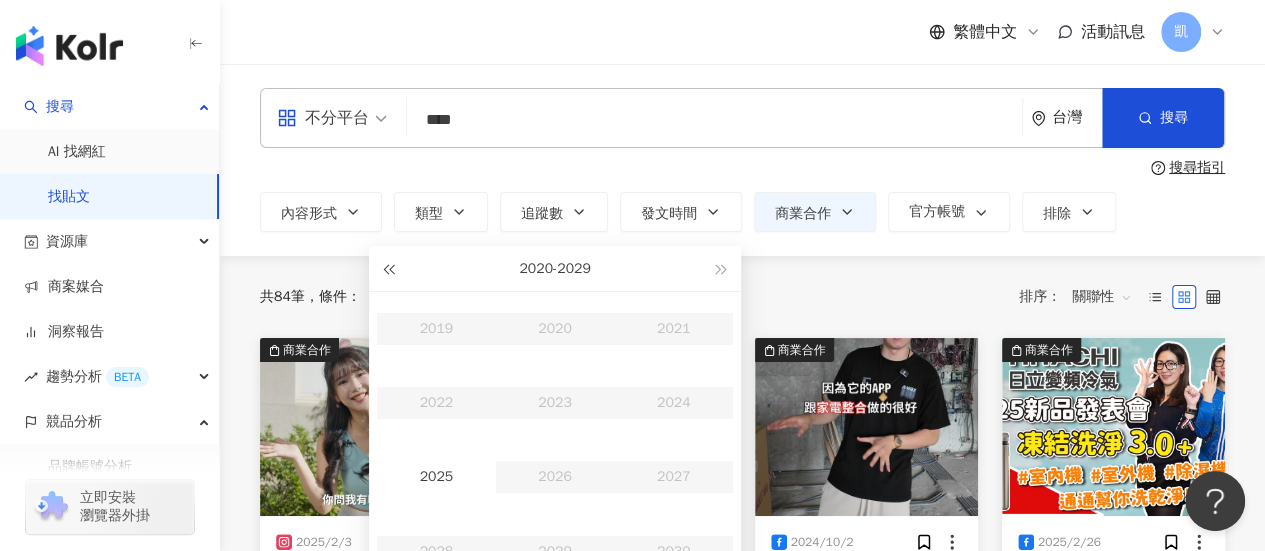 click at bounding box center [388, 269] 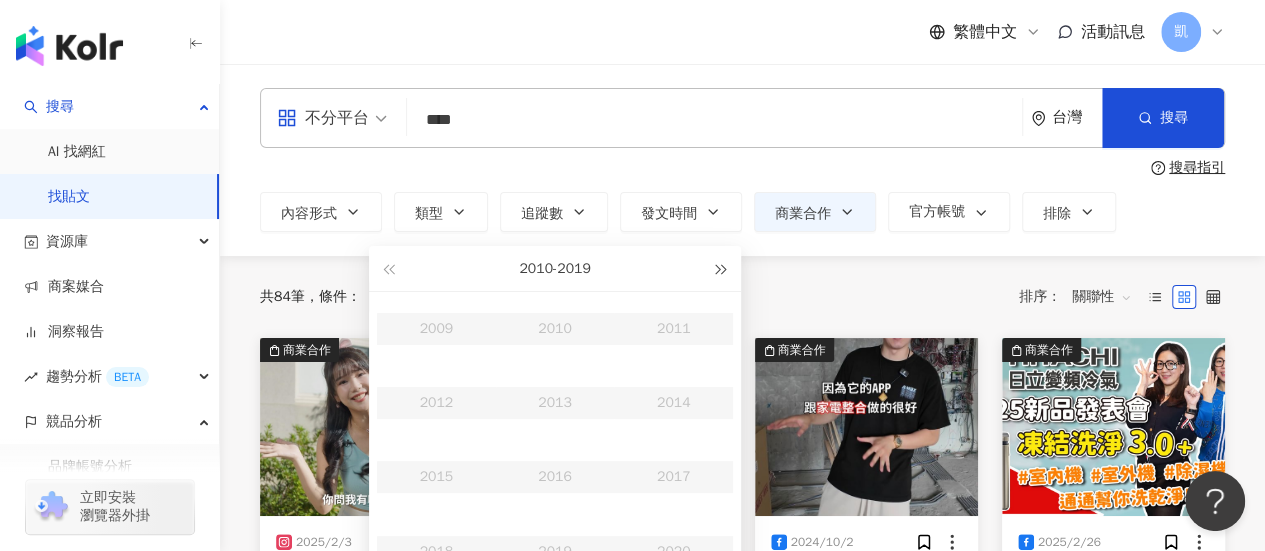 click at bounding box center (722, 269) 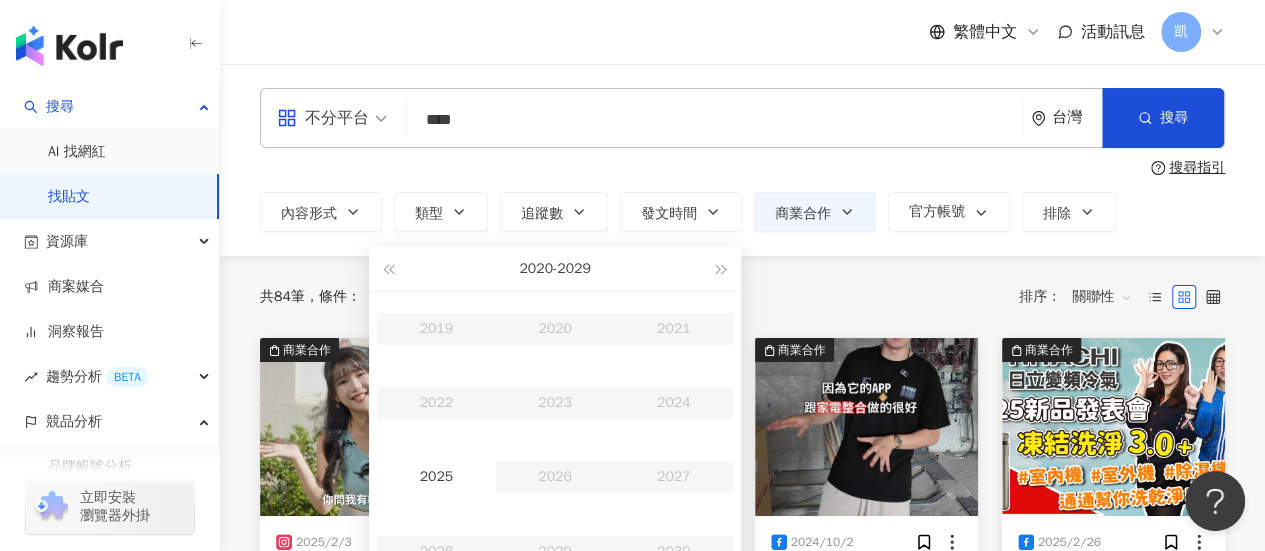 click on "2019 2020 2021 2022 2023 2024 2025 2026 2027 2028 2029 2030" at bounding box center (555, 440) 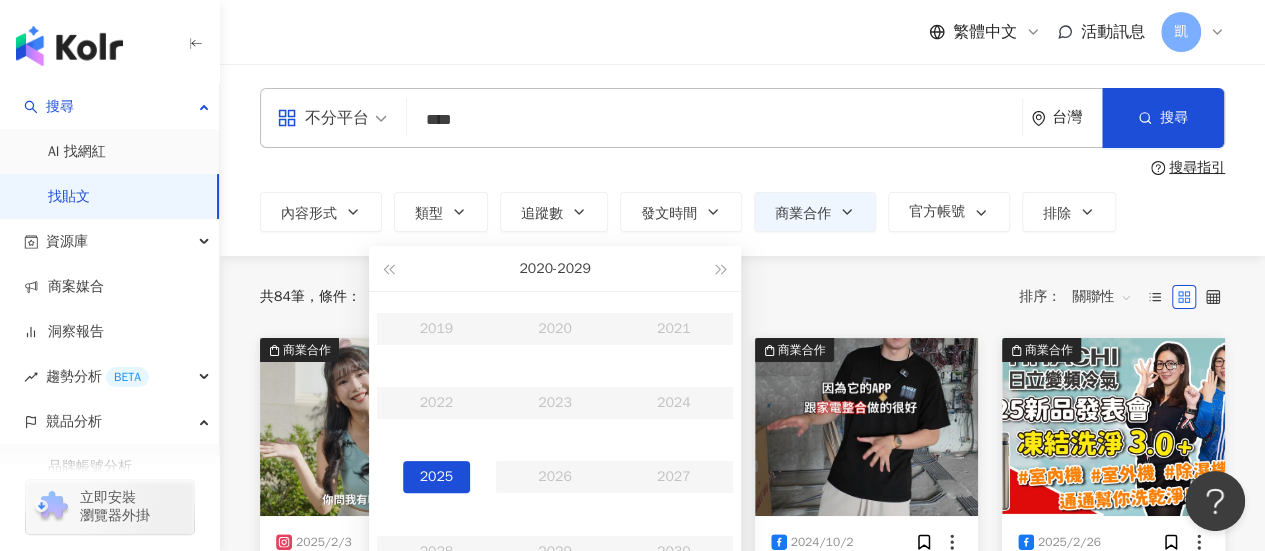 click on "2025" at bounding box center (437, 477) 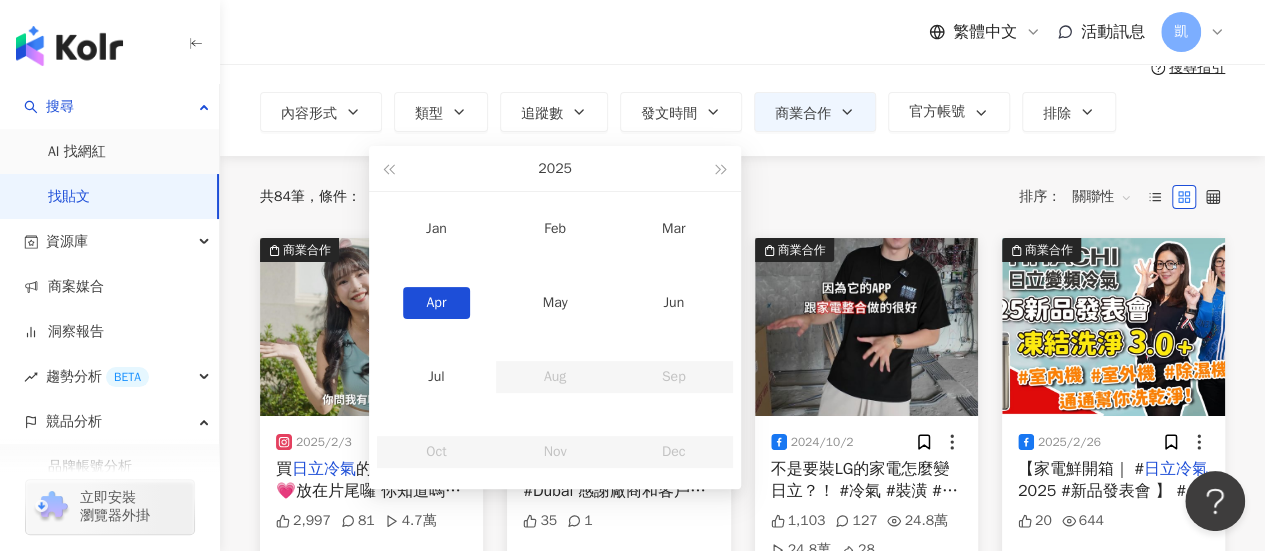 scroll, scrollTop: 100, scrollLeft: 0, axis: vertical 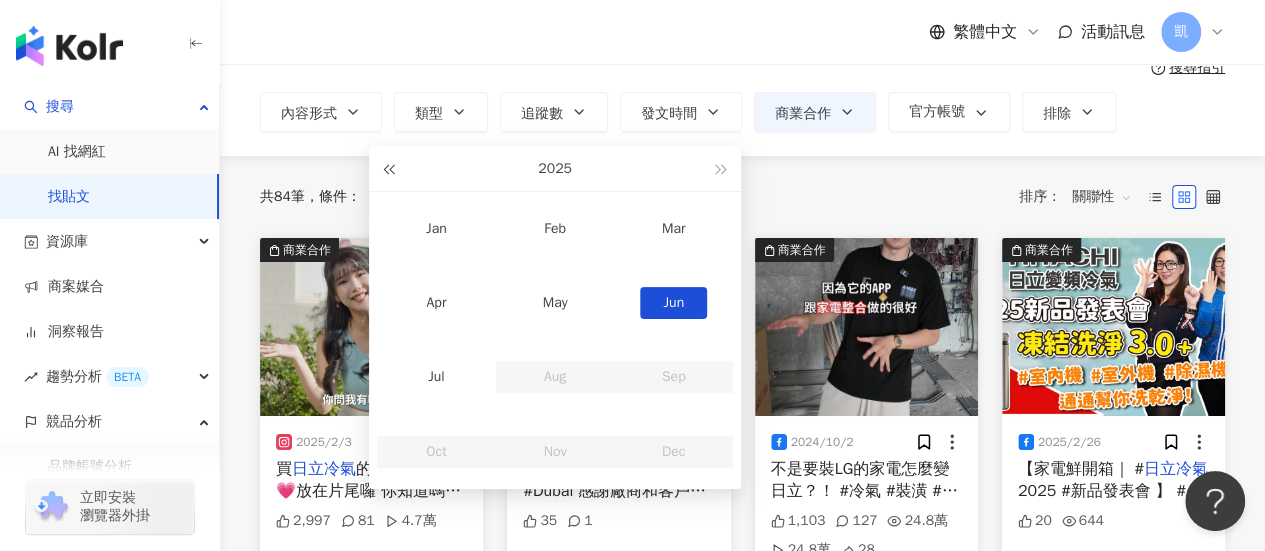 click at bounding box center (388, 168) 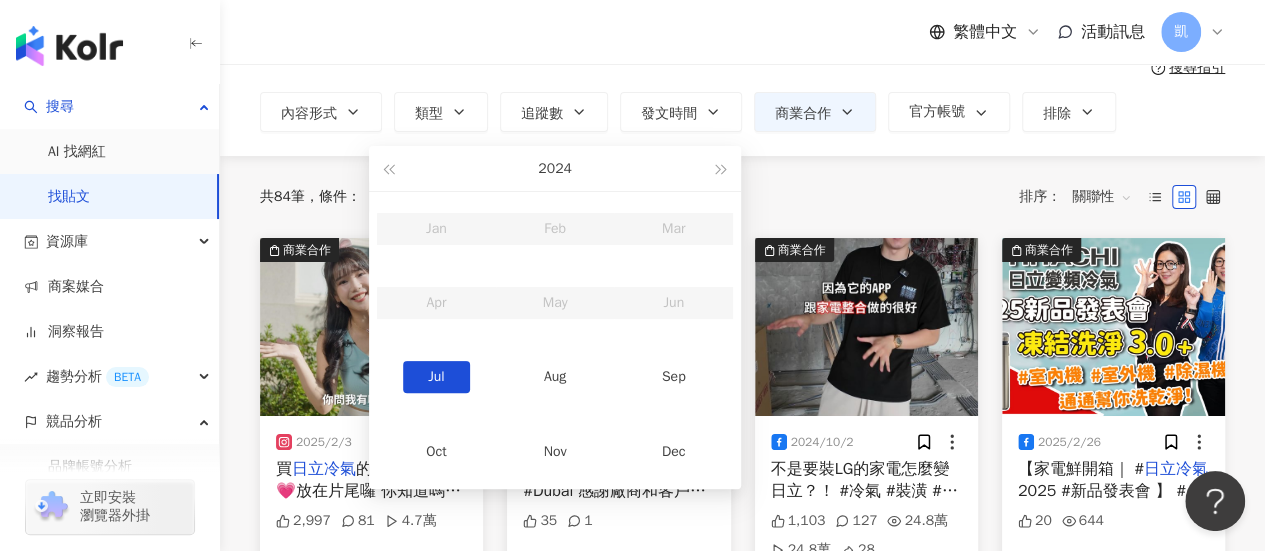 click on "Jul" at bounding box center (437, 377) 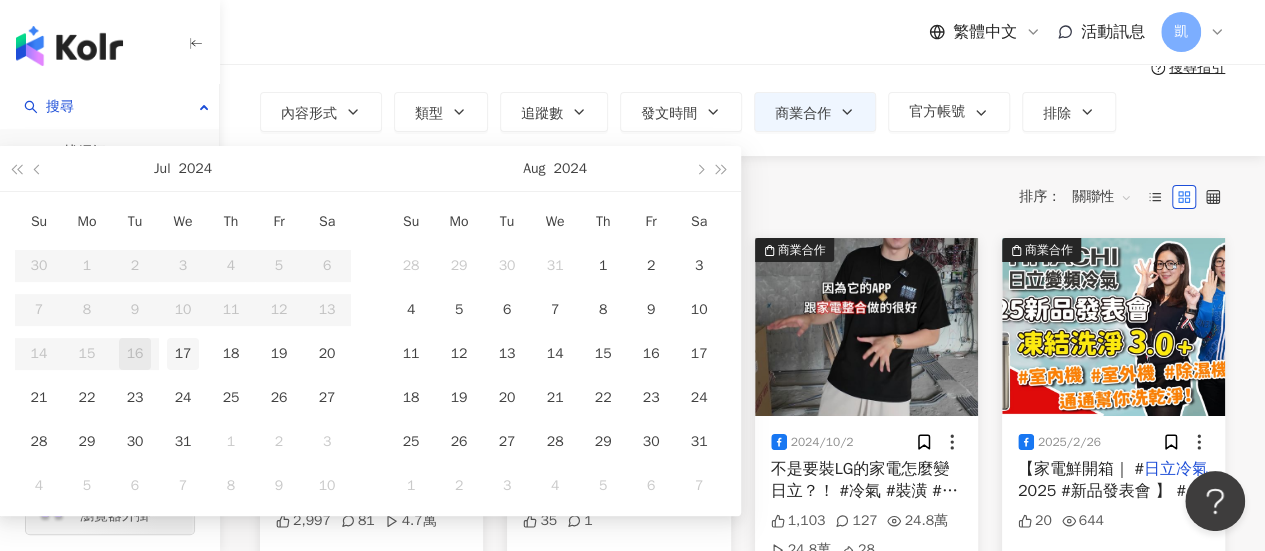 type on "**********" 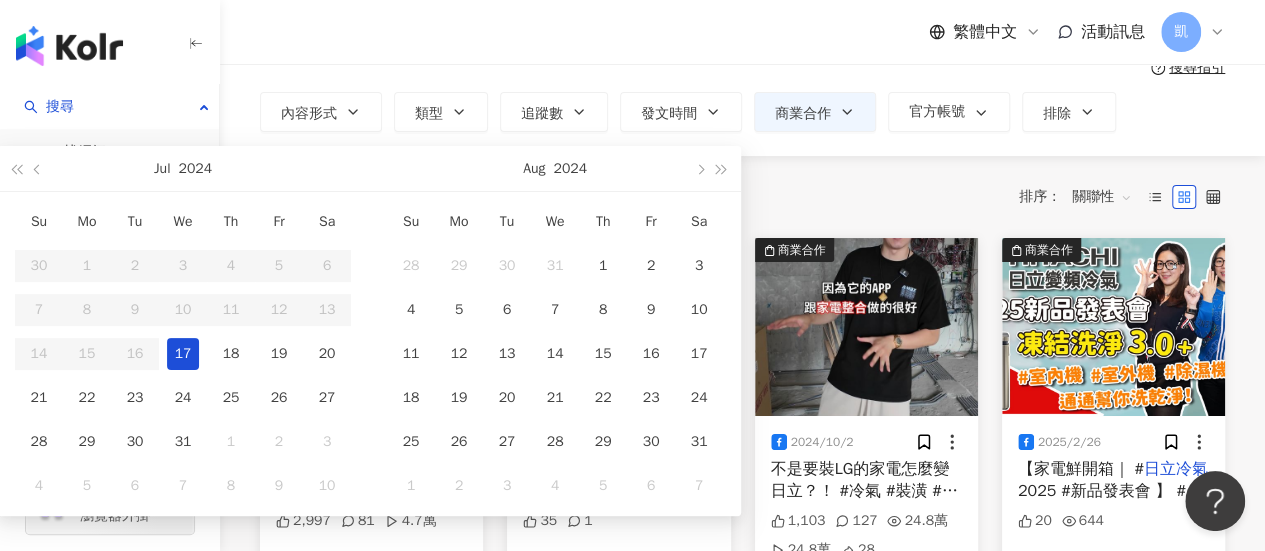 click on "17" at bounding box center [183, 354] 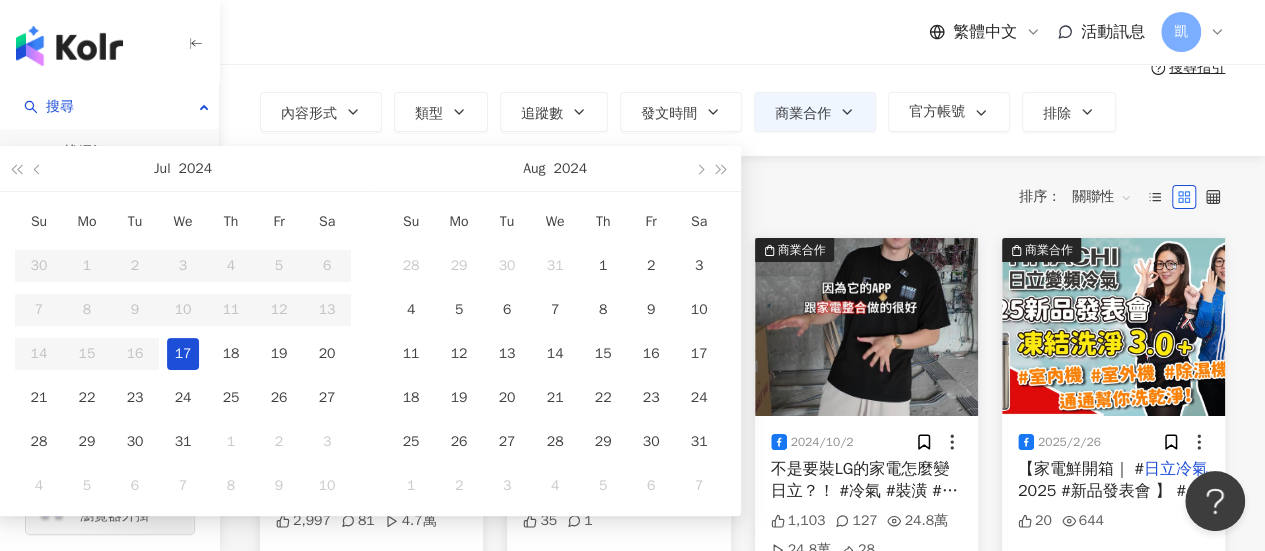 type on "**********" 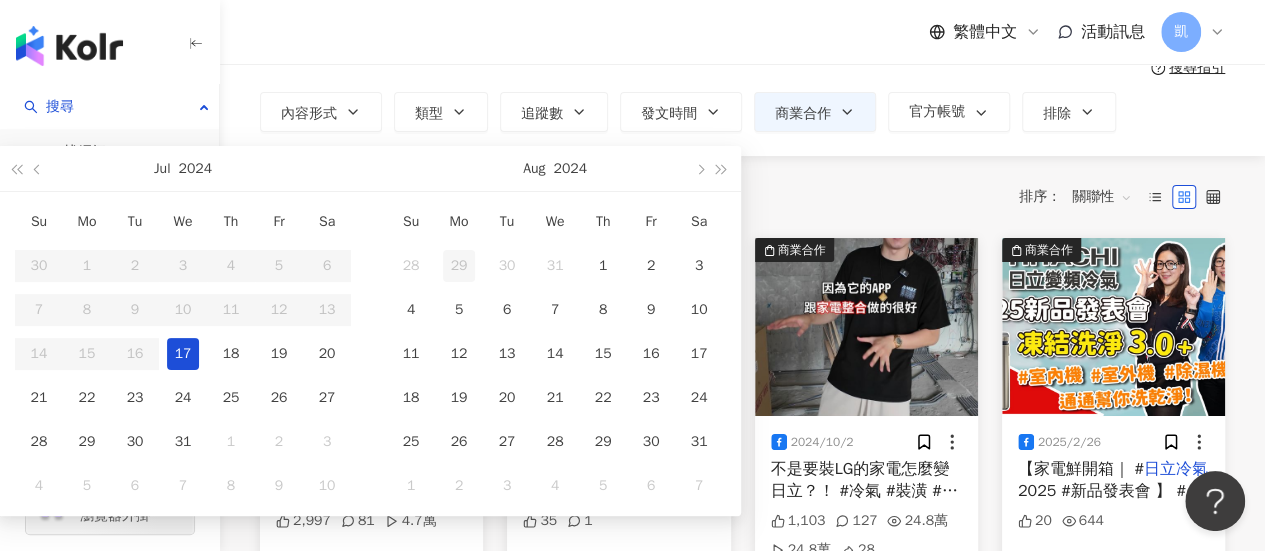 type on "**********" 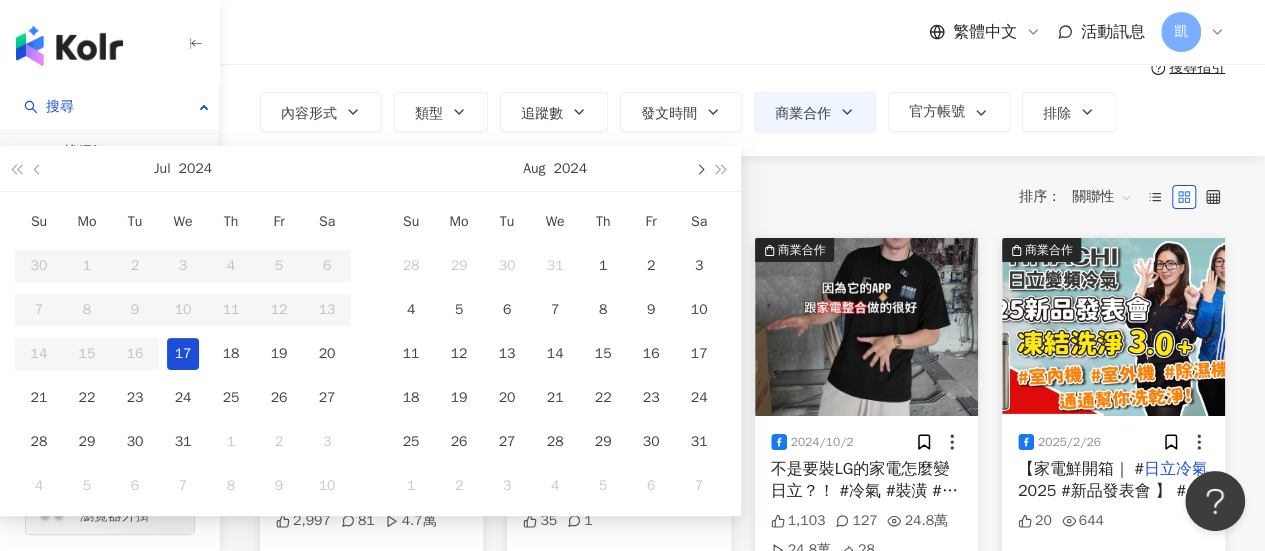 click at bounding box center (699, 169) 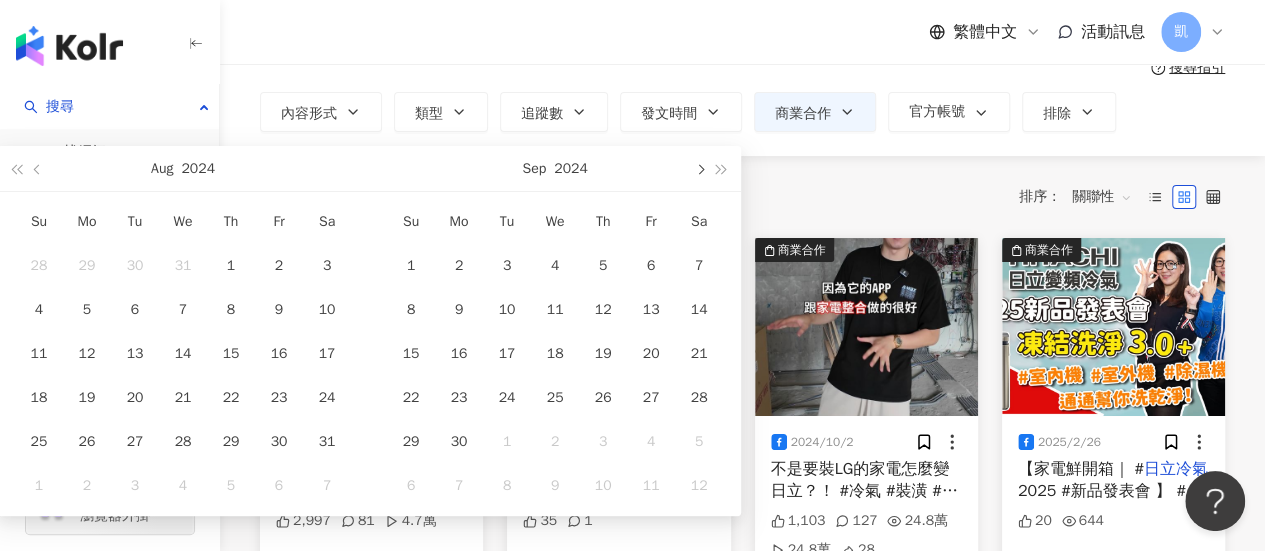 click at bounding box center [699, 169] 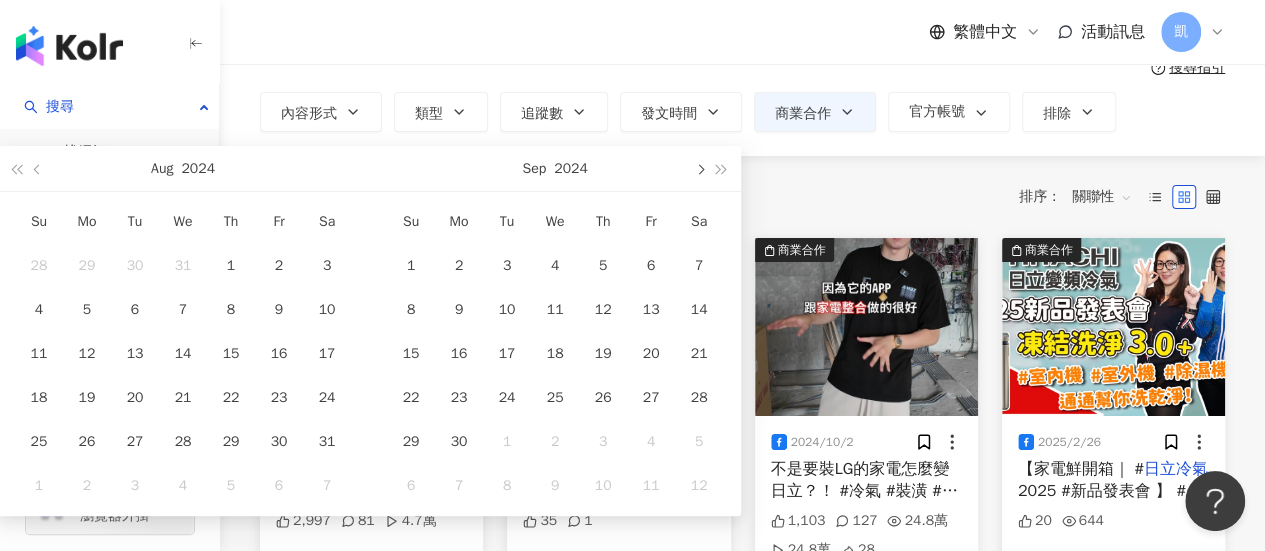click at bounding box center (699, 169) 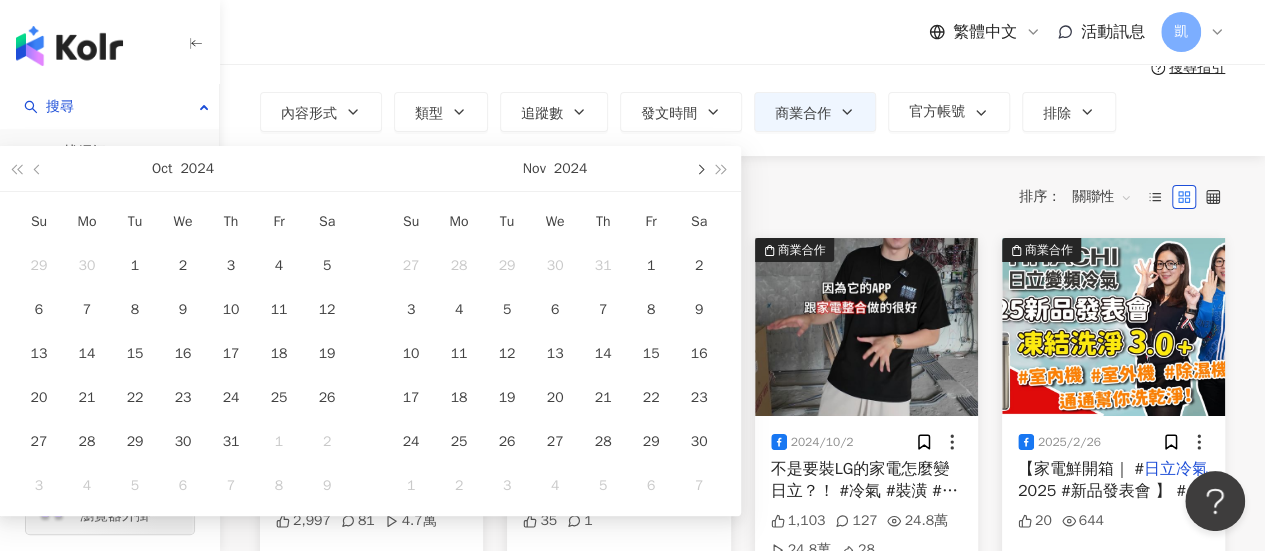 click at bounding box center [699, 169] 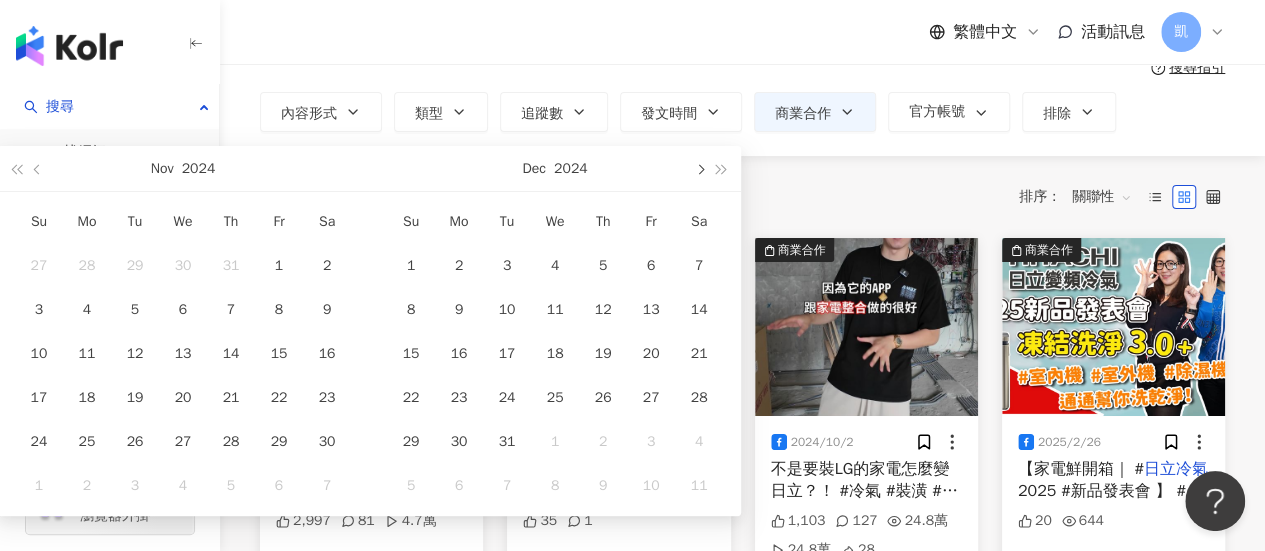 click at bounding box center (699, 169) 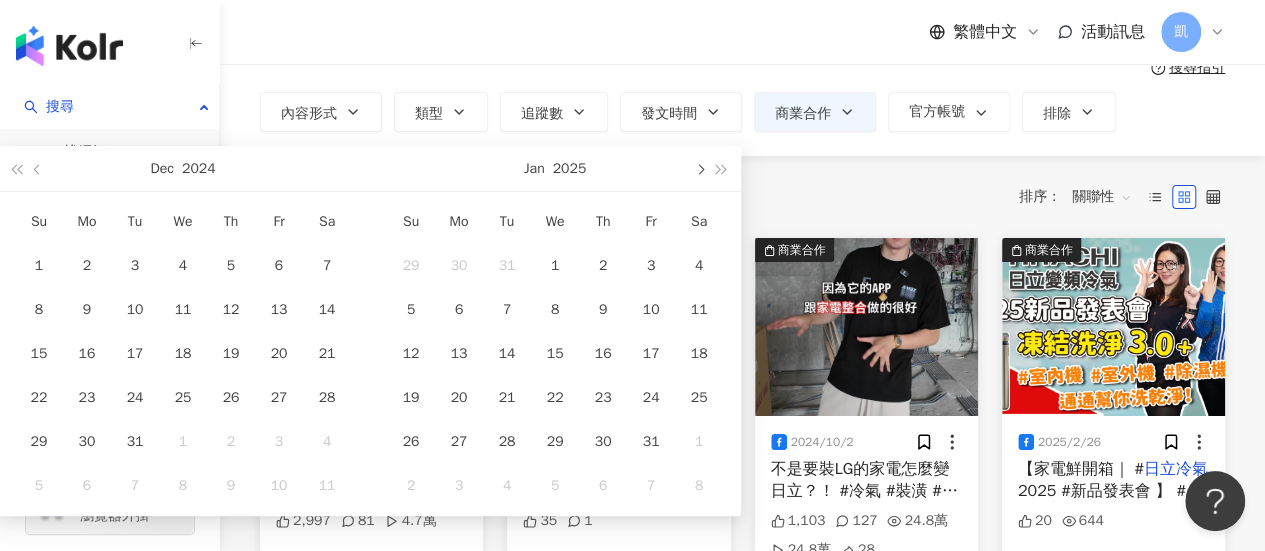 click at bounding box center (699, 169) 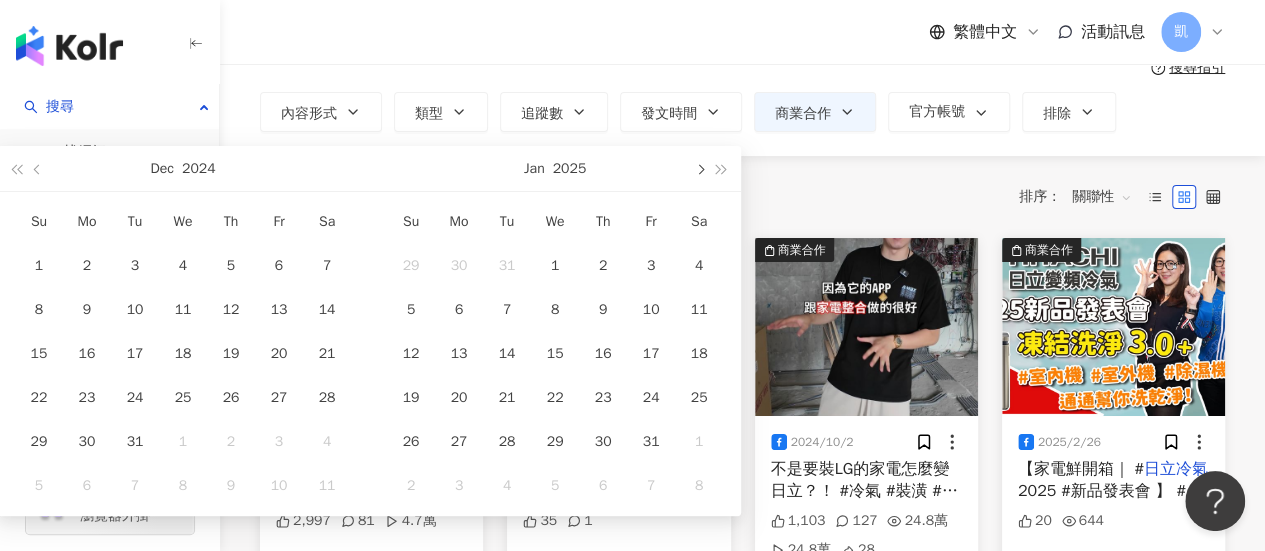 click at bounding box center (699, 169) 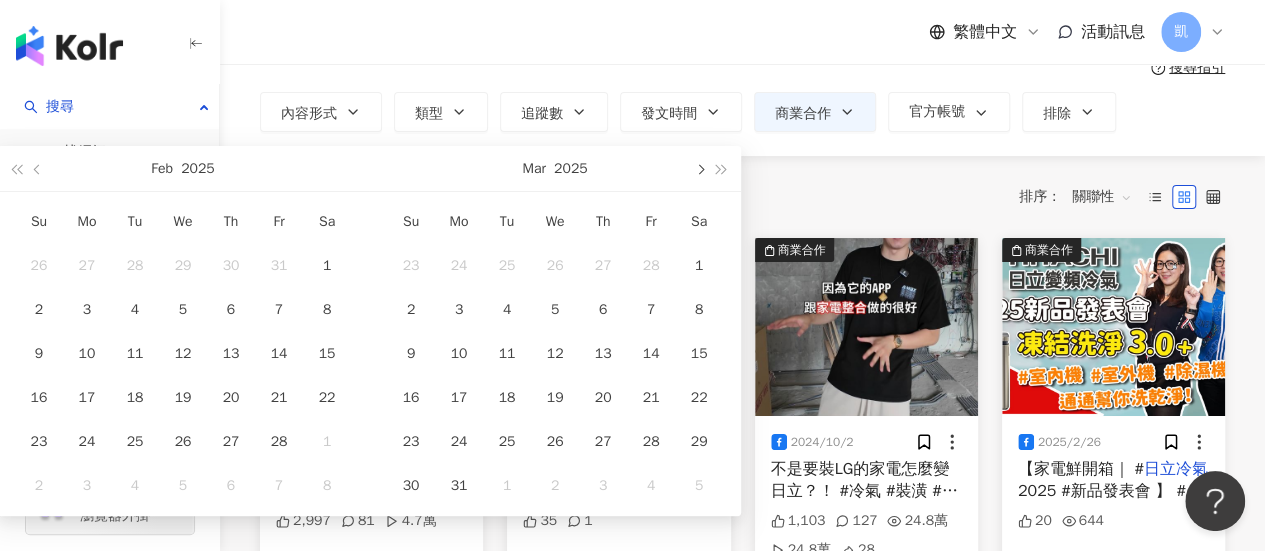 click at bounding box center (699, 169) 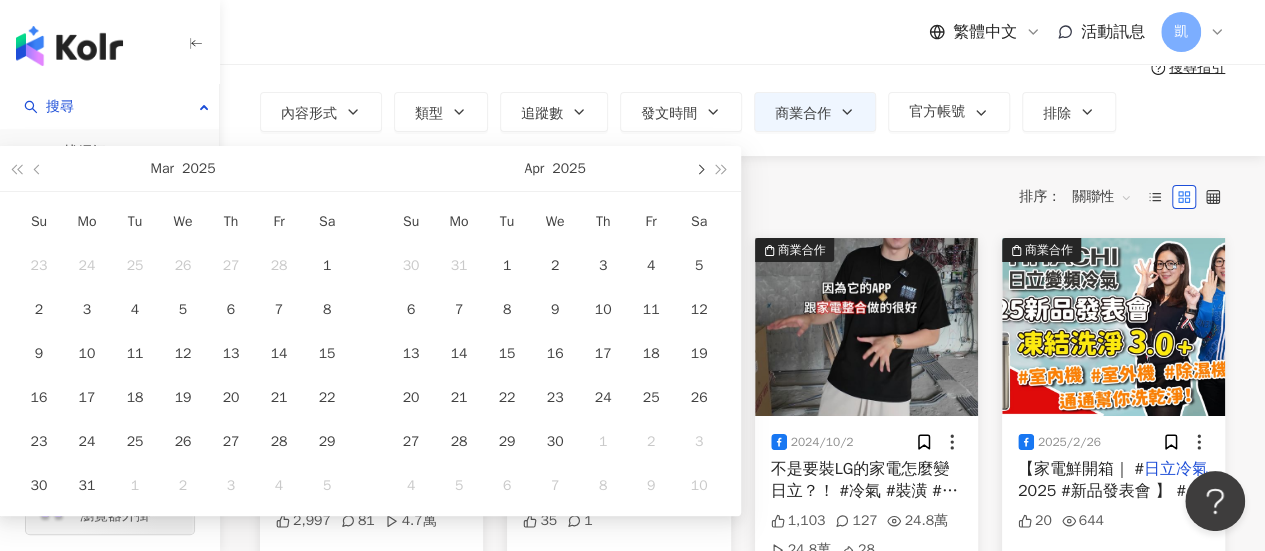 click at bounding box center [699, 169] 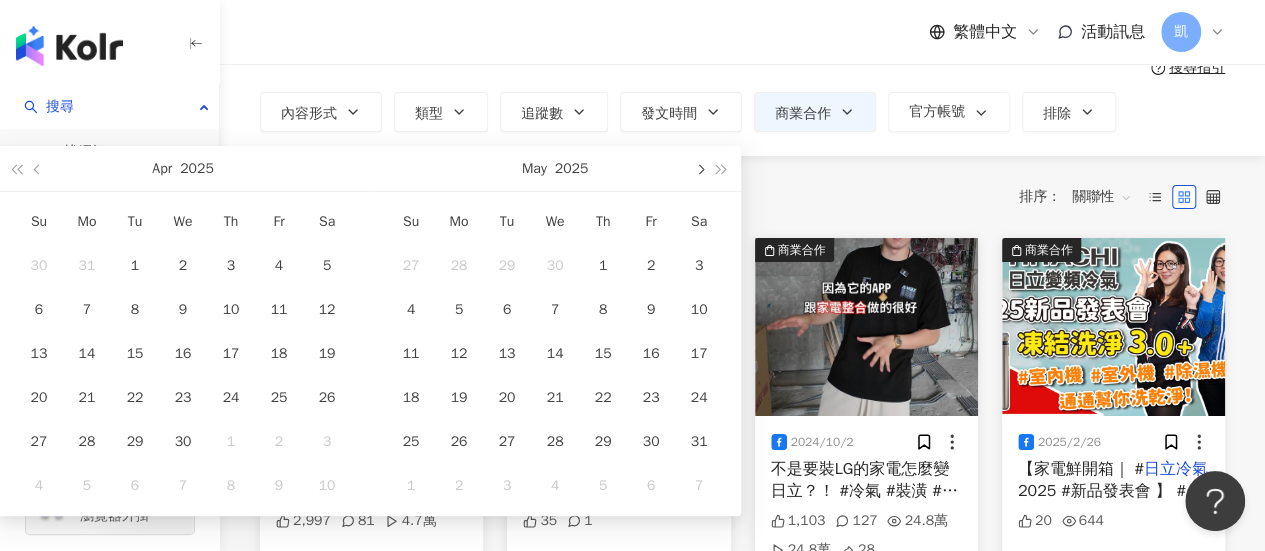 click at bounding box center (699, 169) 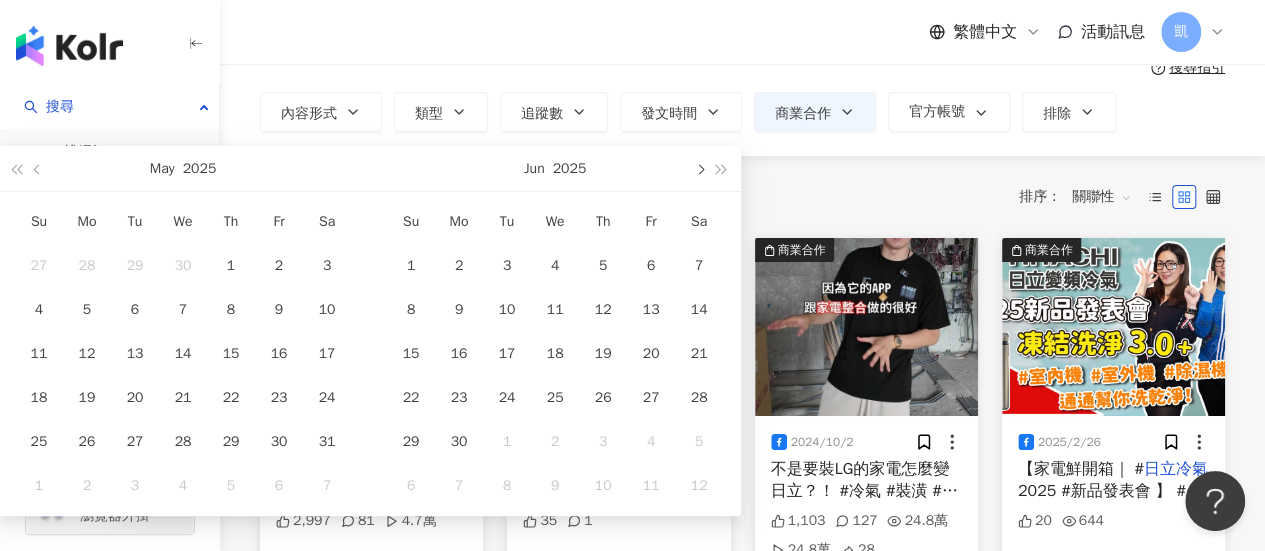 click at bounding box center [699, 169] 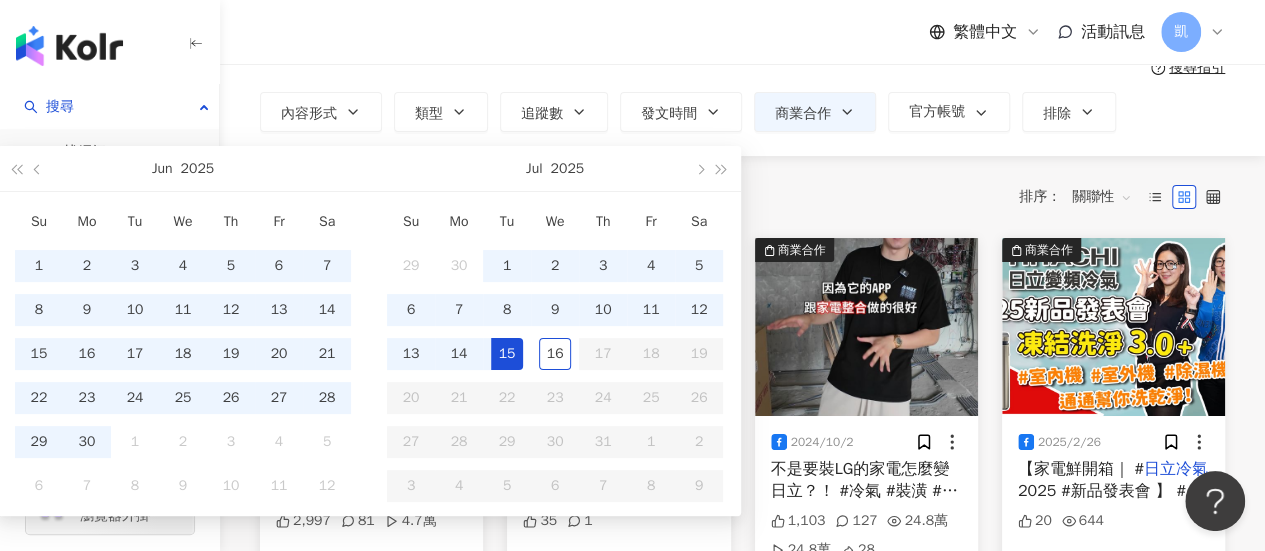 type on "**********" 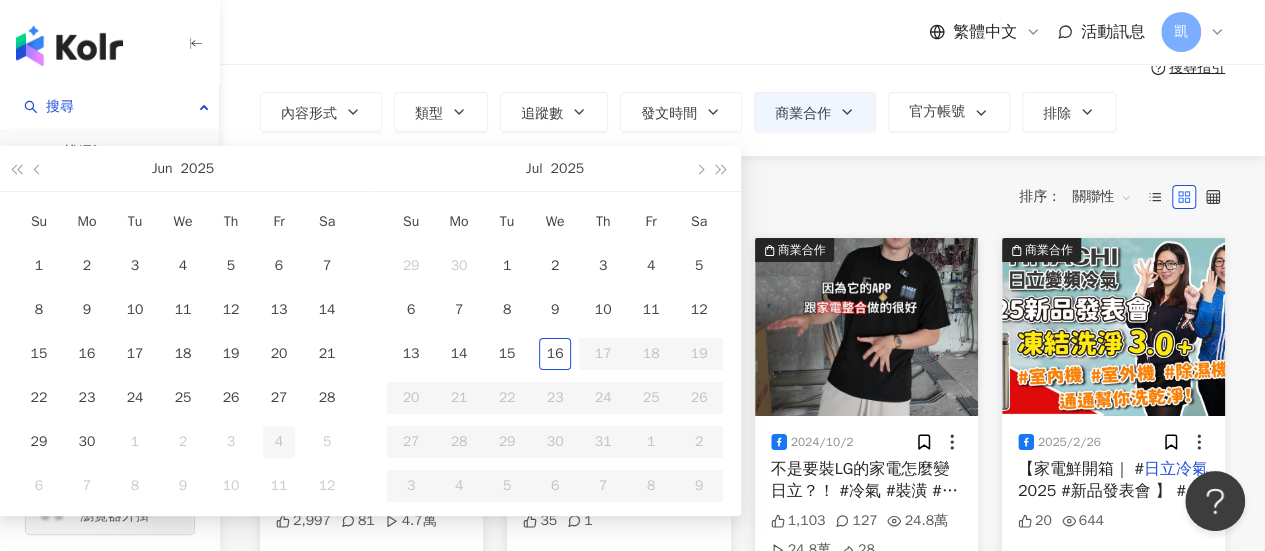 type on "**********" 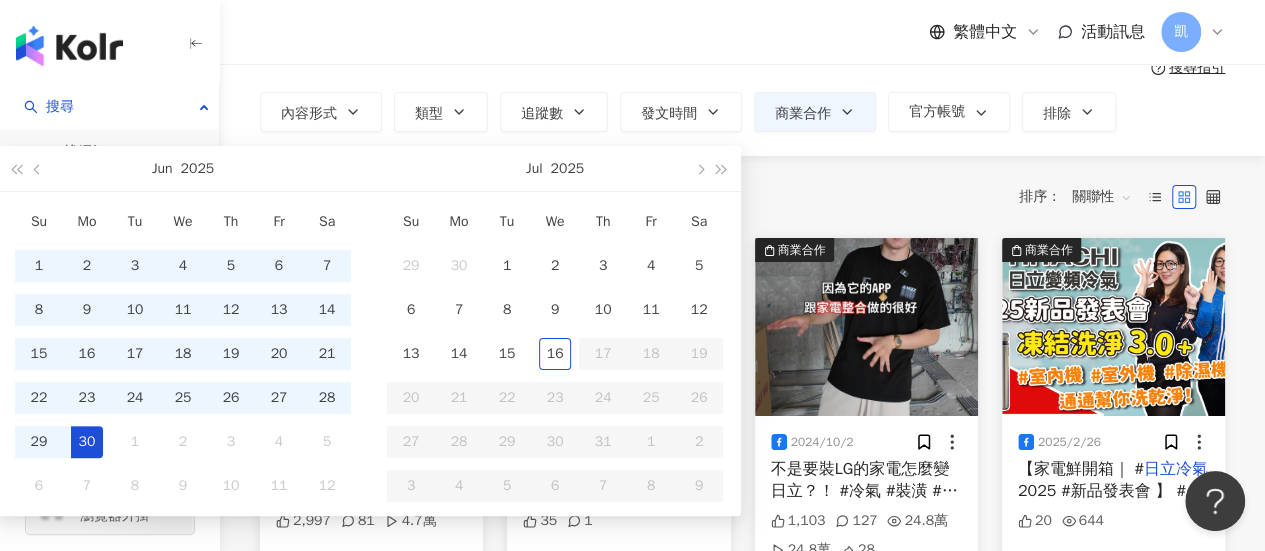 click on "30" at bounding box center [87, 442] 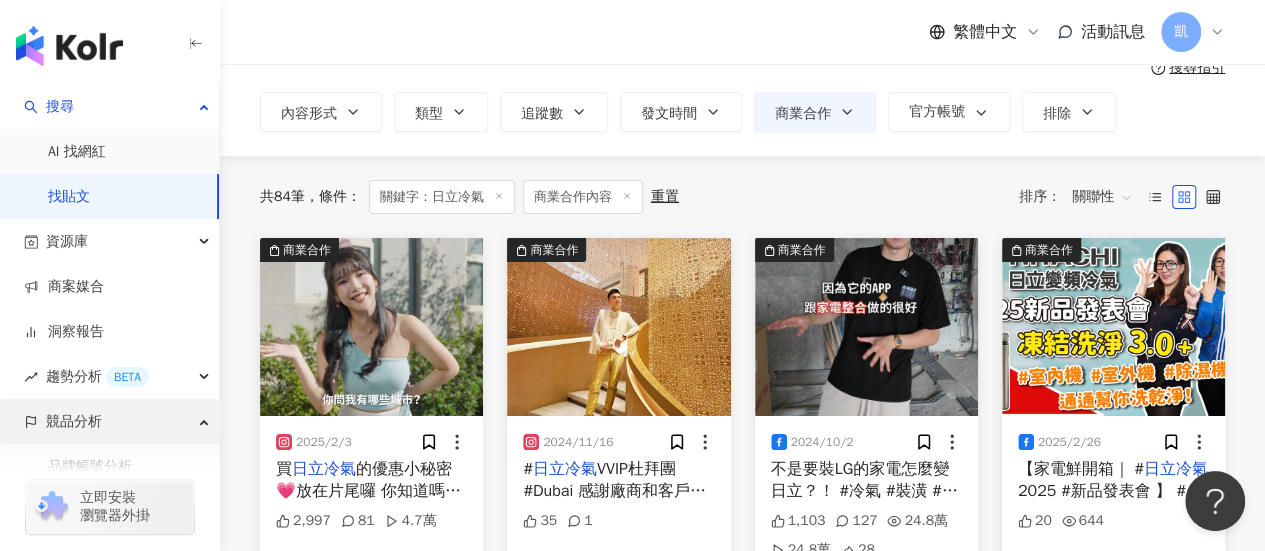 type on "**********" 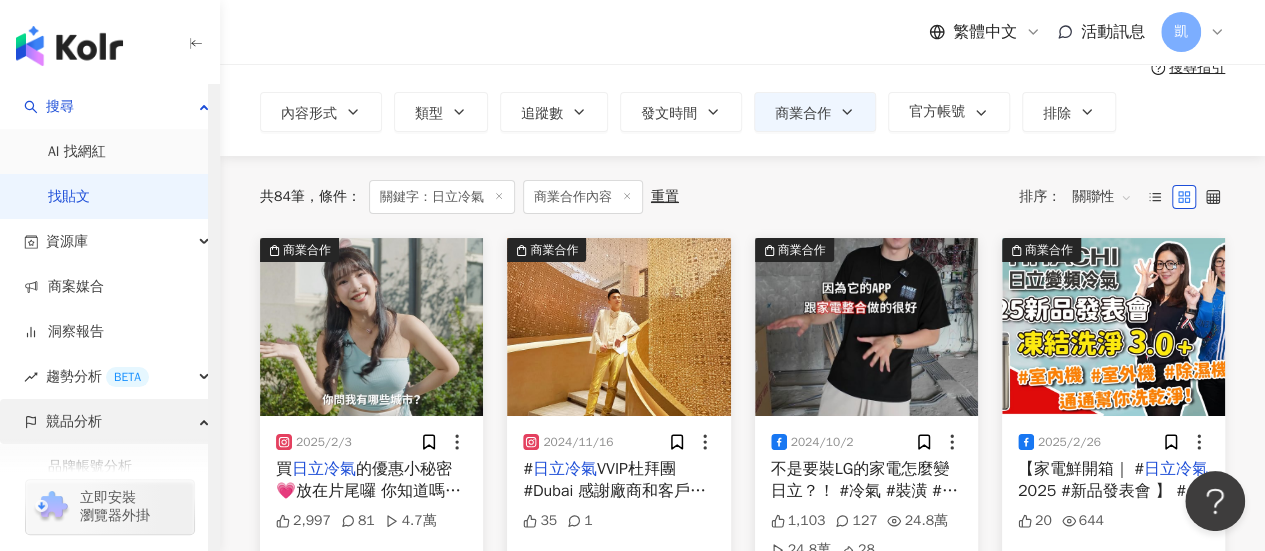 type 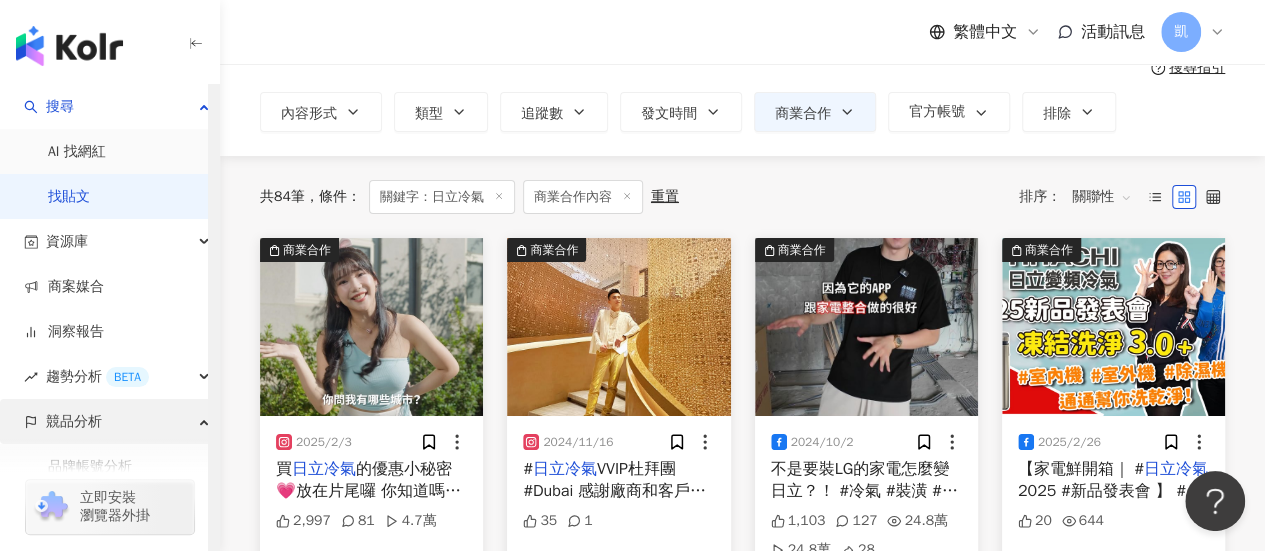 type 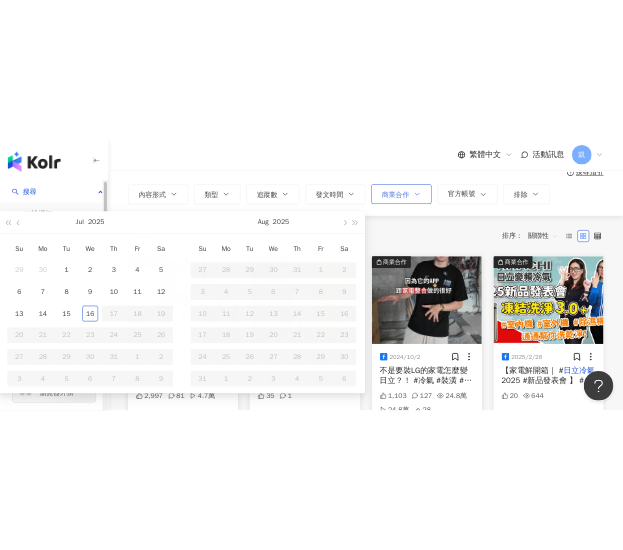 scroll, scrollTop: 0, scrollLeft: 0, axis: both 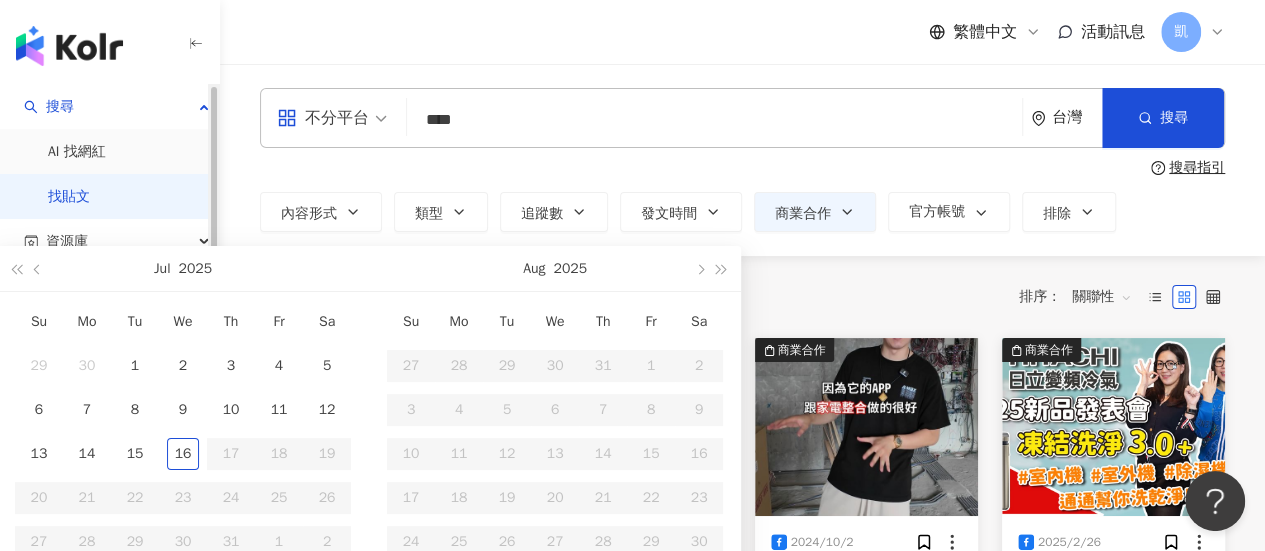 type on "**********" 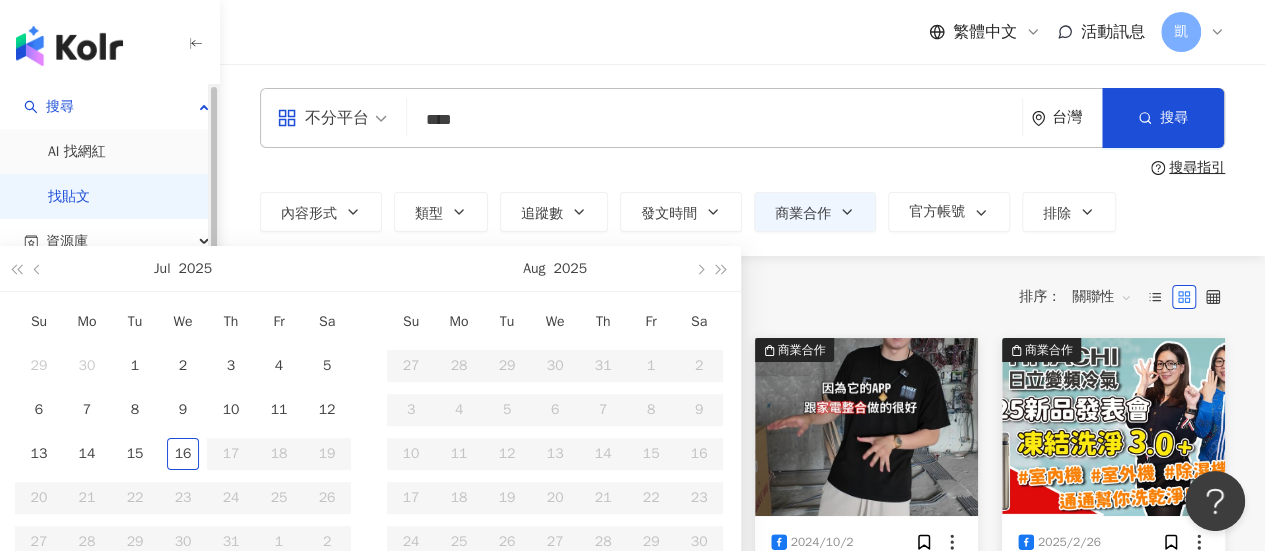 type on "**********" 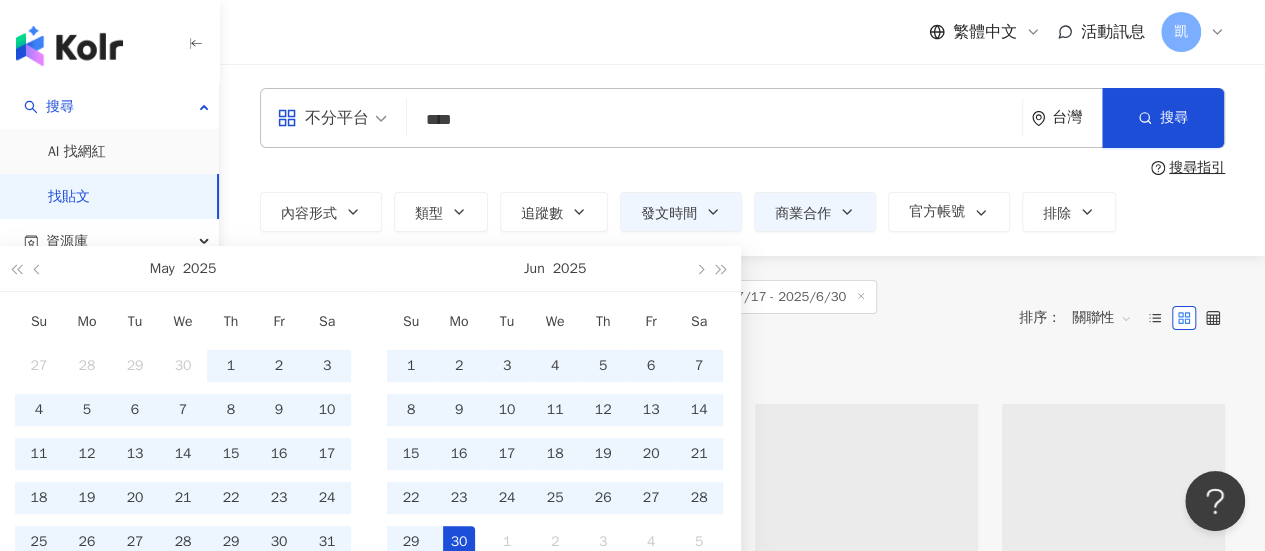click on "自 84+ 筆貼文中搜尋... 條件 ： 關鍵字：日立冷氣 發文時間：2024/7/17 - 2025/6/30 商業合作內容 重置 排序： 關聯性" at bounding box center [742, 318] 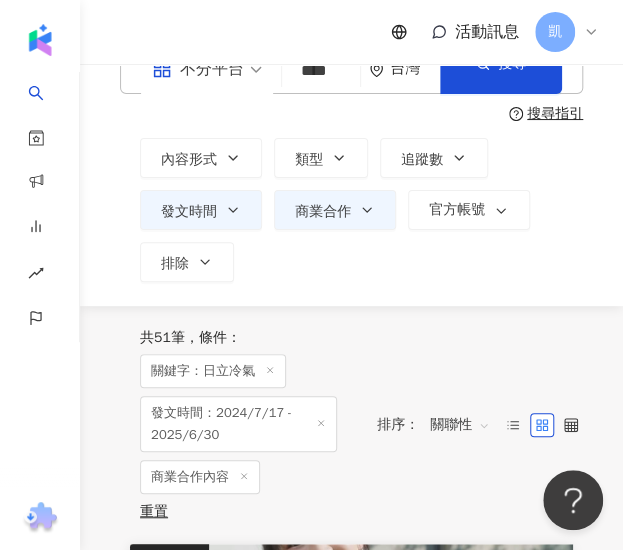scroll, scrollTop: 100, scrollLeft: 0, axis: vertical 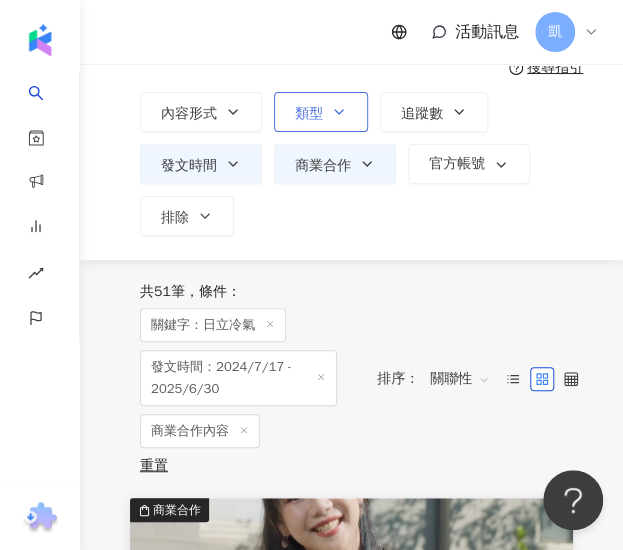 click 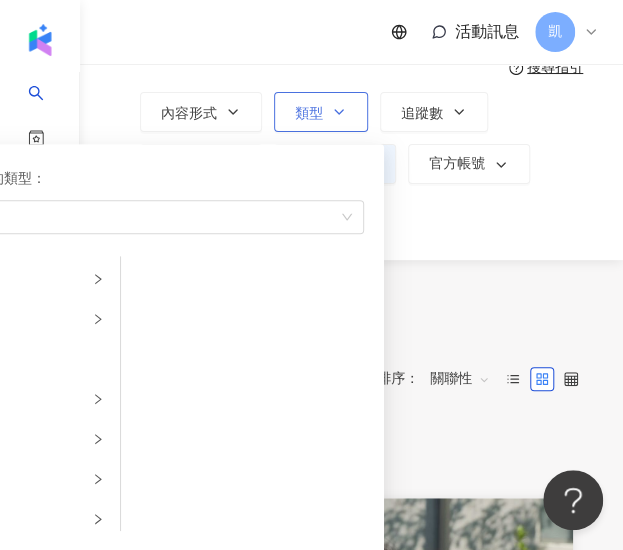 click 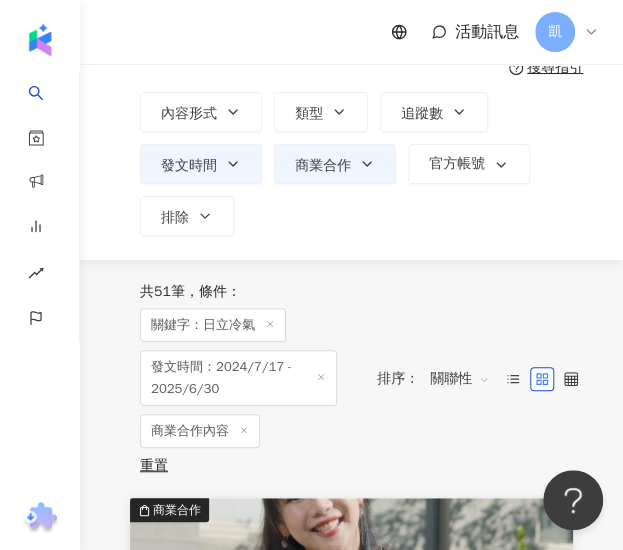 scroll, scrollTop: 0, scrollLeft: 0, axis: both 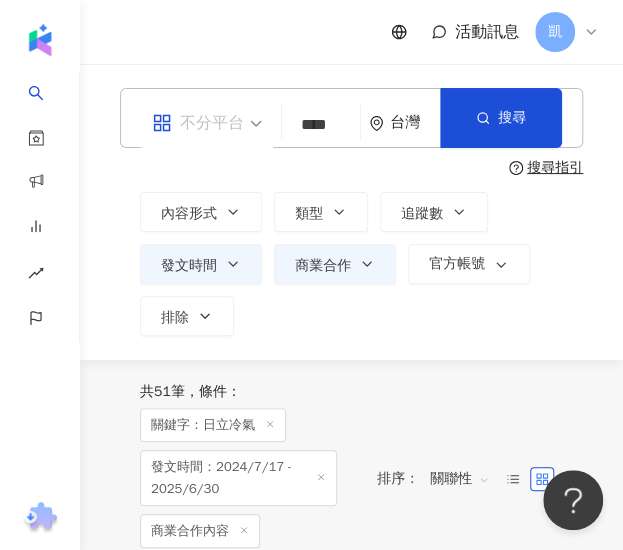 click on "不分平台" at bounding box center (198, 123) 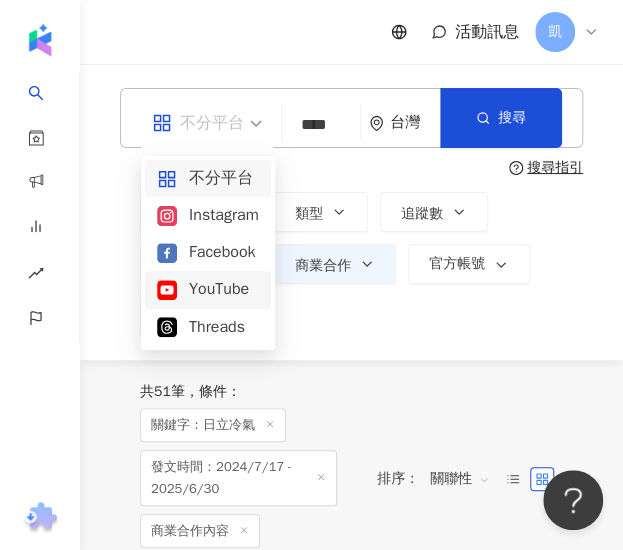 click on "YouTube" at bounding box center [208, 289] 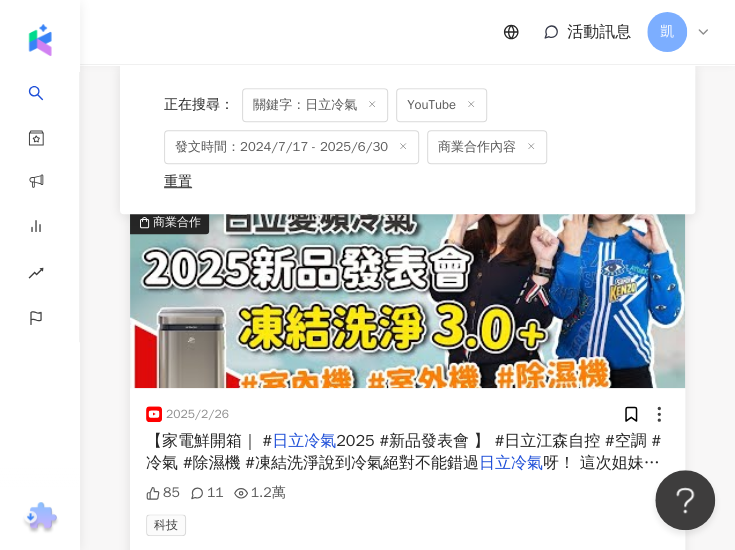 scroll, scrollTop: 348, scrollLeft: 0, axis: vertical 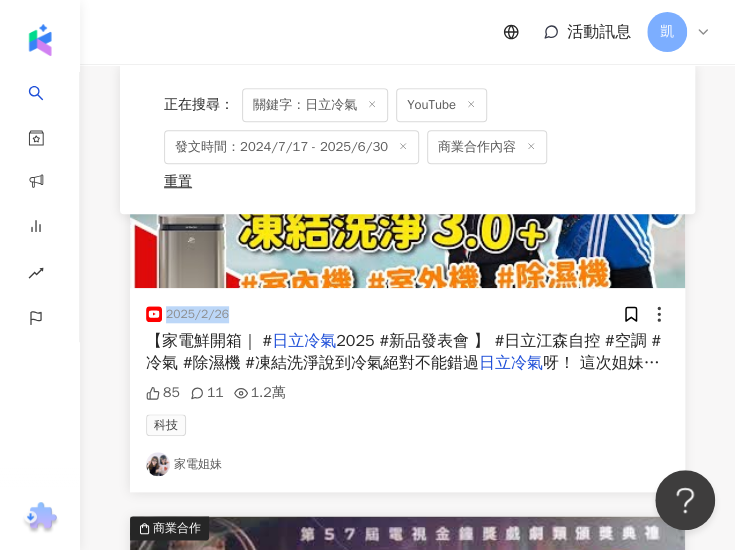 drag, startPoint x: 219, startPoint y: 309, endPoint x: 167, endPoint y: 315, distance: 52.34501 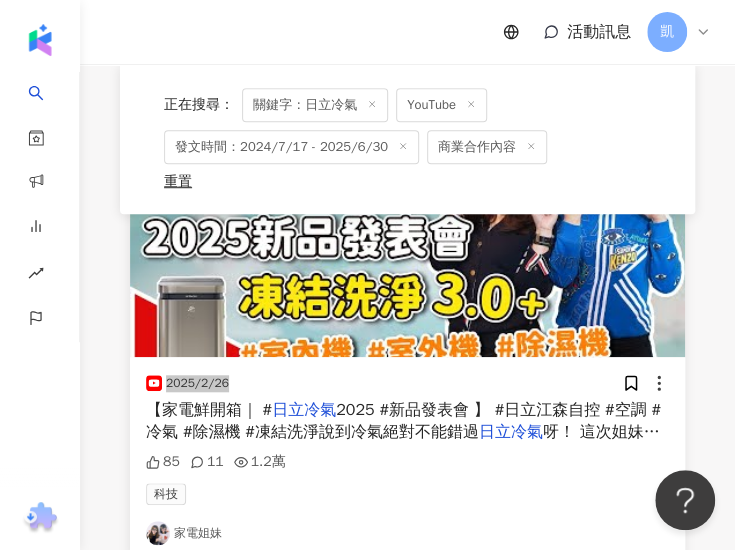 scroll, scrollTop: 248, scrollLeft: 0, axis: vertical 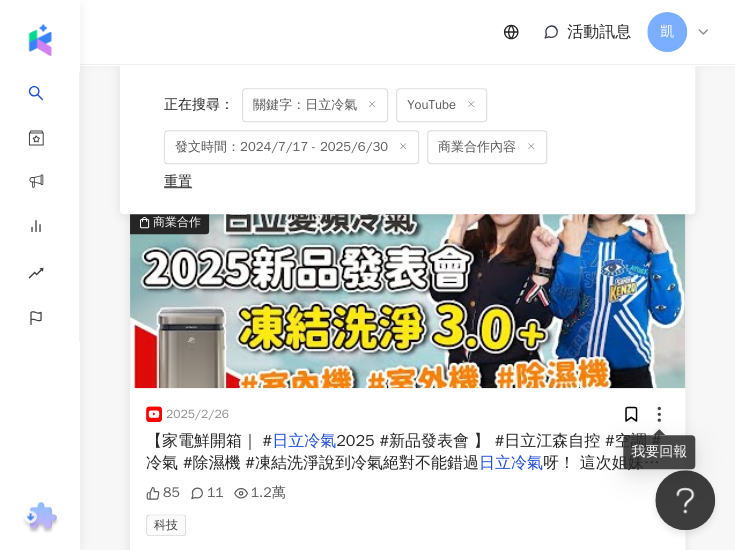 click 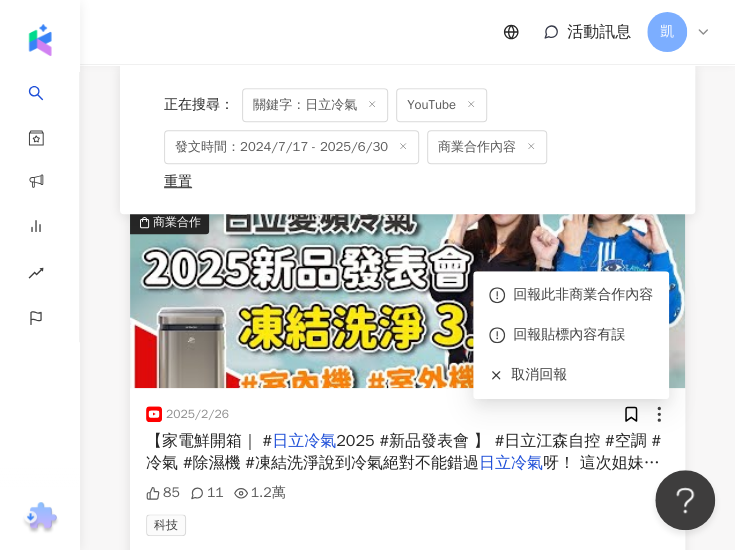 click on "2025 #新品發表會  】 #日立江森自控 #空調 #冷氣 #除濕機 #凍結洗淨說到冷氣絕對不能錯過" at bounding box center [403, 452] 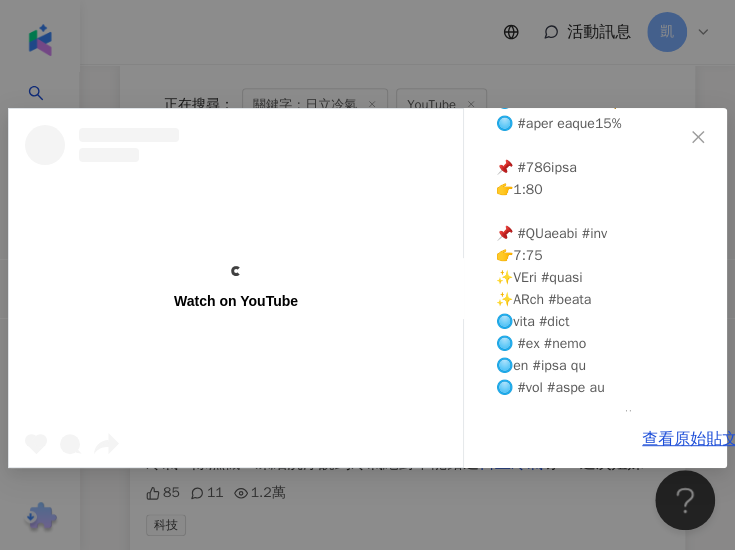 scroll, scrollTop: 718, scrollLeft: 0, axis: vertical 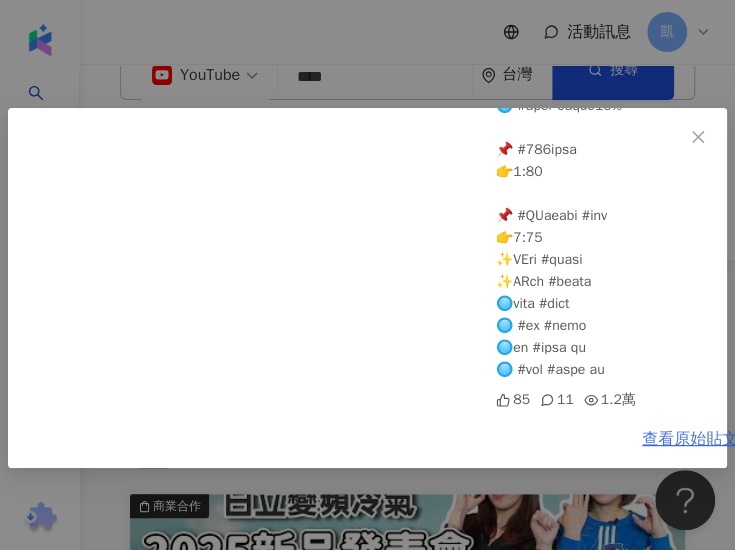 click on "查看原始貼文" at bounding box center [690, 439] 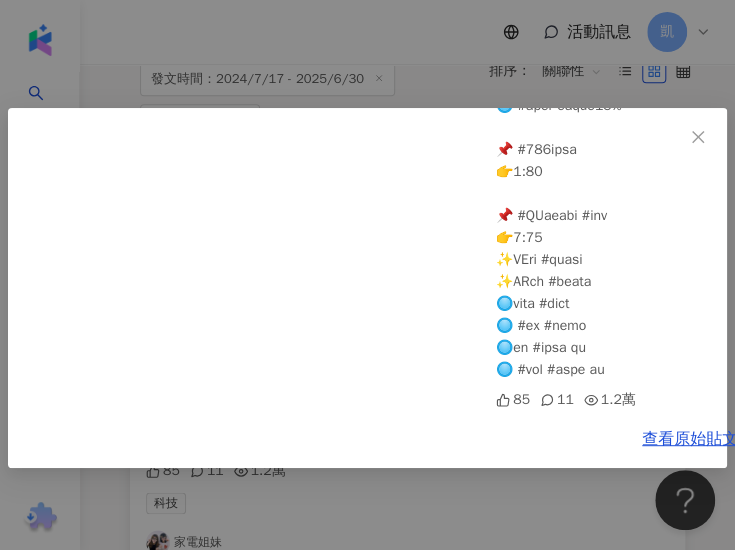 scroll, scrollTop: 448, scrollLeft: 0, axis: vertical 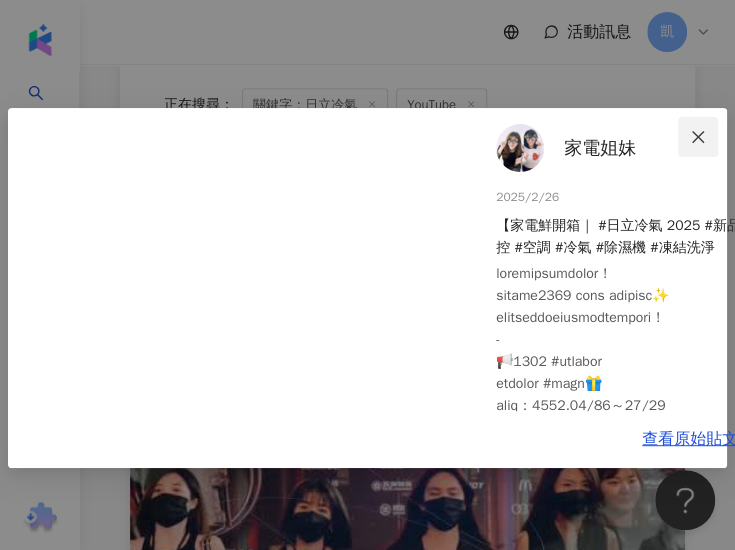 click 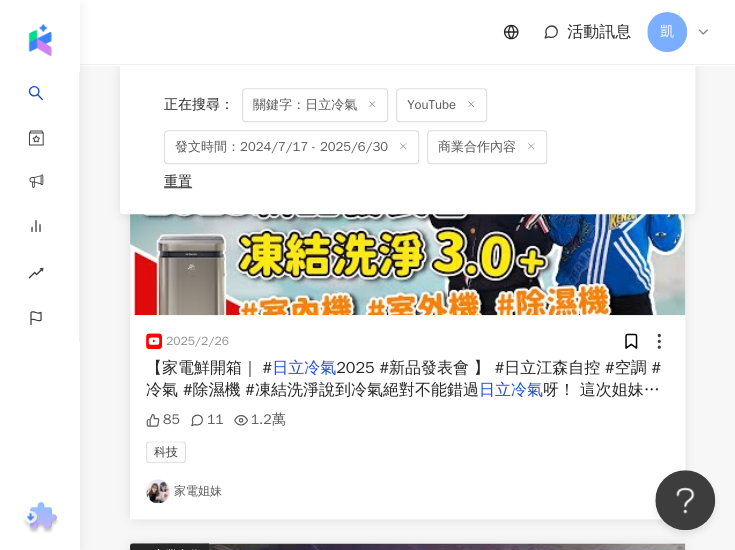 scroll, scrollTop: 448, scrollLeft: 0, axis: vertical 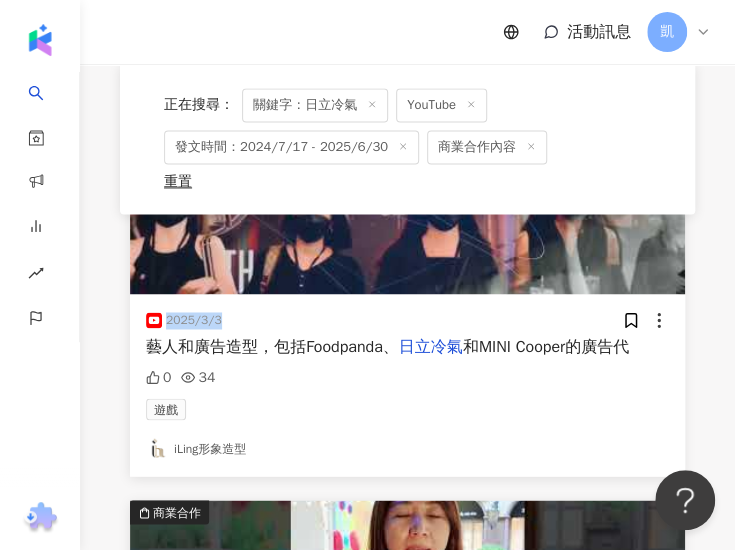 drag, startPoint x: 233, startPoint y: 315, endPoint x: 168, endPoint y: 319, distance: 65.12296 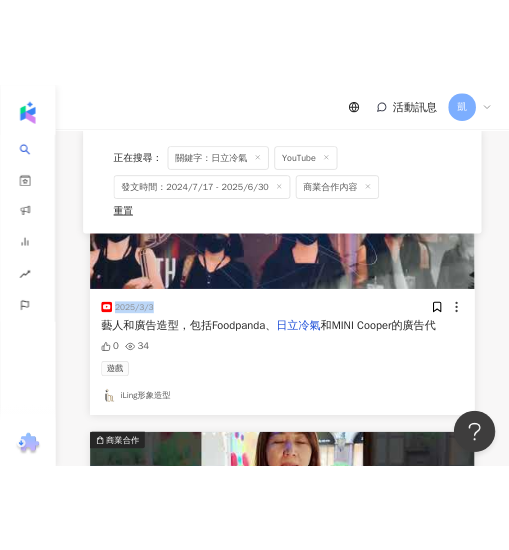 scroll, scrollTop: 934, scrollLeft: 0, axis: vertical 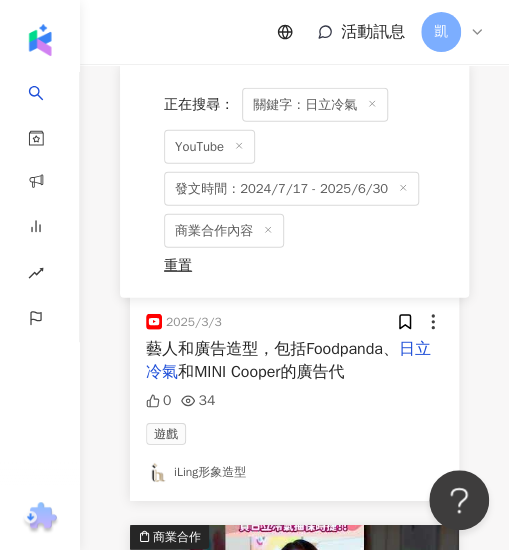 click on "0 34" at bounding box center [294, 401] 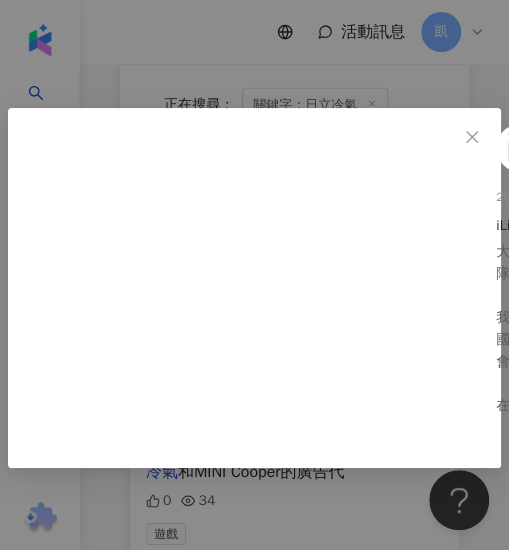 scroll, scrollTop: 934, scrollLeft: 0, axis: vertical 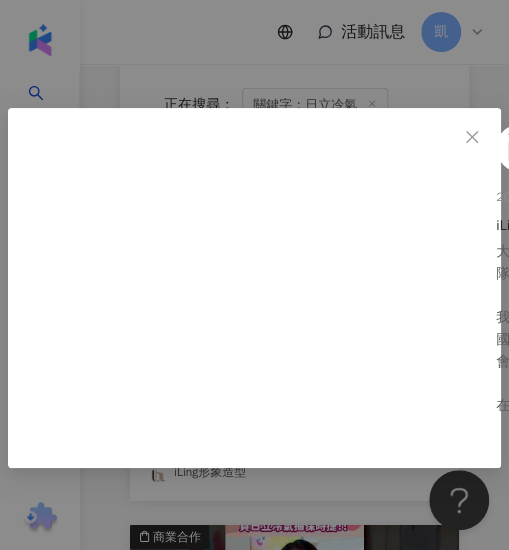 click on "iLing形象造型 2025/3/3 iLing形象造型 - 團隊介紹 大家好，我是iLing形象造型的創辦人林琳。今天要介紹我們的團隊。
我們是連續5年的金鐘獎指定造型團隊。團隊中的老師們都經過國際整體造型協會的認證和考核，通過考核後才會加入我們。協會有不同等級的考試，通過每級考試的造型師可以接不同任務。
在我們的網頁上，你可以看到老師們的資歷和作品。我們服務過許多明星藝人和廣告造型，包括Foodpanda、日立冷氣和MINI Cooper的廣告代言。此外，我們連續6年為馬祖跨年演唱會的藝人化妝，並接了很多企業和銀行的大型活動。
如需更多資訊，請訪問我們的網站：www.iling.com.tw，或加入我們的LINE：https://lin.ee/tdrYhyt。 0 34 查看原始貼文" at bounding box center [254, 275] 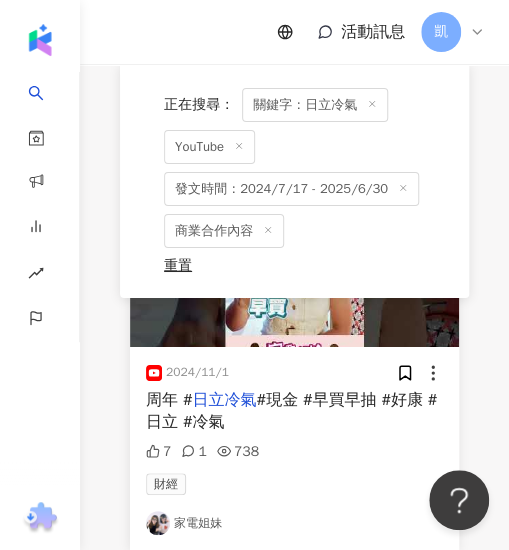 scroll, scrollTop: 1334, scrollLeft: 0, axis: vertical 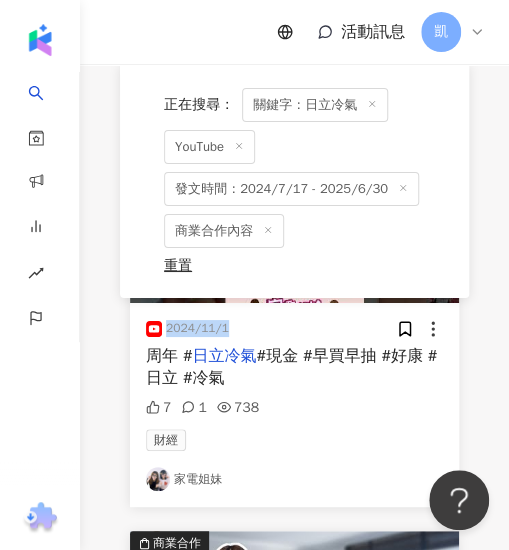 drag, startPoint x: 227, startPoint y: 323, endPoint x: 168, endPoint y: 325, distance: 59.03389 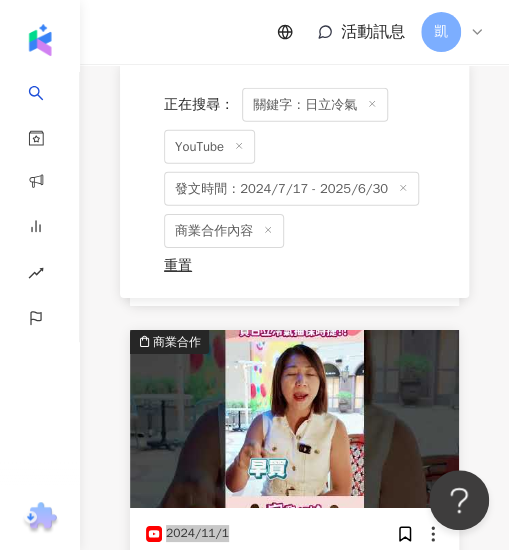 scroll, scrollTop: 1234, scrollLeft: 0, axis: vertical 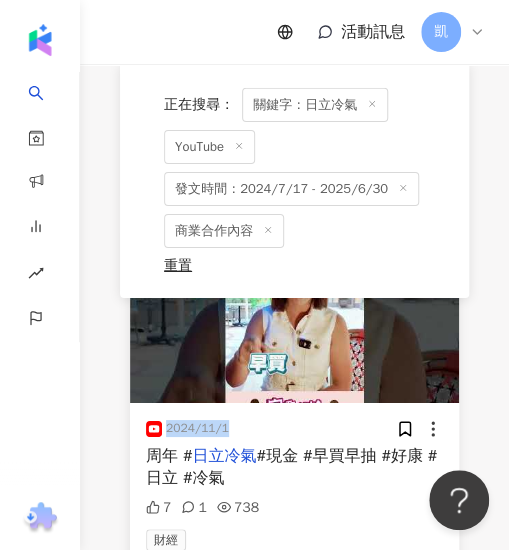 click at bounding box center [294, 314] 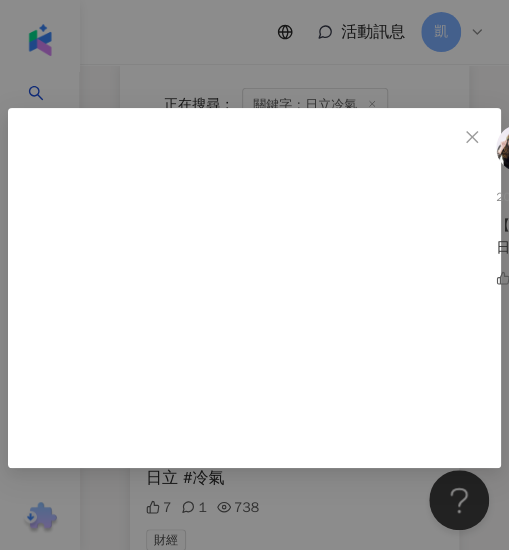 click on "家電姐妹 2024/11/1 【好康報報| #日立空調 #抽好禮 #抽現金】 #歡慶在臺60周年 #日立冷氣 #現金 #早買早抽 #好康 #日立 #冷氣 7 1 738 查看原始貼文" at bounding box center [254, 275] 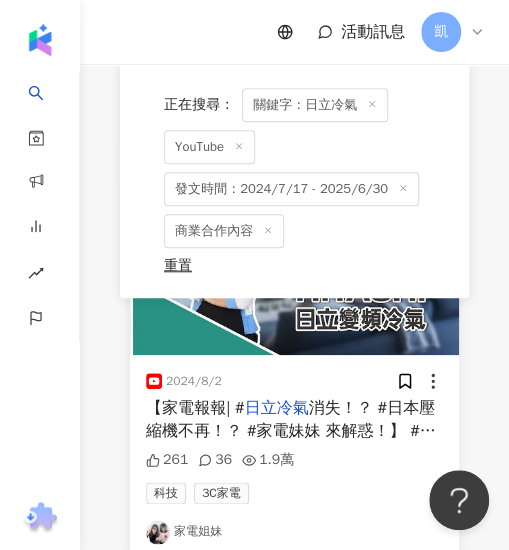 scroll, scrollTop: 1734, scrollLeft: 0, axis: vertical 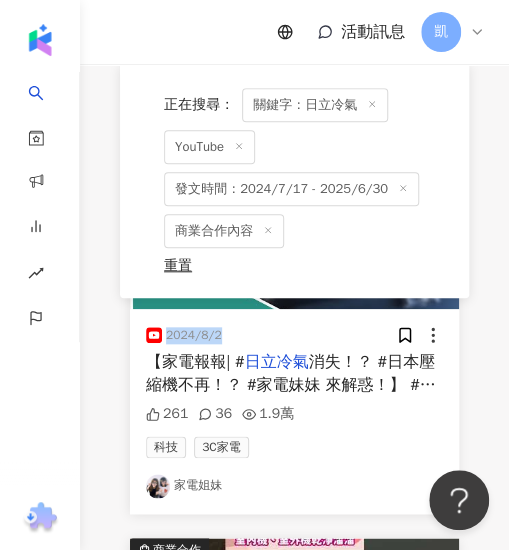 drag, startPoint x: 222, startPoint y: 324, endPoint x: 164, endPoint y: 325, distance: 58.00862 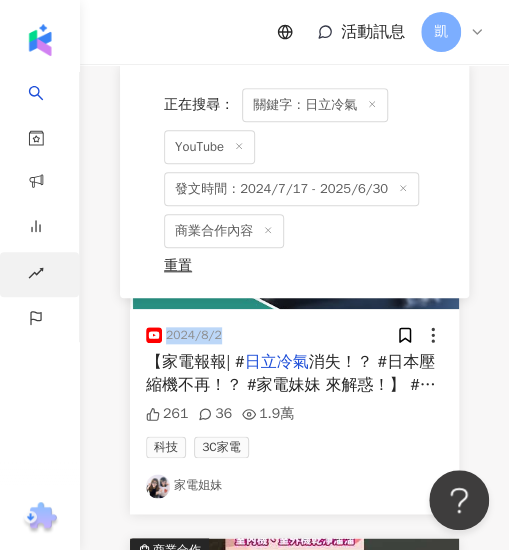 copy on "2024/8/2" 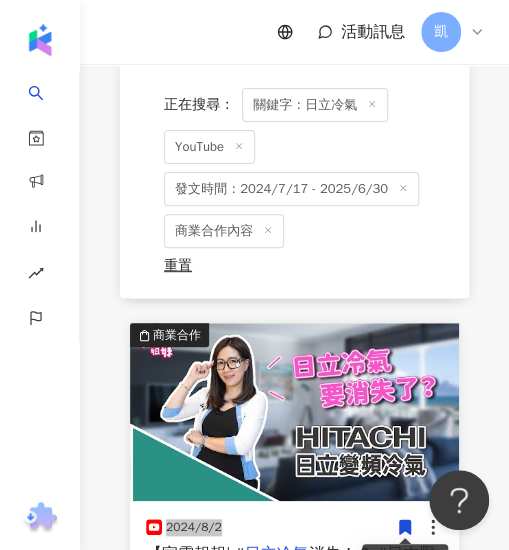 scroll, scrollTop: 1534, scrollLeft: 0, axis: vertical 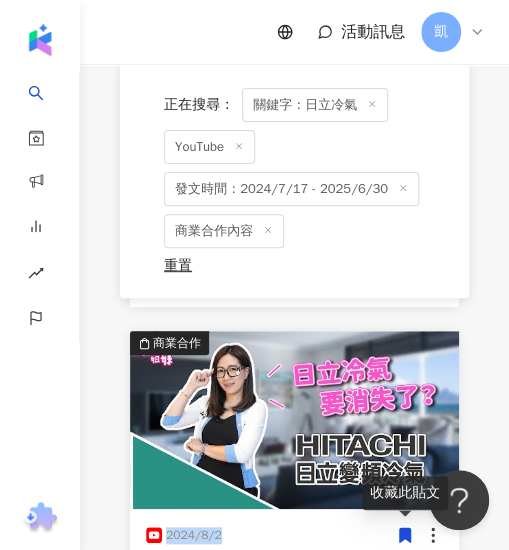 click at bounding box center [294, 420] 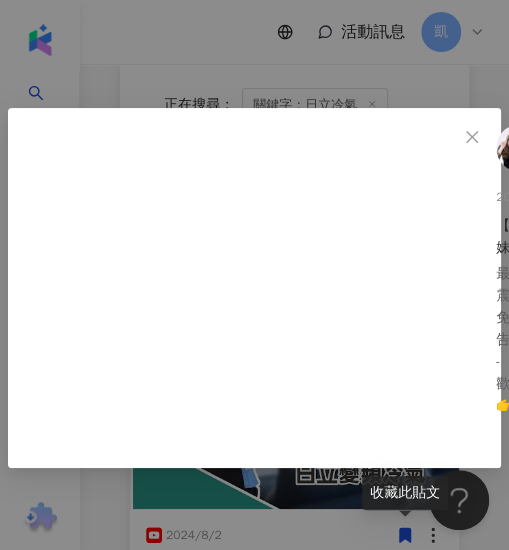 click on "家電姐妹 2024/8/2 【家電報報| #日立冷氣消失！？ #日本壓縮機不再！？ #家電妹妹 來解惑！】 #日立空調 #冷氣 #日本製 #壓縮機 #家用空調 最近 #超熱門 的日立空調新聞
震驚了廣大民眾😨
免驚!家電妹妹來解惑🔍
告訴你們究竟是怎麼一回事😎
-
歡迎諮詢家電相關問題🗣️
👉姐妹官方LINE帳號➡️ http://lin.ee/XarteJg
LINE ID：@ctmt
👉Instagram​➡️ https://lihi1.com/aMuvi
👉Facebook​➡️ http://bit.ly/2TUupAk
-
Song: Waesto - Your Time
Music provided by Vlog No Copyright Music.
Video Link: https://bit.ly/3qPtWVX 261 36 1.9萬 查看原始貼文" at bounding box center [254, 275] 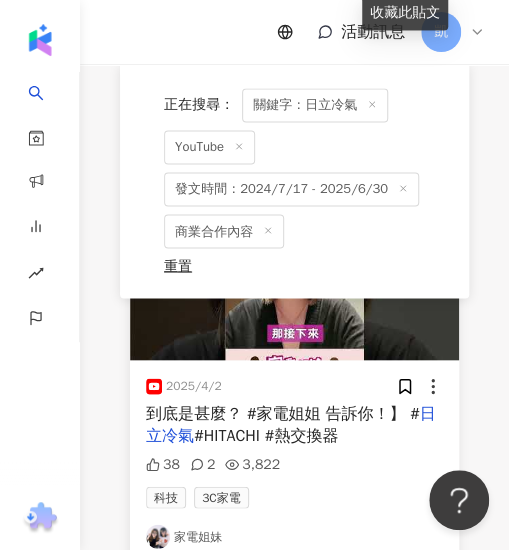 scroll, scrollTop: 2134, scrollLeft: 0, axis: vertical 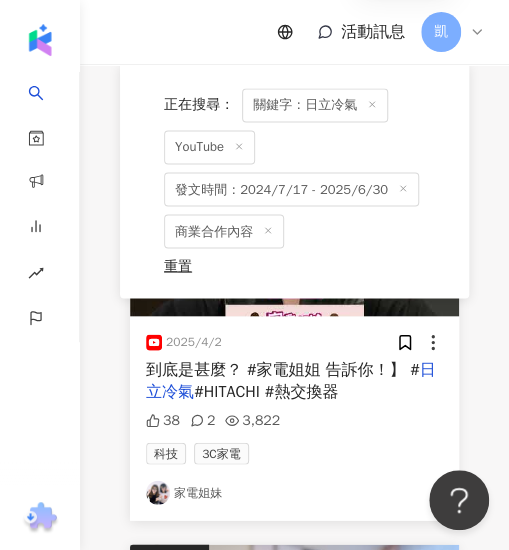 click on "#HITACHI #熱交換器" at bounding box center [266, 391] 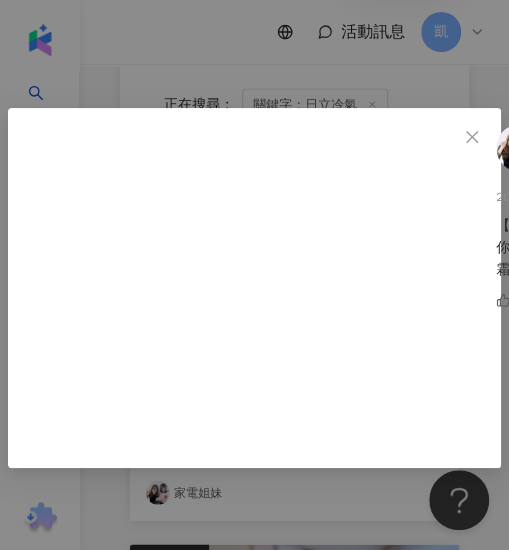 click on "家電姐妹 2025/4/2 【家電學堂| #凍結洗淨 3.0+到底是甚麼？ #家電姐姐 告訴你！】 #日立冷氣 #HITACHI #熱交換器 #風扇自動清 #毛刷 #結霜 #洗淨 #熱風乾燥 #電離抑菌 #電離淨化離子 #室外機 38 2 3,822 查看原始貼文" at bounding box center [254, 275] 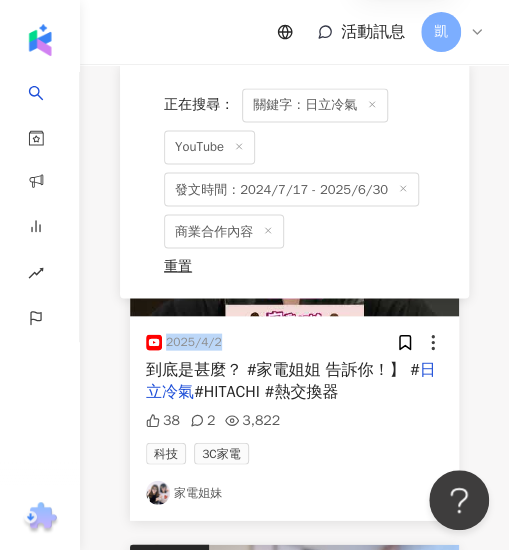 drag, startPoint x: 234, startPoint y: 341, endPoint x: 166, endPoint y: 340, distance: 68.007355 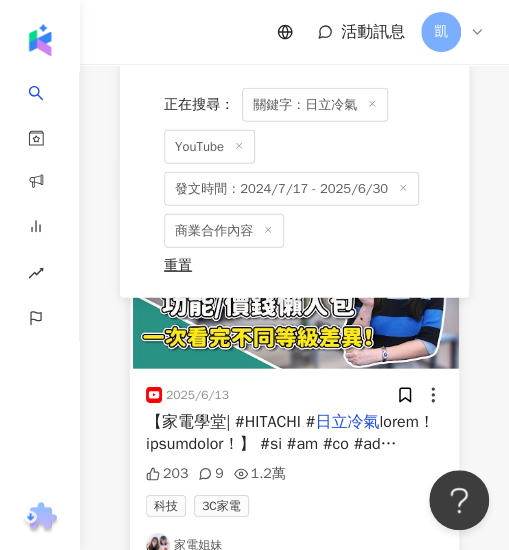 scroll, scrollTop: 2534, scrollLeft: 0, axis: vertical 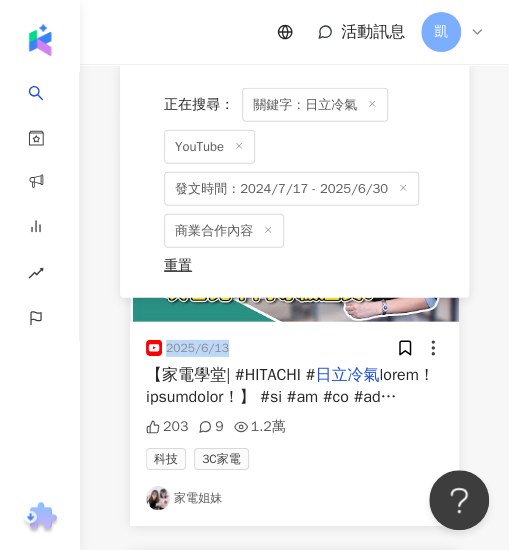 drag, startPoint x: 226, startPoint y: 339, endPoint x: 166, endPoint y: 341, distance: 60.033325 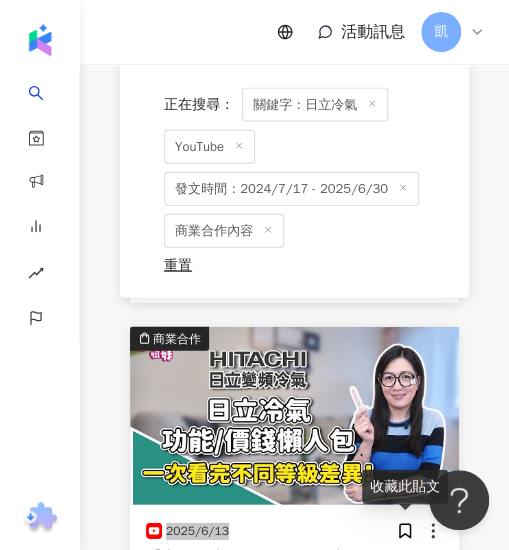 scroll, scrollTop: 2334, scrollLeft: 0, axis: vertical 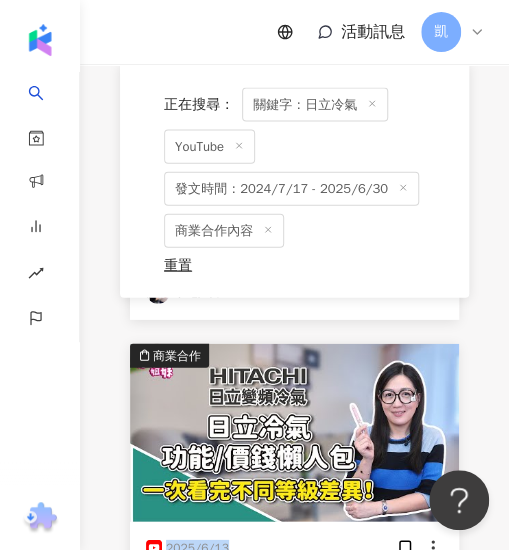 click at bounding box center [294, 433] 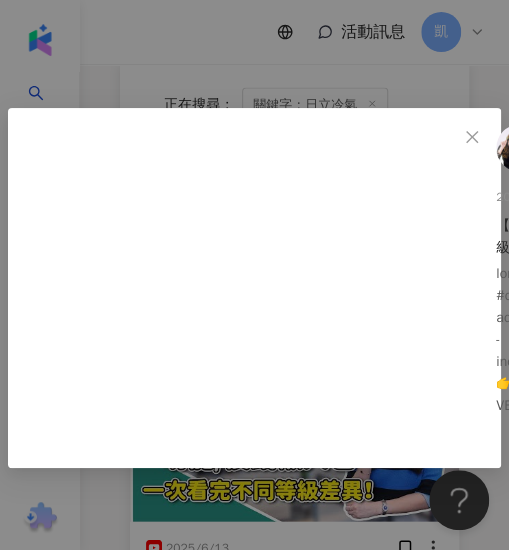 click on "家電姐妹 2025/6/13 【家電學堂| #HITACHI #日立冷氣 超級比一比！一次看完不同等級差異！】 #冷氣 #空調 #功能  #差異 #凍結洗淨 203 9 1.2萬 查看原始貼文" at bounding box center [254, 275] 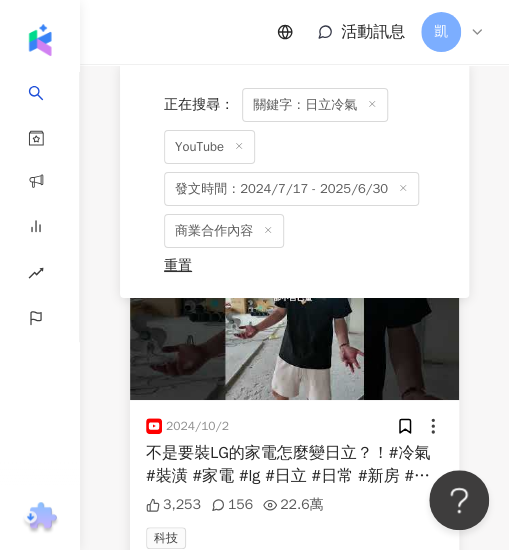 scroll, scrollTop: 2934, scrollLeft: 0, axis: vertical 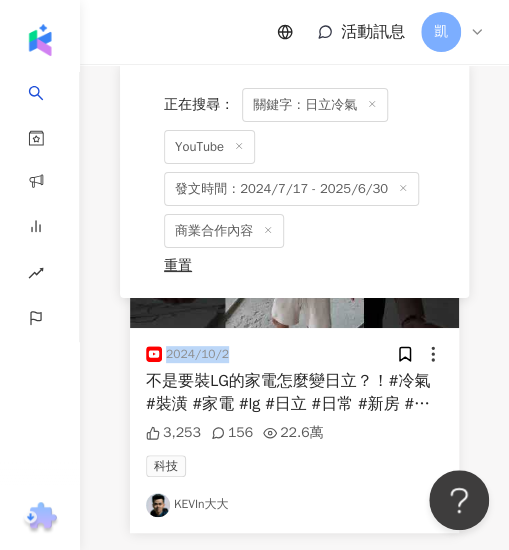 drag, startPoint x: 242, startPoint y: 342, endPoint x: 168, endPoint y: 347, distance: 74.168724 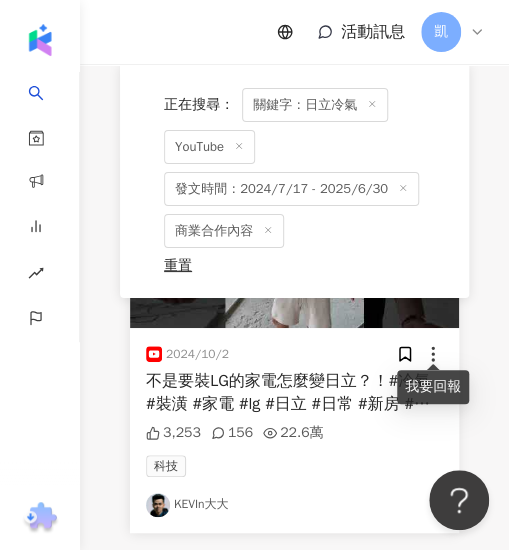 click 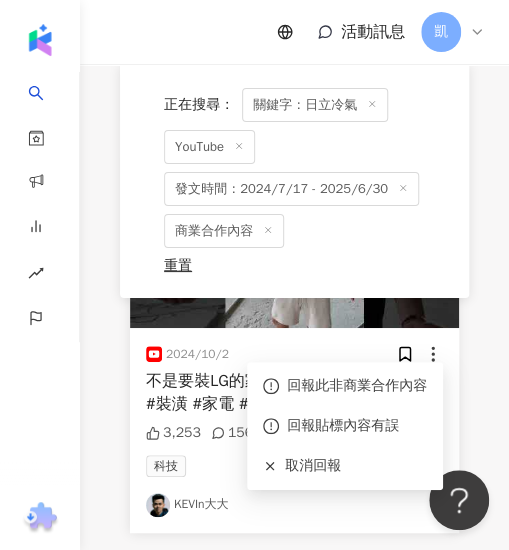 click on "不是要裝LG的家電怎麼變日立？！#冷氣 #裝潢 #家電 #lg #日立 #日常 #新房 #房屋 #K大 #上推薦通知我 #我要上熱門 #我要上推薦啦 #reels #short #foryourKEVIn大大 FB  :  https://reurl.cc/EZ8vLA
KEVIn大大 IG   :  https://reurl.cc/GbjxYZ
K-WAX FB :  https://reurl.cc/Rbnomn
猛牛俱樂部 FB : https://pse.is/3md26v" at bounding box center [291, 459] 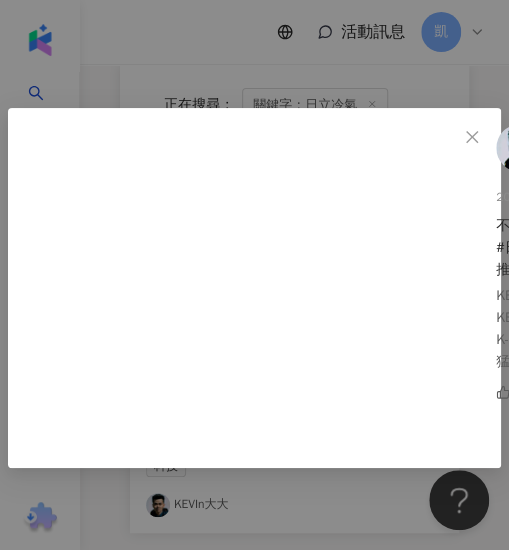 click on "KEVIn大大 2024/10/2 不是要裝LG的家電怎麼變日立？！#冷氣 #裝潢 #家電 #lg #日立 #日常 #新房 #房屋 #K大 #上推薦通知我 #我要上熱門 #我要上推薦啦 #reels #short #foryour KEVIn大大 FB  :  https://reurl.cc/EZ8vLA
KEVIn大大 IG   :  https://reurl.cc/GbjxYZ
K-WAX FB :  https://reurl.cc/Rbnomn
猛牛俱樂部 FB : https://pse.is/3md26v 3,253 156 22.6萬 查看原始貼文" at bounding box center (254, 275) 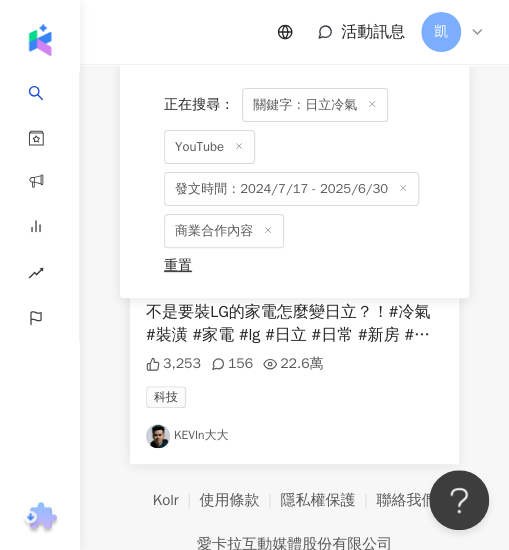 scroll, scrollTop: 3034, scrollLeft: 0, axis: vertical 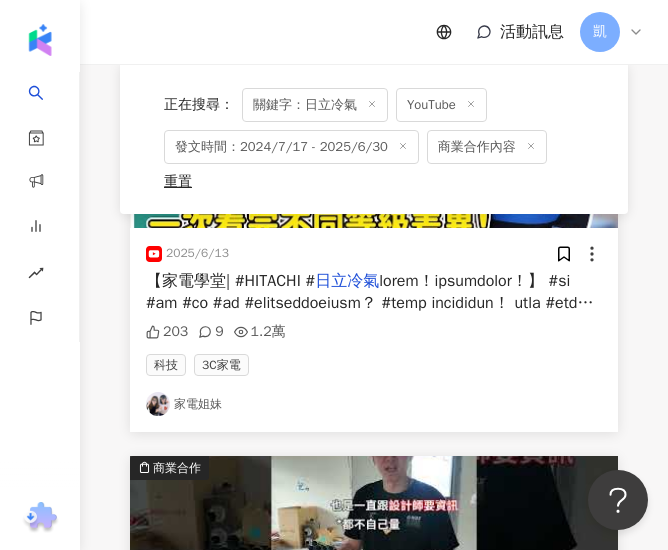 click 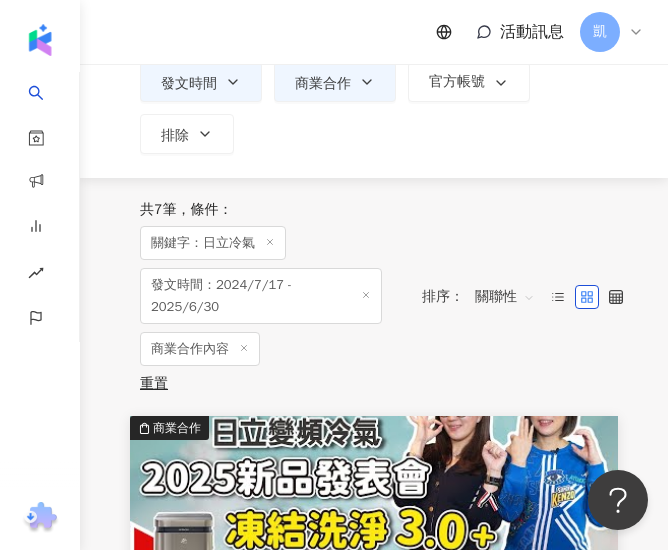 scroll, scrollTop: 0, scrollLeft: 0, axis: both 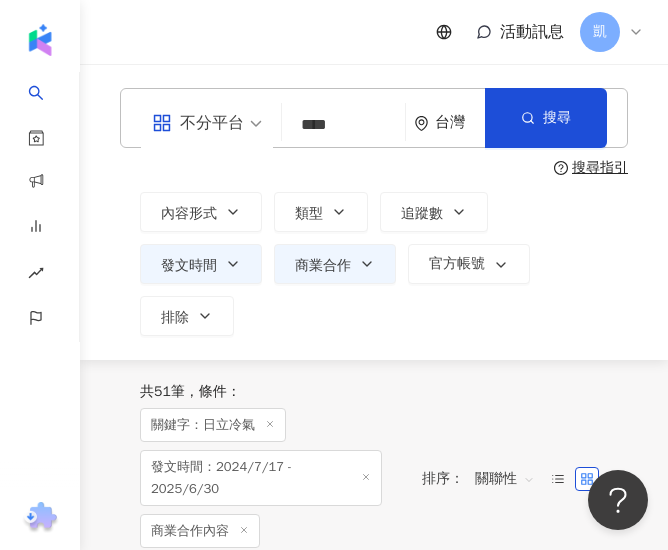click on "不分平台" at bounding box center (198, 123) 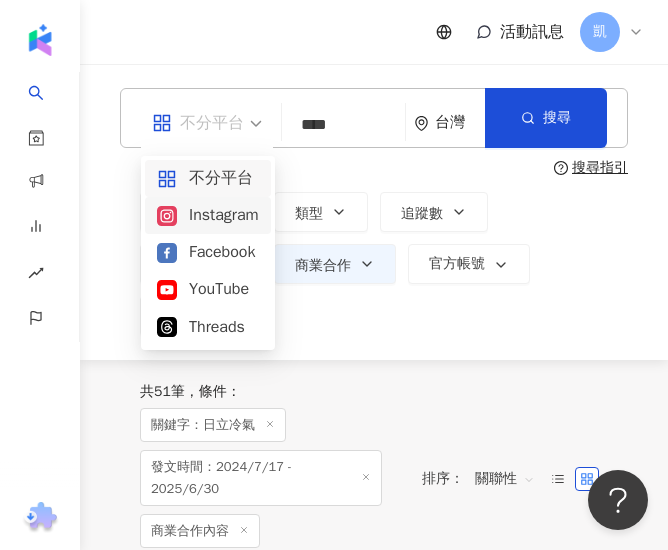 click on "Instagram" at bounding box center [208, 215] 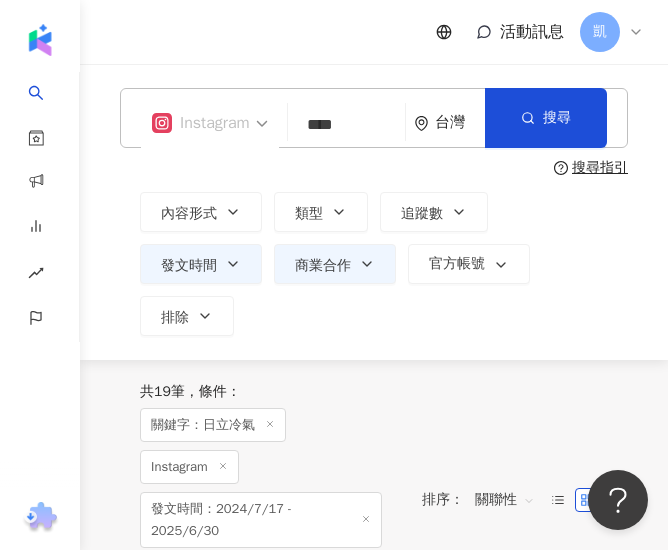 click on "Instagram" at bounding box center (210, 123) 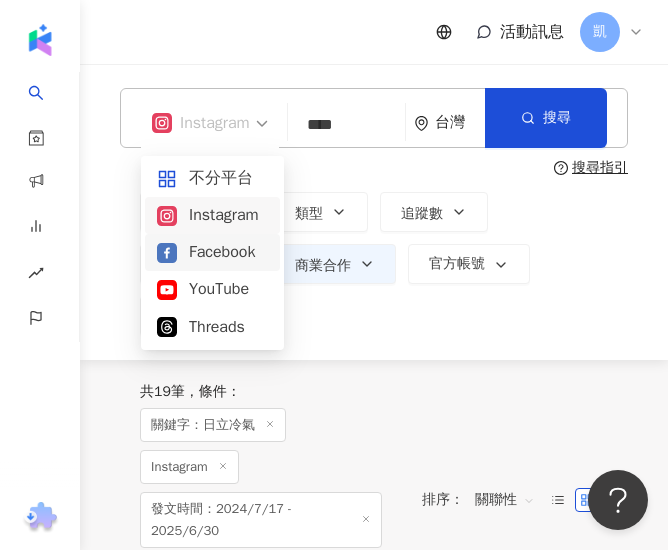 click on "Facebook" at bounding box center (212, 252) 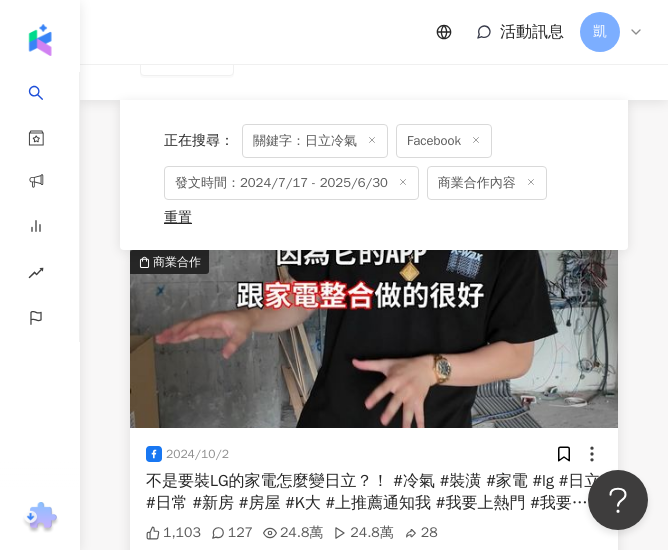 scroll, scrollTop: 400, scrollLeft: 0, axis: vertical 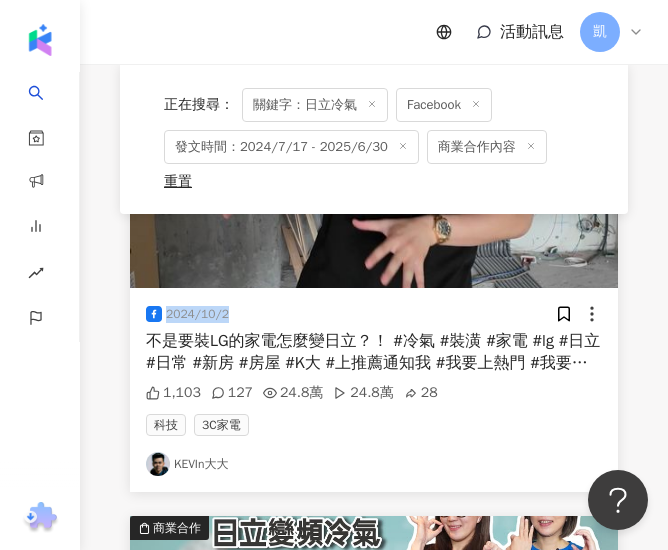 drag, startPoint x: 182, startPoint y: 316, endPoint x: 168, endPoint y: 316, distance: 14 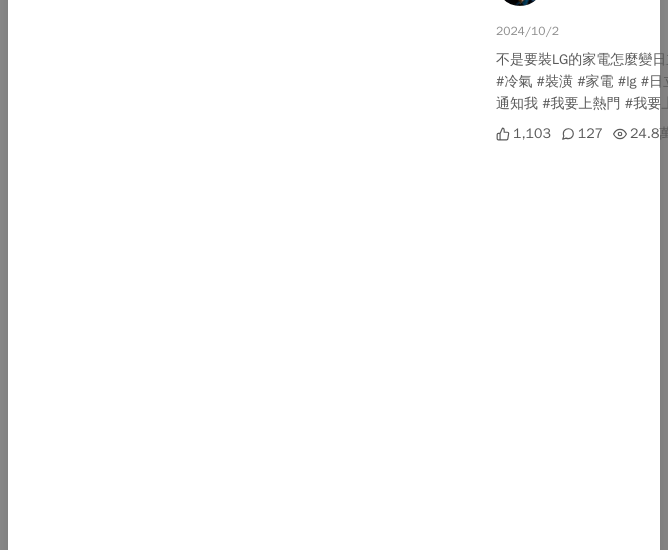scroll, scrollTop: 268, scrollLeft: 0, axis: vertical 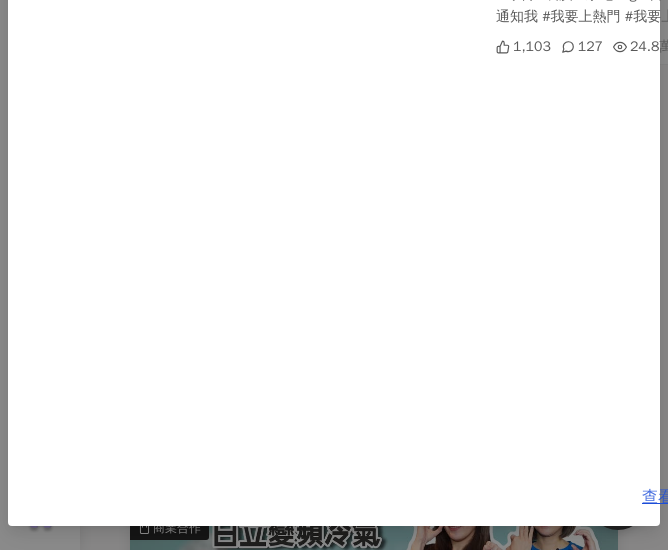click on "查看原始貼文" at bounding box center [690, 497] 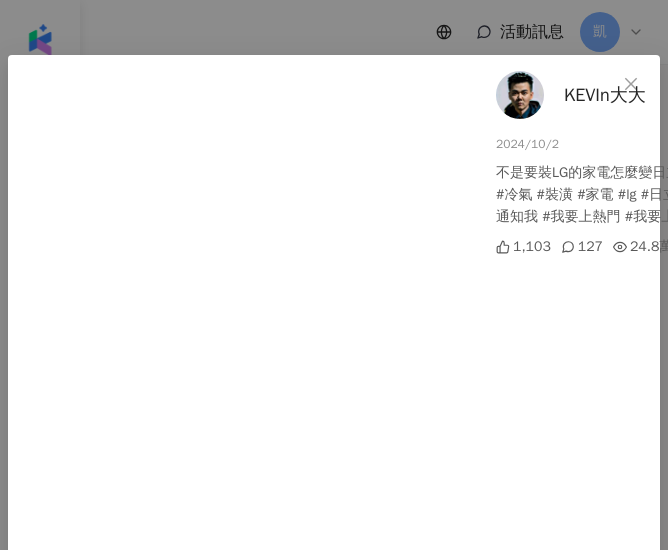 scroll, scrollTop: 0, scrollLeft: 0, axis: both 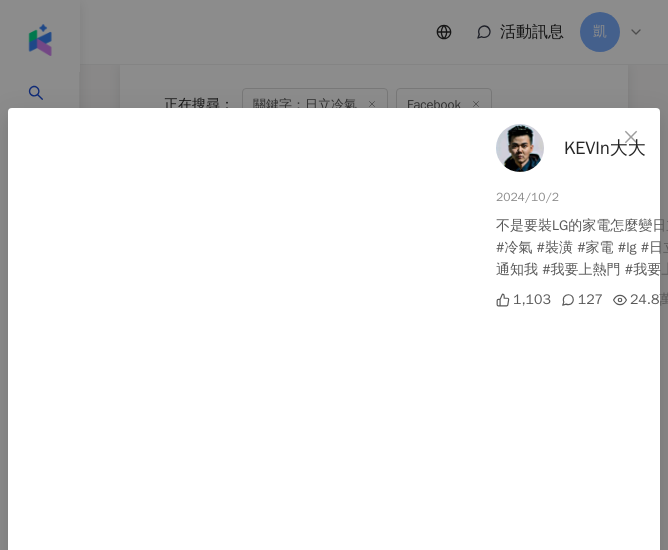 click on "KEVIn大大 2024/10/2 不是要裝LG的家電怎麼變日立？！
#冷氣 #裝潢 #家電 #lg #日立 #日常 #新房 #房屋 #K大 #上推薦通知我  #我要上熱門 #我要上推薦啦 #reels #short  #foryour 1,103 127 24.8萬 24.8萬 28 查看原始貼文" at bounding box center [334, 275] 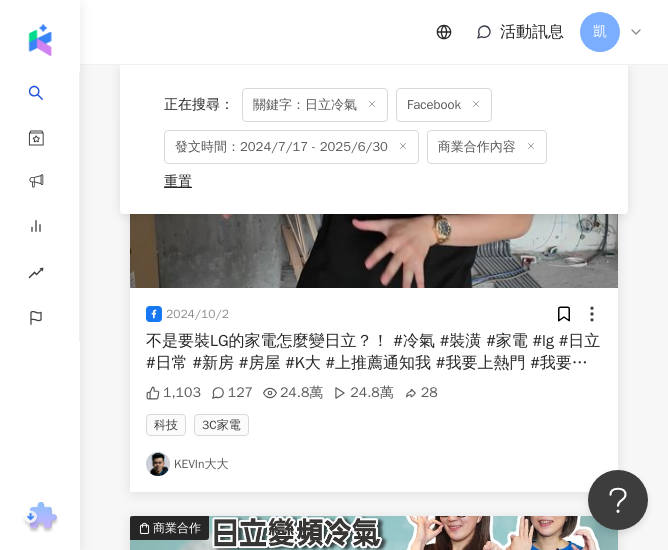 click on "KEVIn大大" at bounding box center [374, 464] 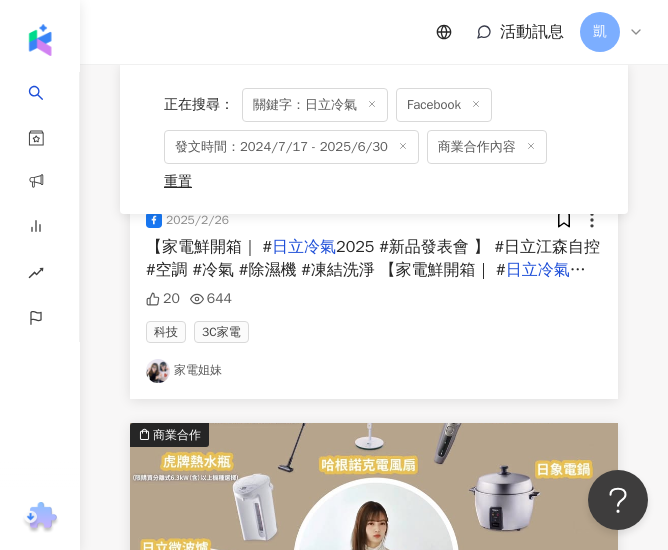 scroll, scrollTop: 800, scrollLeft: 0, axis: vertical 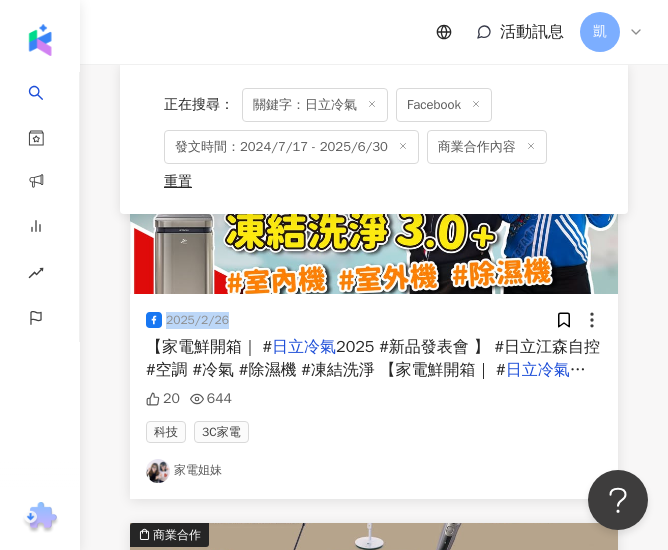 drag, startPoint x: 234, startPoint y: 314, endPoint x: 159, endPoint y: 325, distance: 75.802376 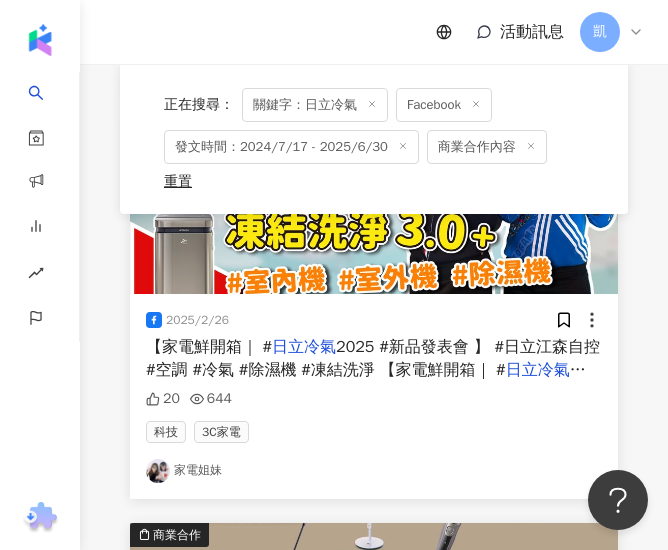 click on "科技 3C家電" at bounding box center [374, 432] 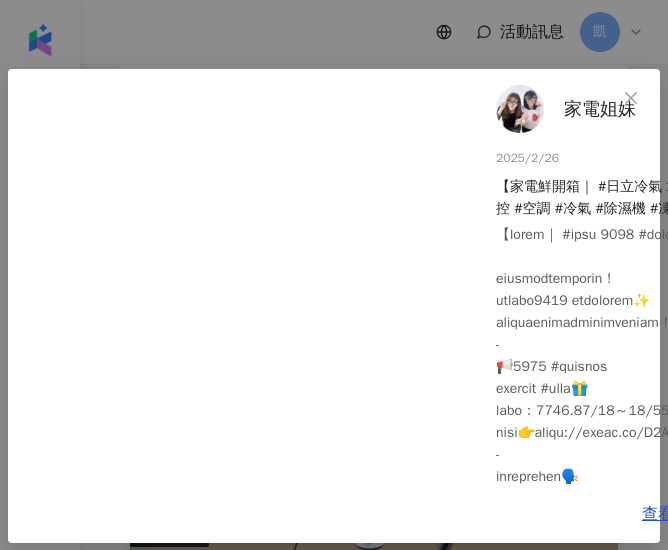 scroll, scrollTop: 71, scrollLeft: 0, axis: vertical 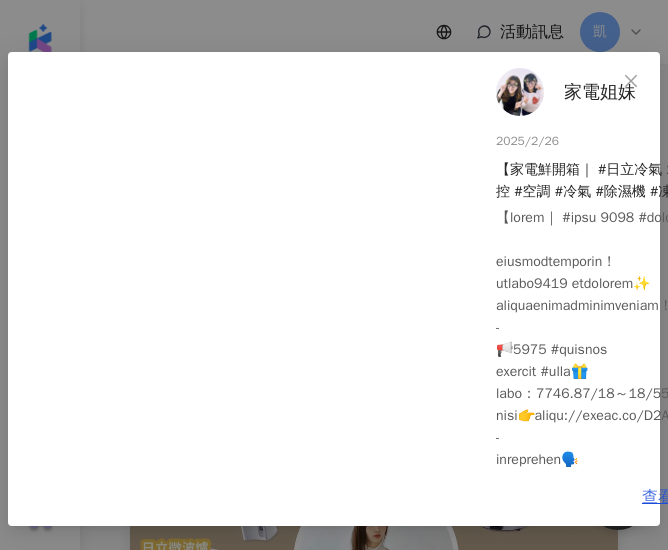 click on "查看原始貼文" at bounding box center [690, 497] 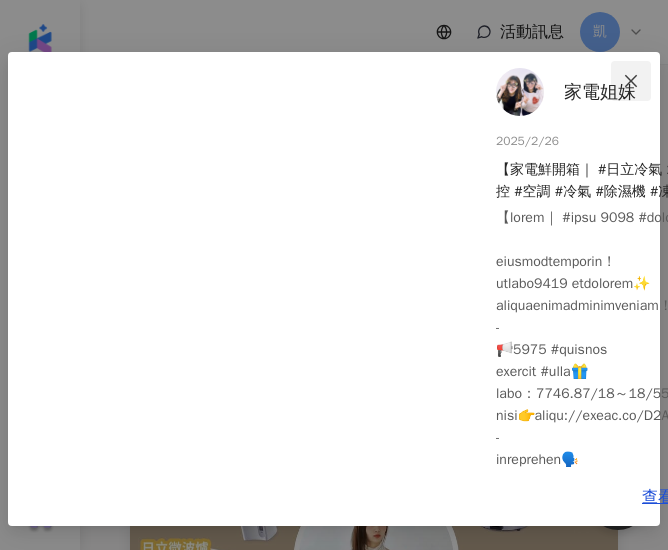 click 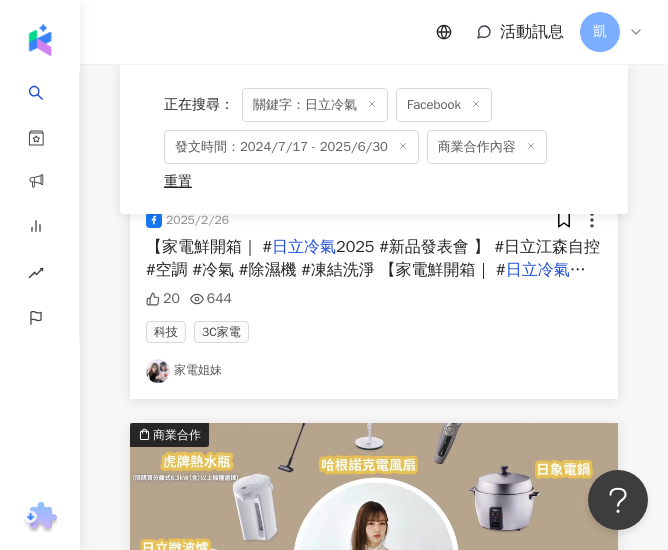 click on "家電姐妹" at bounding box center (374, 371) 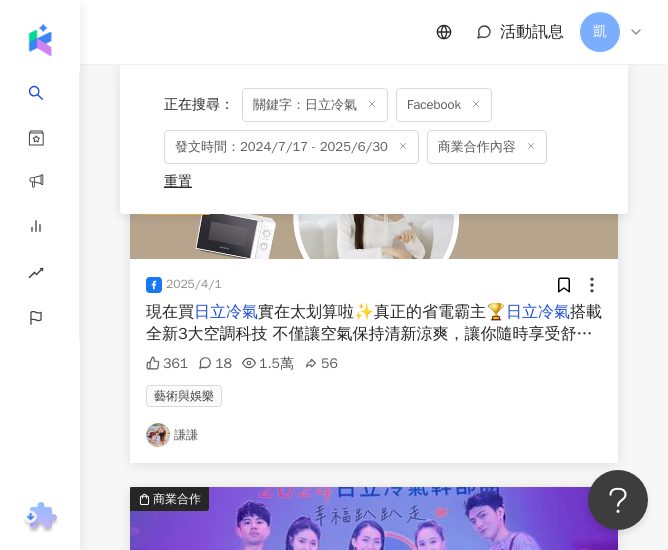scroll, scrollTop: 1200, scrollLeft: 0, axis: vertical 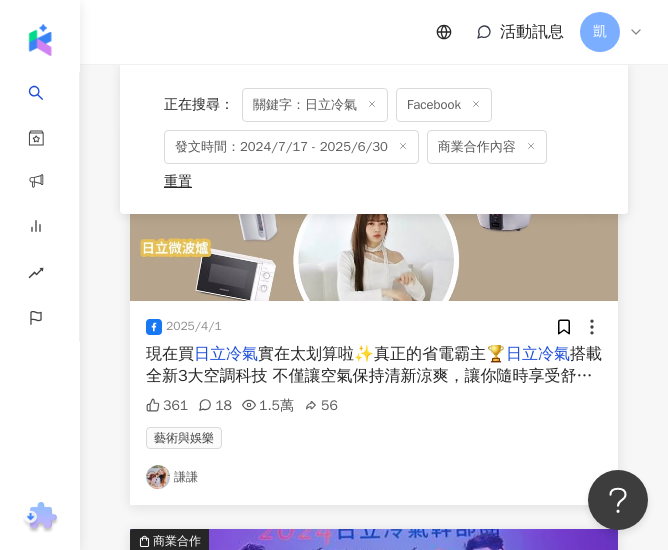 click at bounding box center (374, 212) 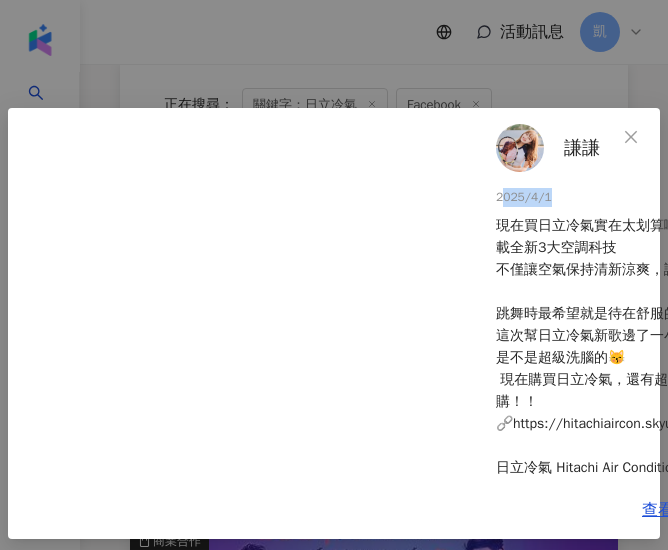 drag, startPoint x: 548, startPoint y: 194, endPoint x: 492, endPoint y: 199, distance: 56.22277 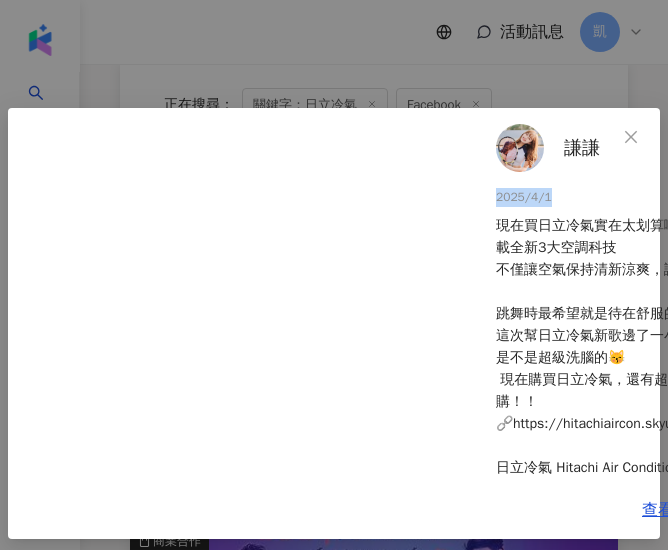 drag, startPoint x: 488, startPoint y: 198, endPoint x: 551, endPoint y: 194, distance: 63.126858 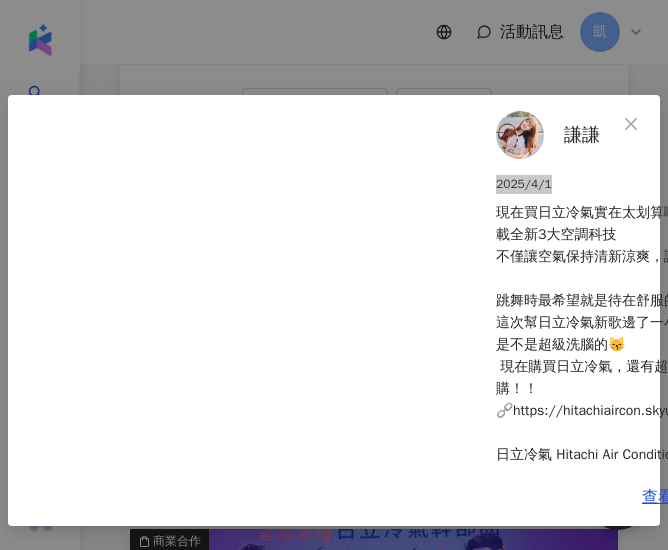 scroll, scrollTop: 28, scrollLeft: 0, axis: vertical 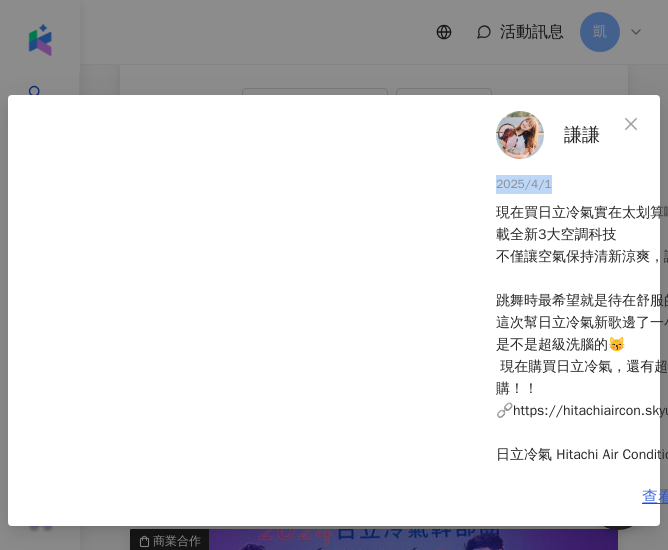 click on "查看原始貼文" at bounding box center (690, 497) 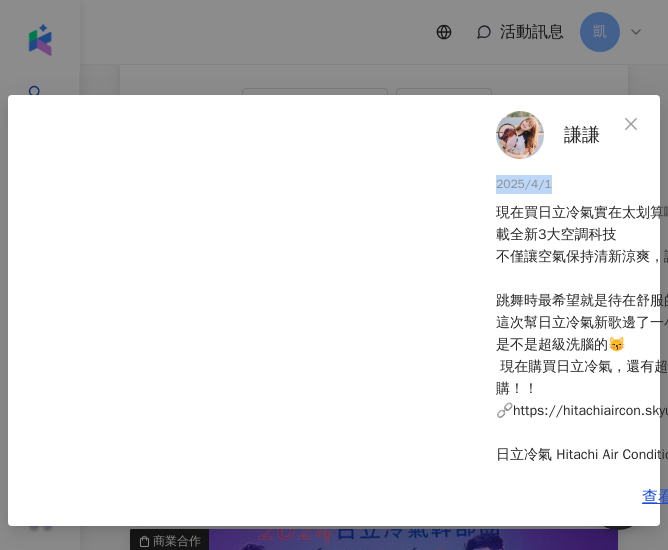 click on "謙謙" at bounding box center (582, 135) 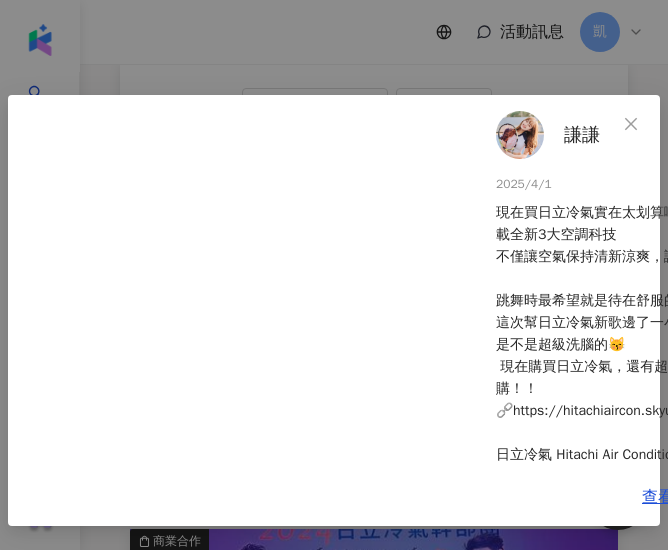 click on "謙謙 2025/4/1 現在買日立冷氣實在太划算啦✨真正的省電霸主🏆日立冷氣搭載全新3大空調科技
不僅讓空氣保持清新涼爽，讓你隨時享受舒適居家生活！
跳舞時最希望就是待在舒服的冷氣房裡
這次幫日立冷氣新歌邊了一小段舞
是不是超級洗腦的😽
現在購買日立冷氣，還有超棒的好禮大贈送，大家快去搶購！！
🔗https://hitachiaircon.skyurl.cc/1ghQm16
日立冷氣 Hitachi Air Conditioning
#日立冷氣 #HITACHI #省電第一
#銷售第一 #日立冷氣大贈送 361 18 1.5萬 56 查看原始貼文" at bounding box center (334, 275) 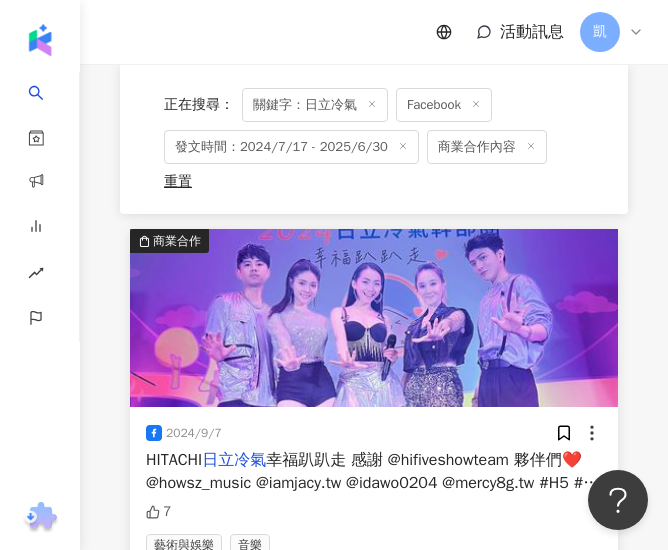 scroll, scrollTop: 1600, scrollLeft: 0, axis: vertical 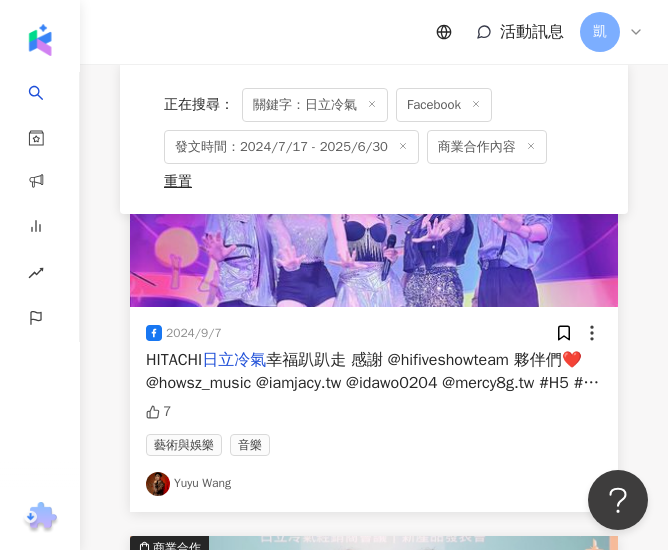 click on "2024/9/7 HITACHI 日立冷氣  幸福趴趴走
感謝 @hifiveshowteam
夥伴們❤️
@howsz_music
@iamjacy.tw
@idawo0204
@mercy8g.tw
#H5 # 日立冷氣
#各式演出歡迎私訊小盒子📩
#音樂現場 #活動 #晚會 #宴會 #派對 #晚宴 #商演 #私人聚會 #尾牙 #春酒 #活動 #婚宴 #生日派對 #活動企劃 #派對規劃 #表演藝術 #party #endyearparty #springparty #showband #dinnerparty #banquet  #eventplanning #partyplanning  #musicvenue #performingarts #livemusic #event 7 藝術與娛樂 音樂 Yuyu Wang" at bounding box center (374, 409) 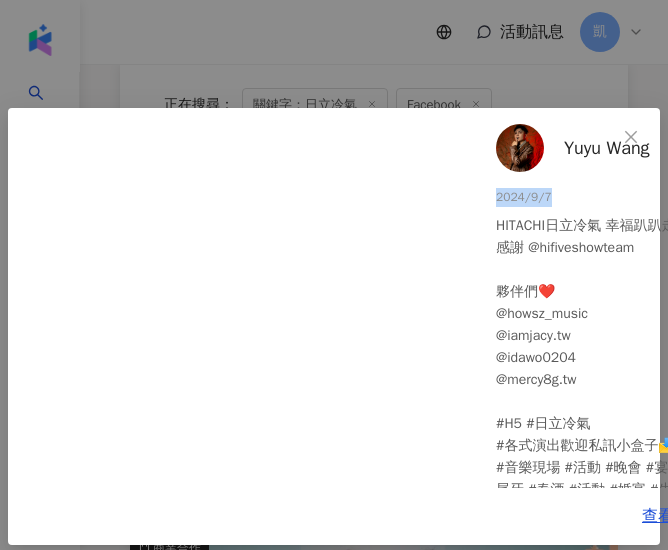 drag, startPoint x: 536, startPoint y: 195, endPoint x: 478, endPoint y: 204, distance: 58.694122 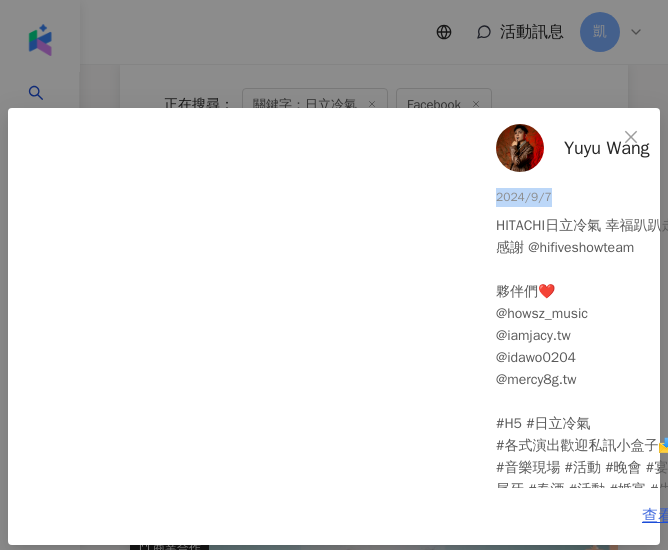 click on "查看原始貼文" at bounding box center (690, 516) 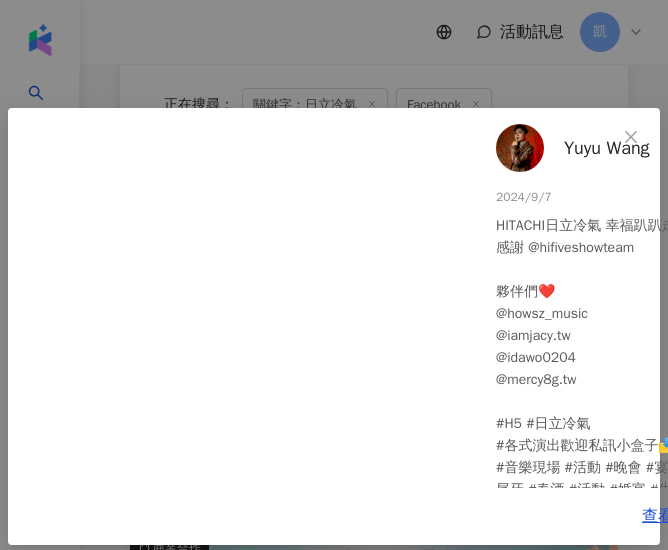 click on "Yuyu Wang 2024/9/7 HITACHI日立冷氣 幸福趴趴走
感謝 @hifiveshowteam
夥伴們❤️
@howsz_music
@iamjacy.tw
@idawo0204
@mercy8g.tw
#H5 #日立冷氣
#各式演出歡迎私訊小盒子📩
#音樂現場 #活動 #晚會 #宴會 #派對 #晚宴 #商演 #私人聚會 #尾牙 #春酒 #活動 #婚宴 #生日派對 #活動企劃 #派對規劃 #表演藝術 #party #endyearparty #springparty #showband #dinnerparty #banquet  #eventplanning #partyplanning  #musicvenue #performingarts #livemusic #event 7 查看原始貼文" at bounding box center (334, 275) 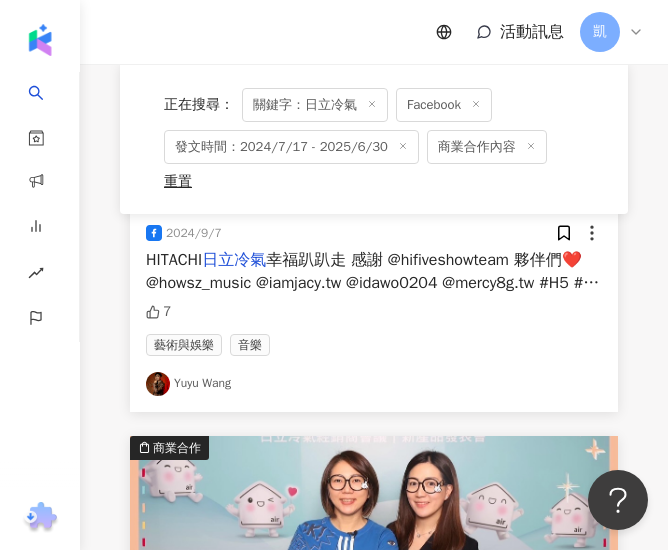 scroll, scrollTop: 1600, scrollLeft: 0, axis: vertical 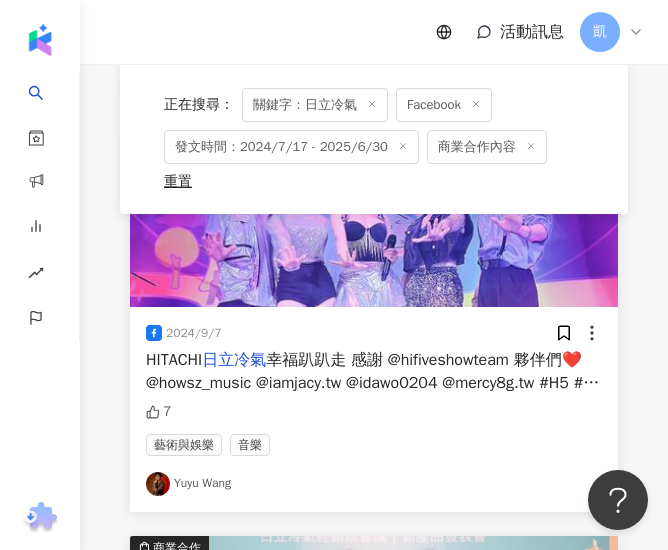 click on "Yuyu Wang" at bounding box center (374, 484) 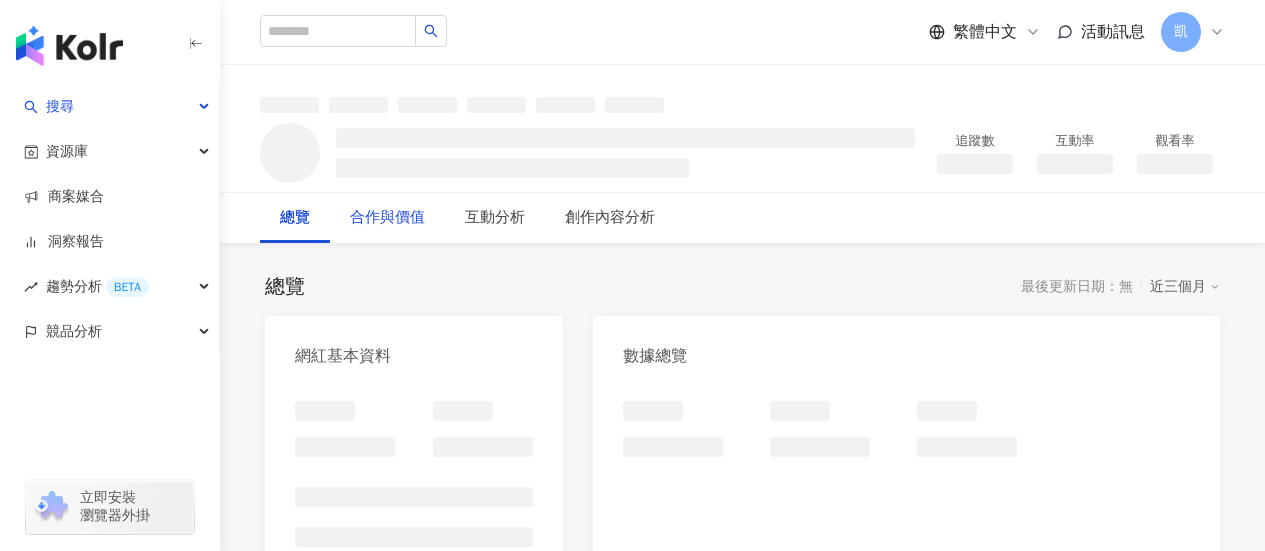 scroll, scrollTop: 0, scrollLeft: 0, axis: both 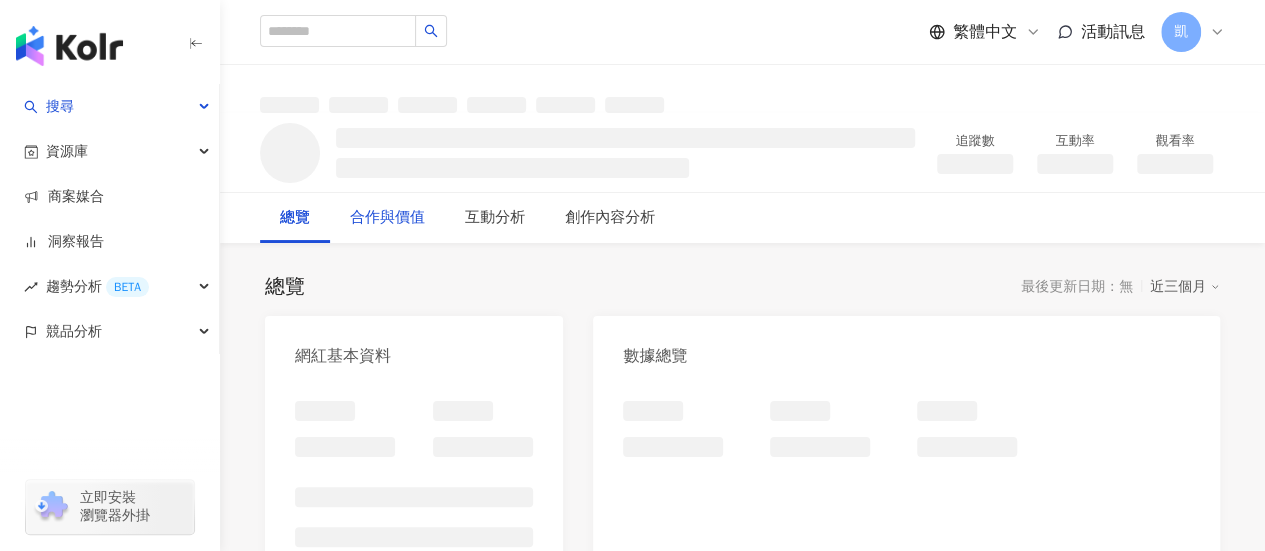 click on "合作與價值" at bounding box center [387, 218] 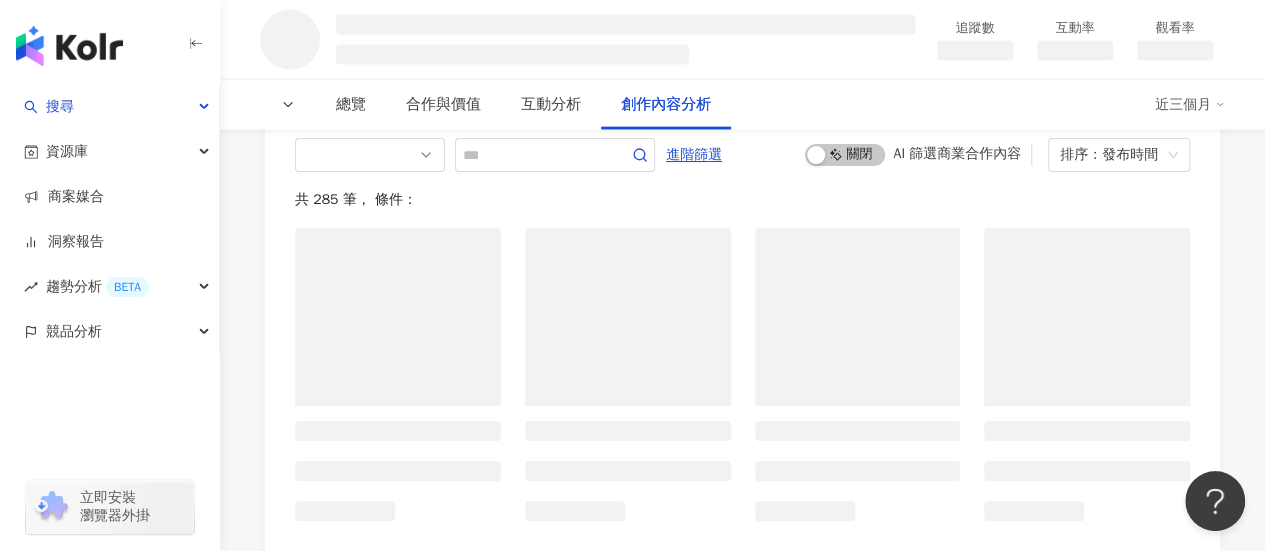 scroll, scrollTop: 2572, scrollLeft: 0, axis: vertical 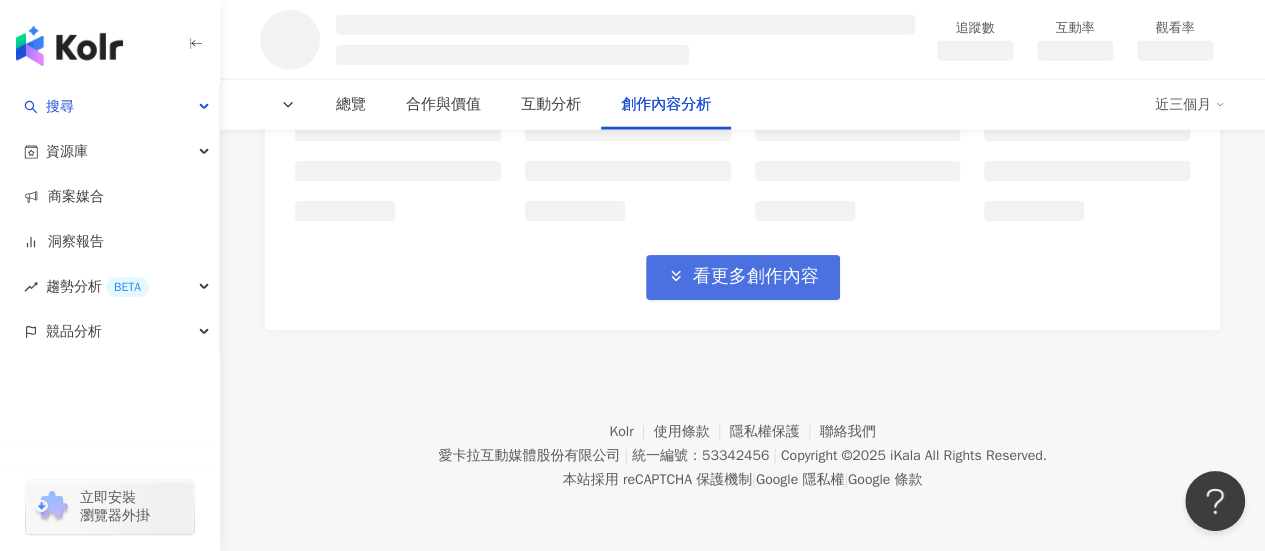 click on "看更多創作內容" at bounding box center (756, 277) 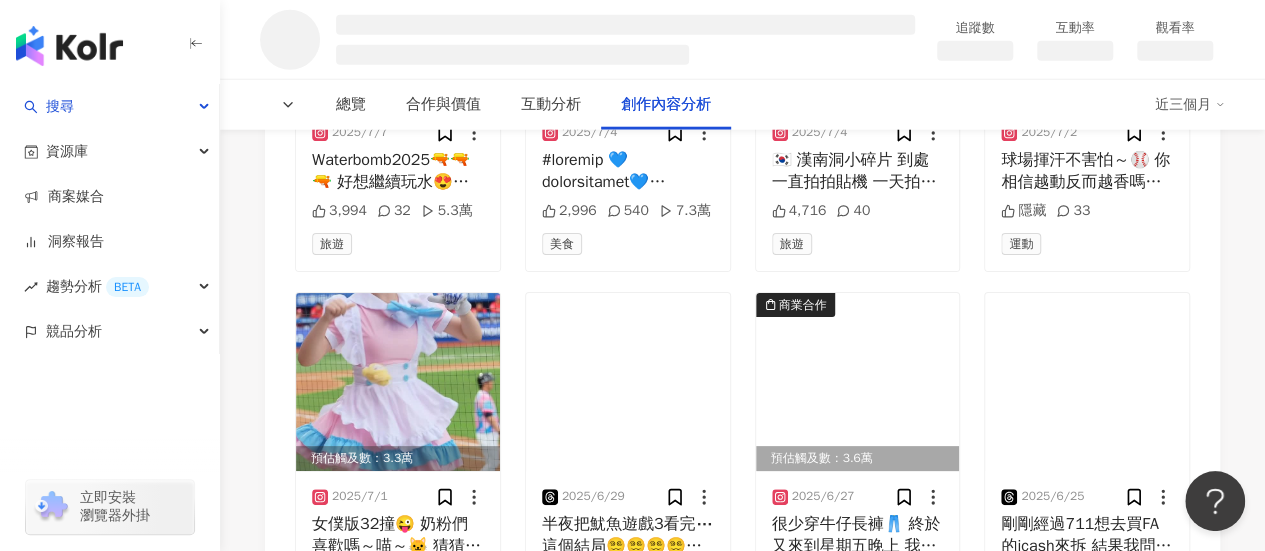 scroll, scrollTop: 4774, scrollLeft: 0, axis: vertical 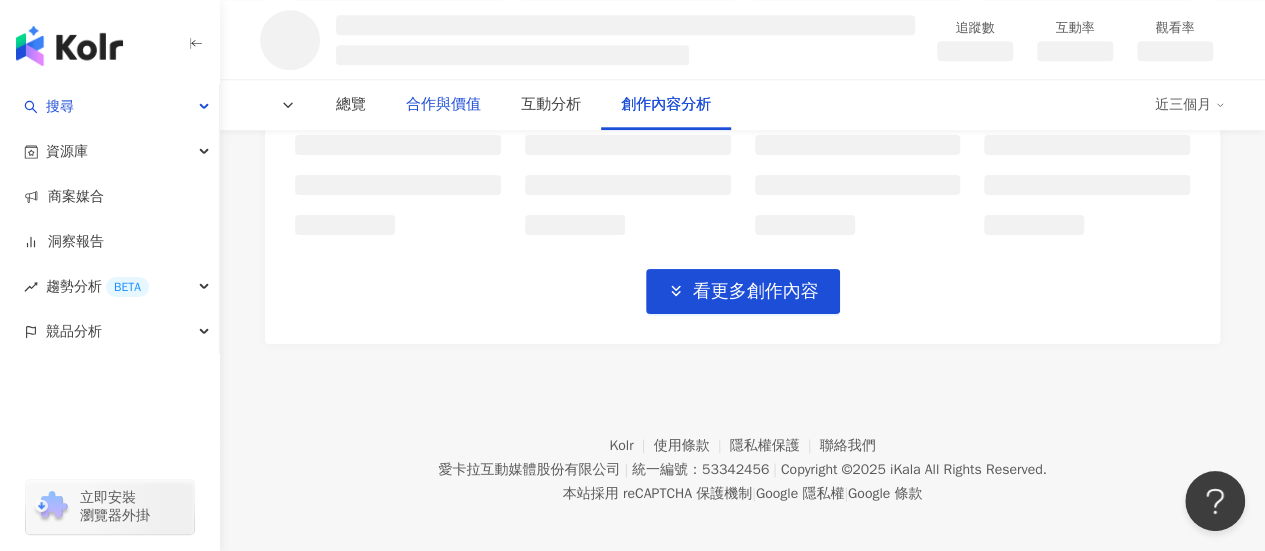 click on "合作與價值" at bounding box center (443, 105) 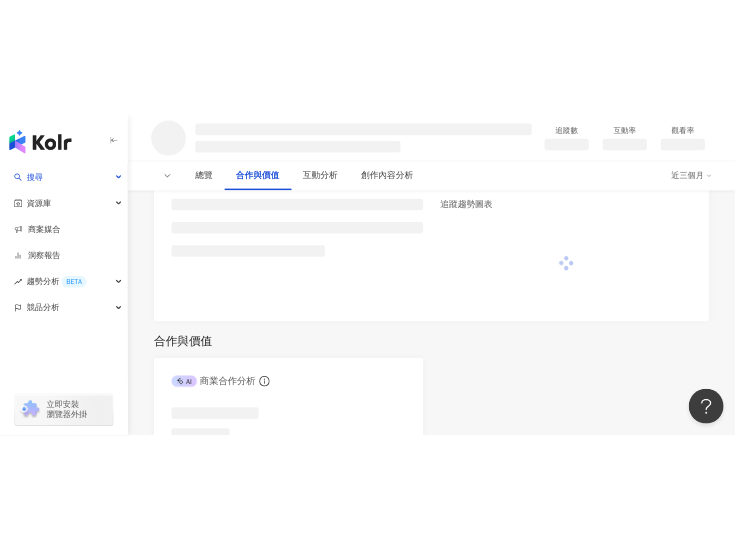 scroll, scrollTop: 1010, scrollLeft: 0, axis: vertical 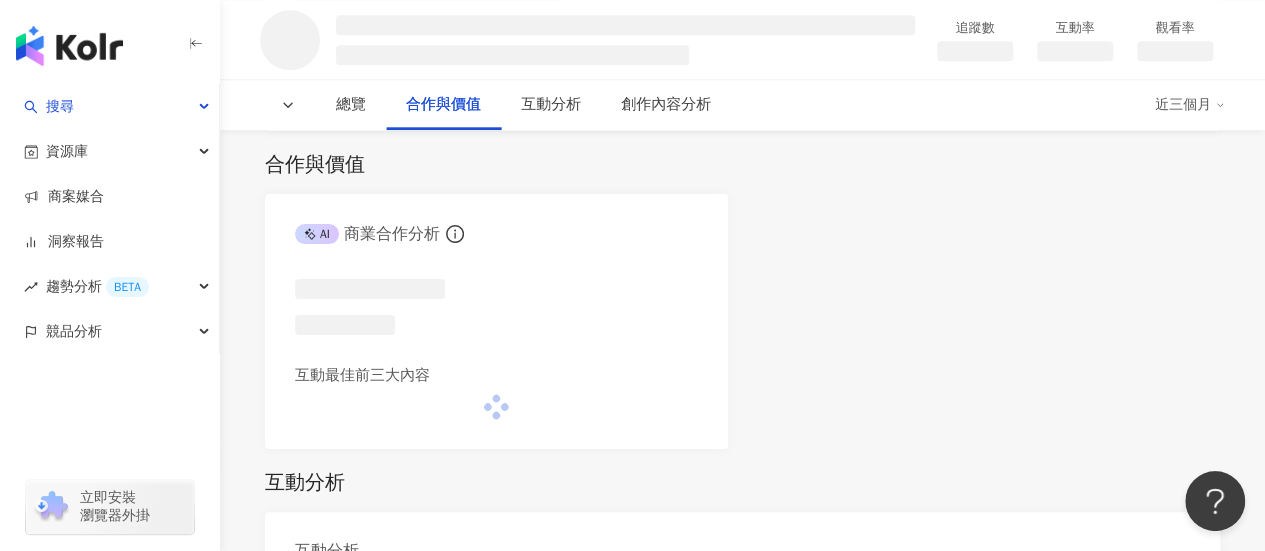 click on "近三個月" at bounding box center [1190, 105] 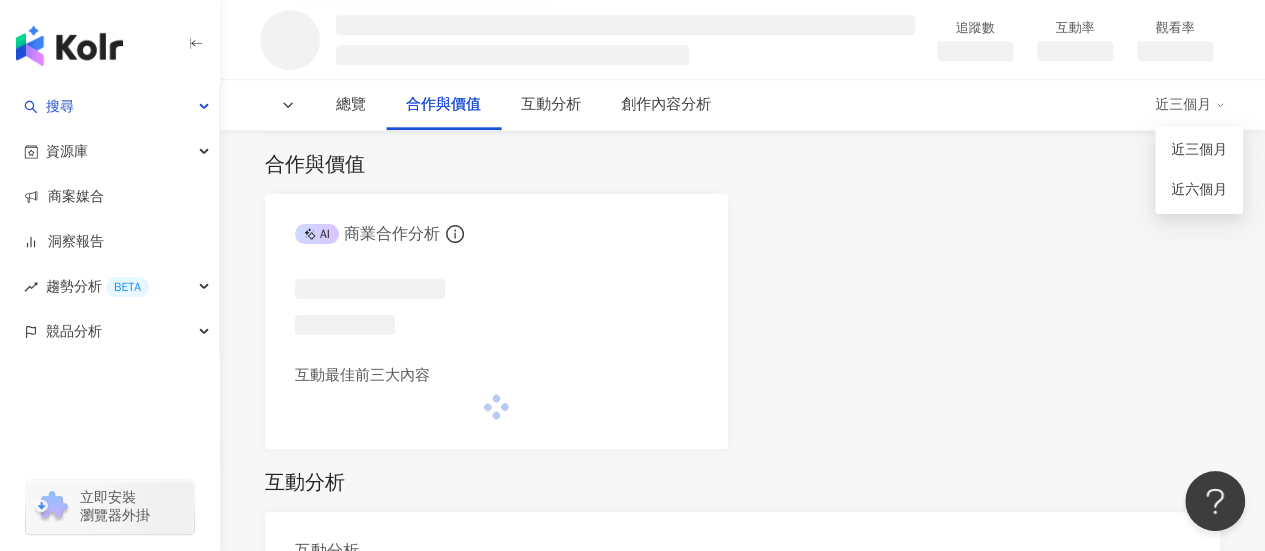 click on "AI  商業合作分析 互動最佳前三大內容" at bounding box center [742, 321] 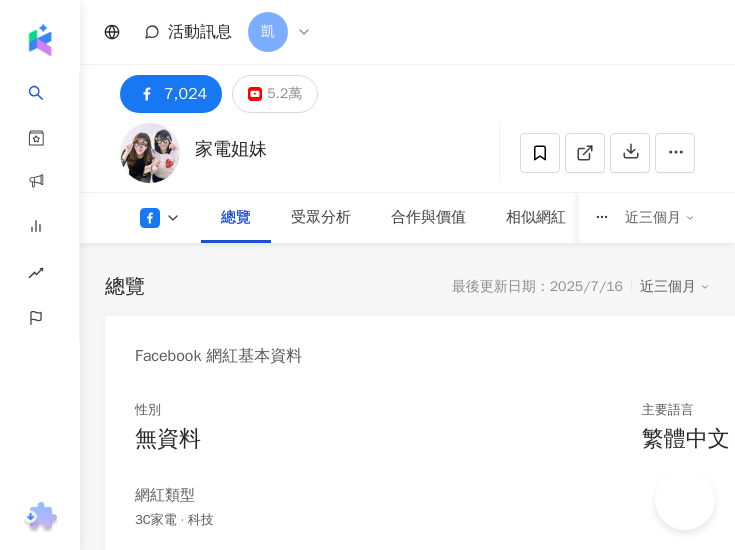 scroll, scrollTop: 0, scrollLeft: 0, axis: both 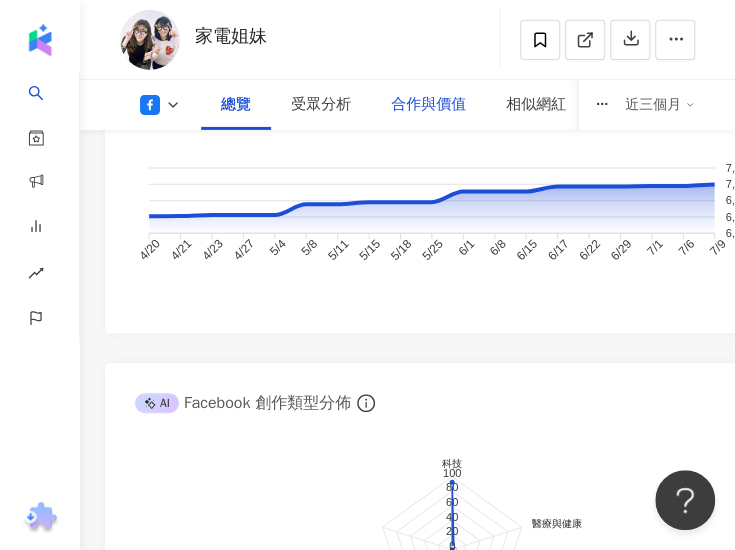 click on "合作與價值" at bounding box center (428, 105) 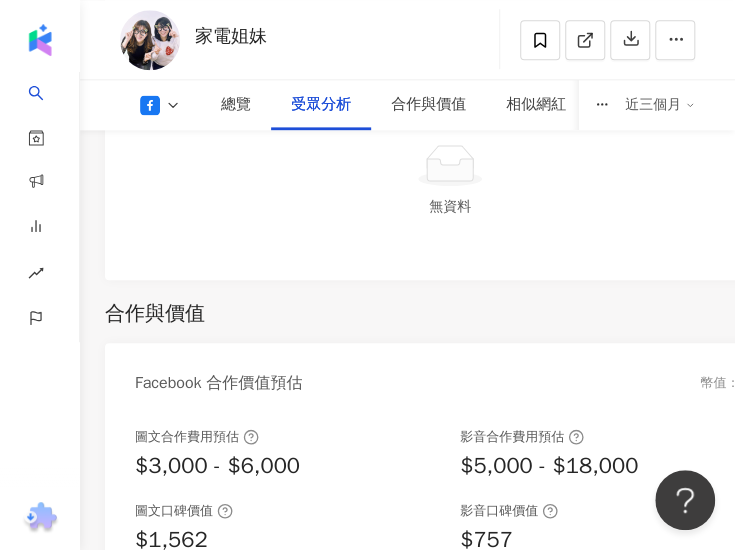 scroll, scrollTop: 2932, scrollLeft: 0, axis: vertical 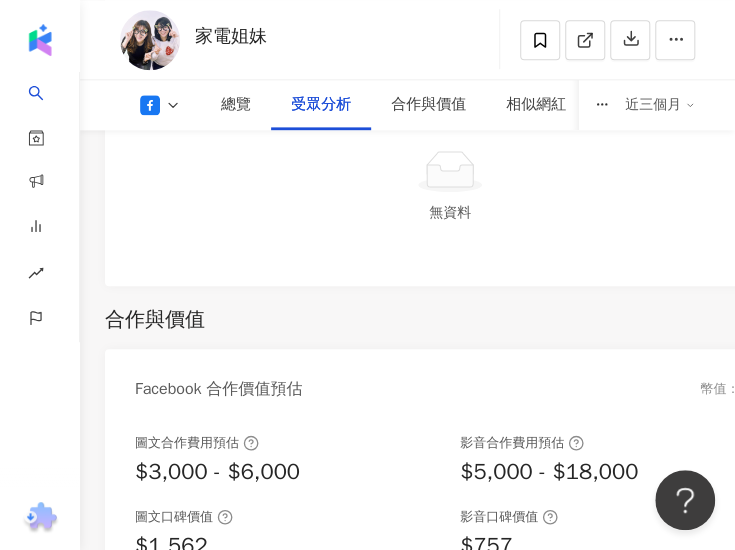 click 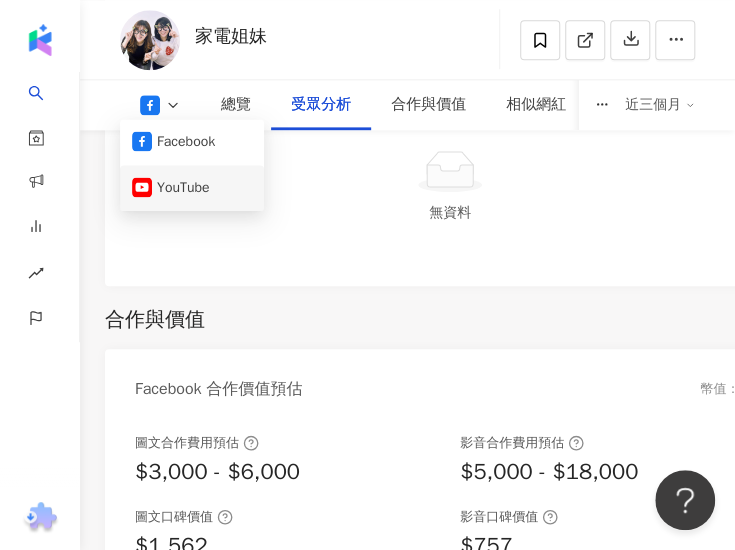 click on "YouTube" at bounding box center [192, 188] 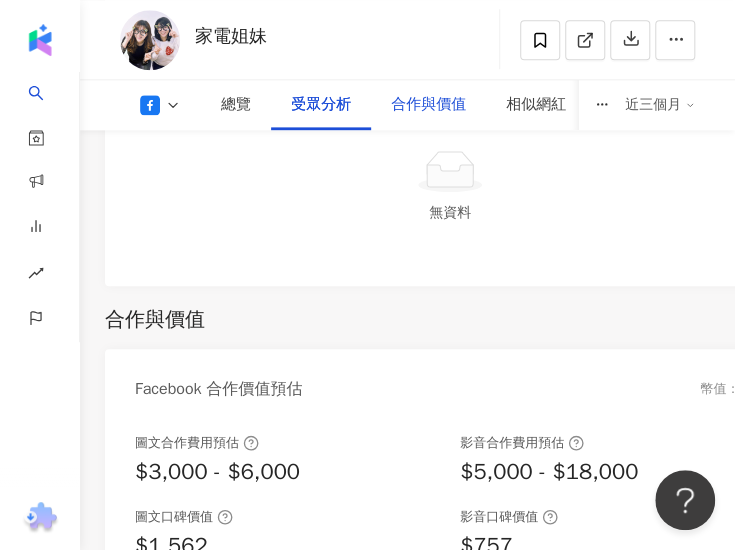 scroll, scrollTop: 2960, scrollLeft: 0, axis: vertical 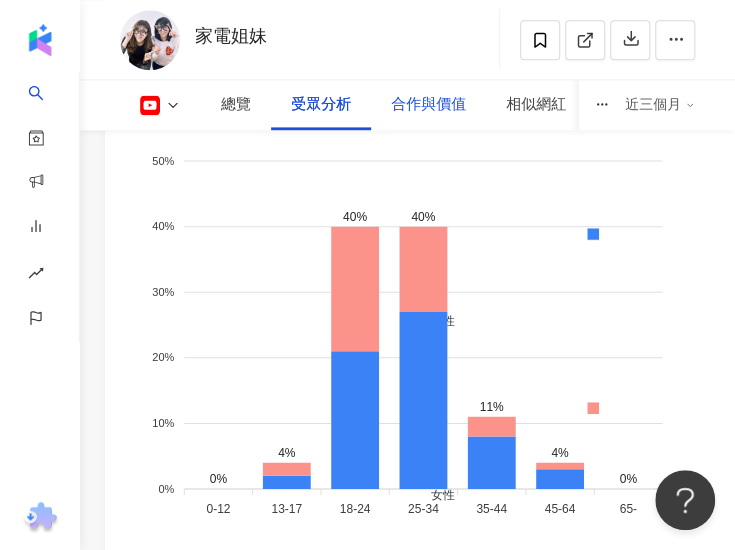 click on "合作與價值" at bounding box center (428, 105) 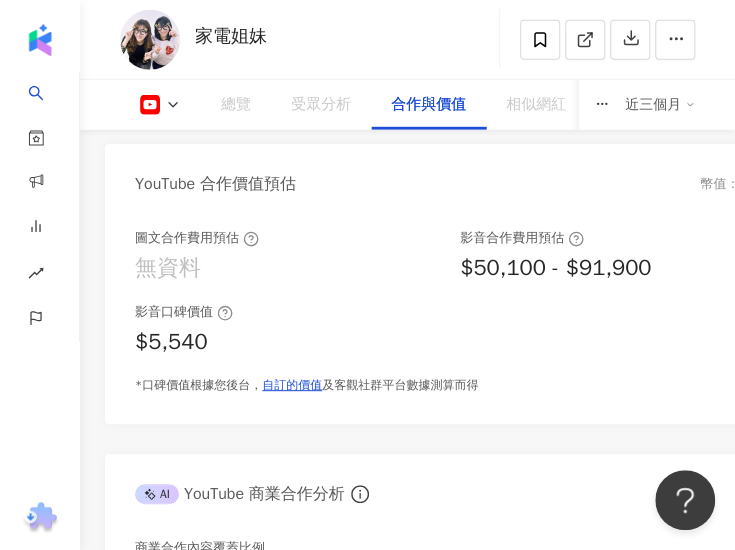 scroll, scrollTop: 3804, scrollLeft: 0, axis: vertical 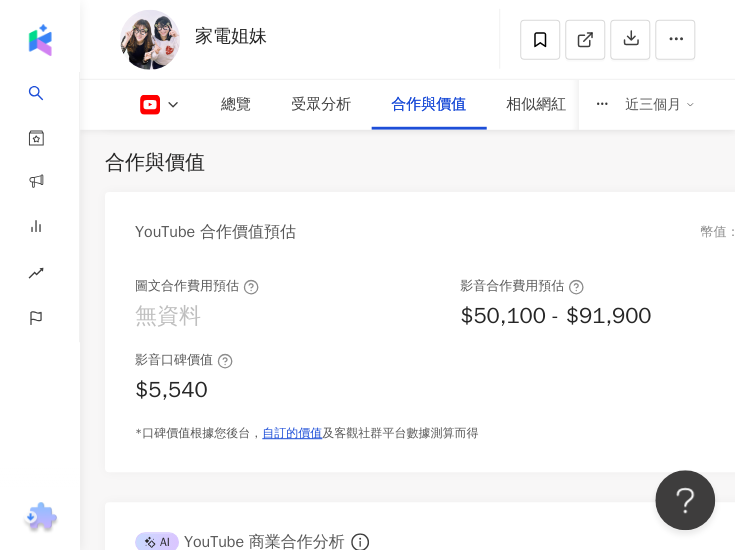 click on "$50,100 - $91,900" at bounding box center [555, 316] 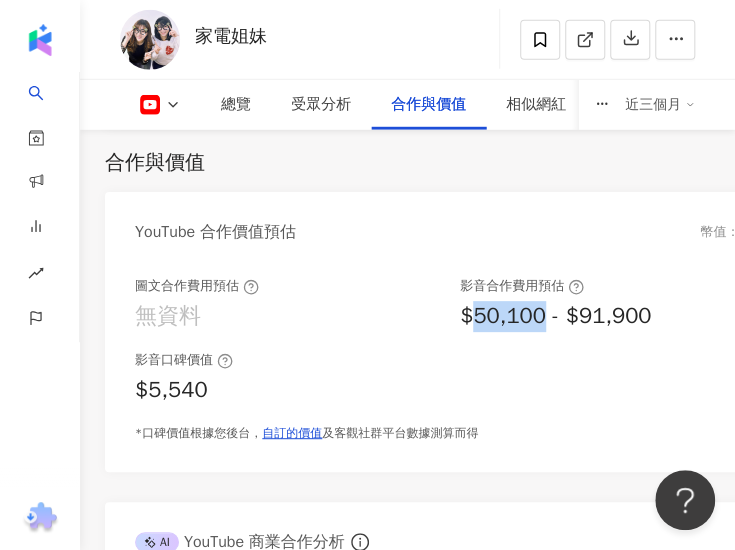 drag, startPoint x: 472, startPoint y: 319, endPoint x: 544, endPoint y: 314, distance: 72.1734 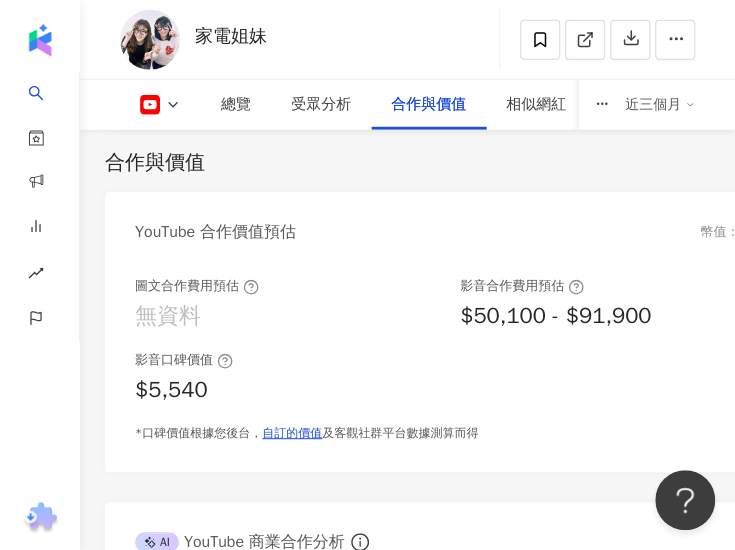 drag, startPoint x: 510, startPoint y: 317, endPoint x: 435, endPoint y: 355, distance: 84.07735 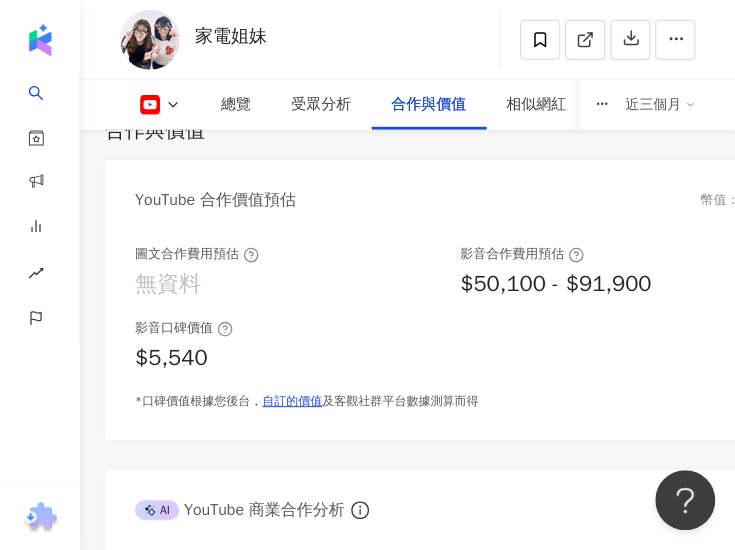 scroll, scrollTop: 3804, scrollLeft: 0, axis: vertical 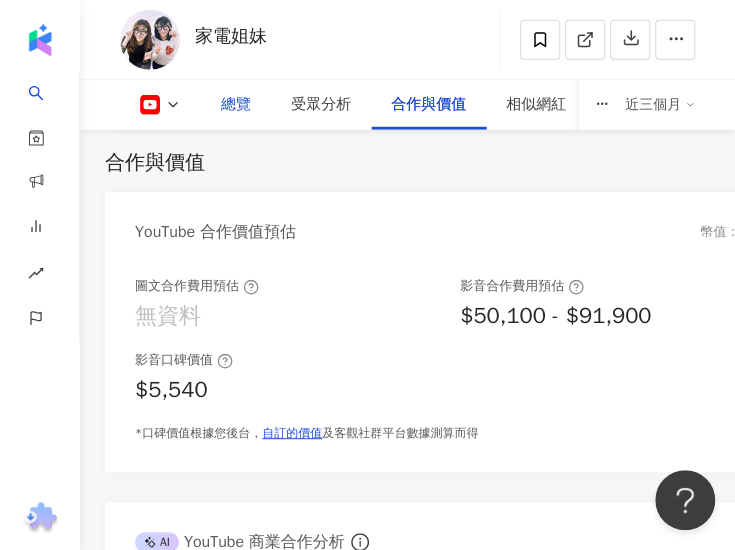click on "總覽" at bounding box center (236, 105) 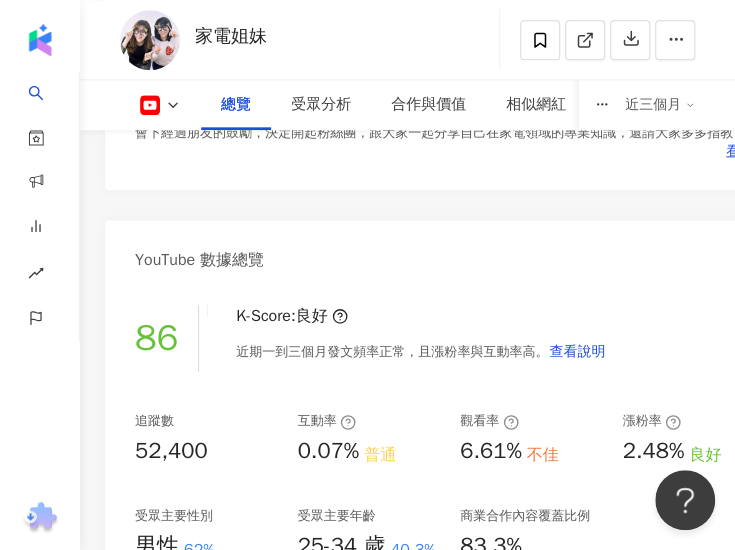 scroll, scrollTop: 722, scrollLeft: 0, axis: vertical 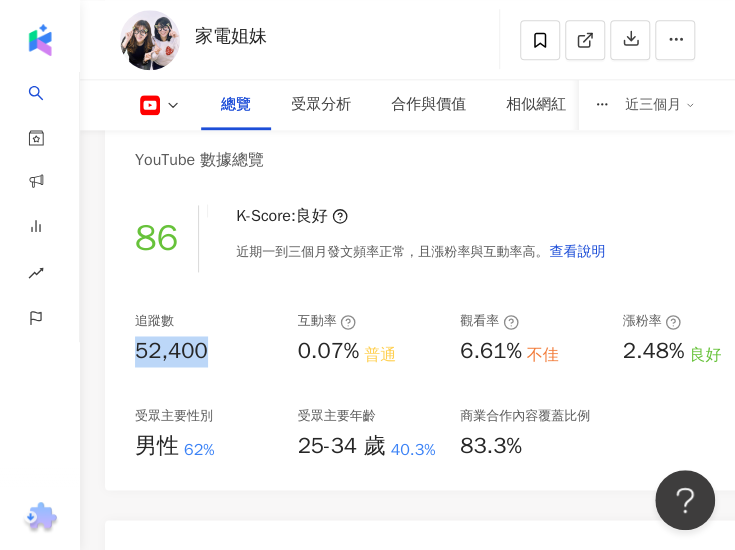 drag, startPoint x: 211, startPoint y: 353, endPoint x: 134, endPoint y: 353, distance: 77 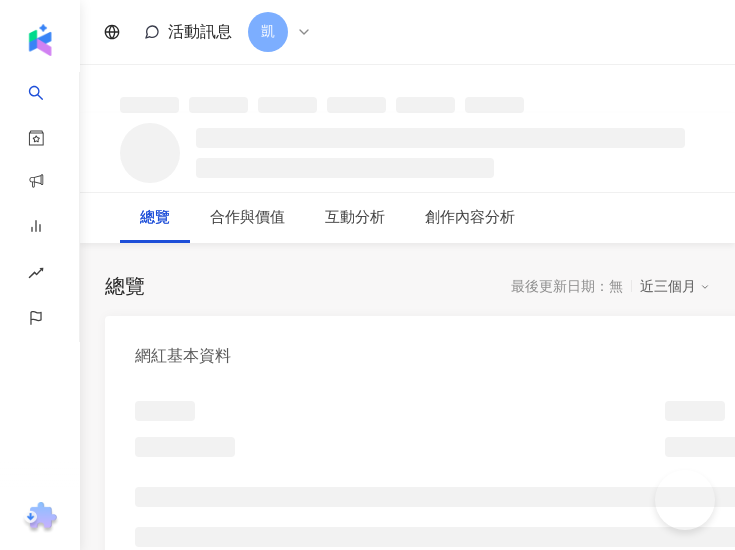 scroll, scrollTop: 0, scrollLeft: 0, axis: both 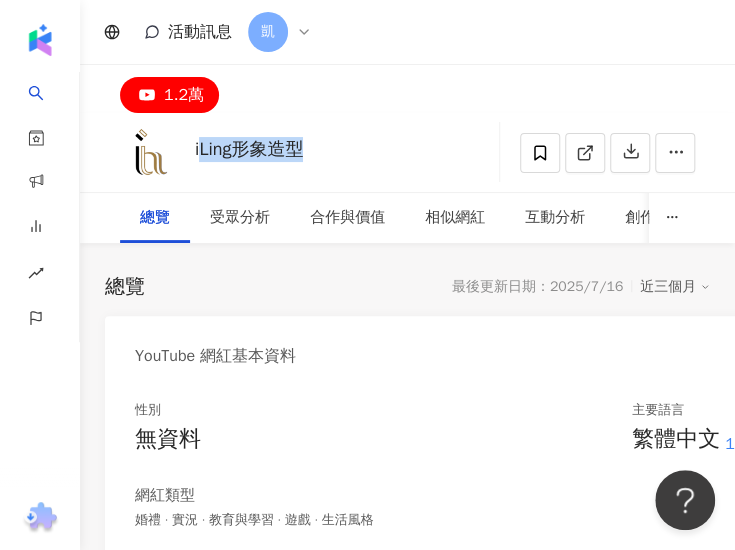 drag, startPoint x: 306, startPoint y: 149, endPoint x: 198, endPoint y: 149, distance: 108 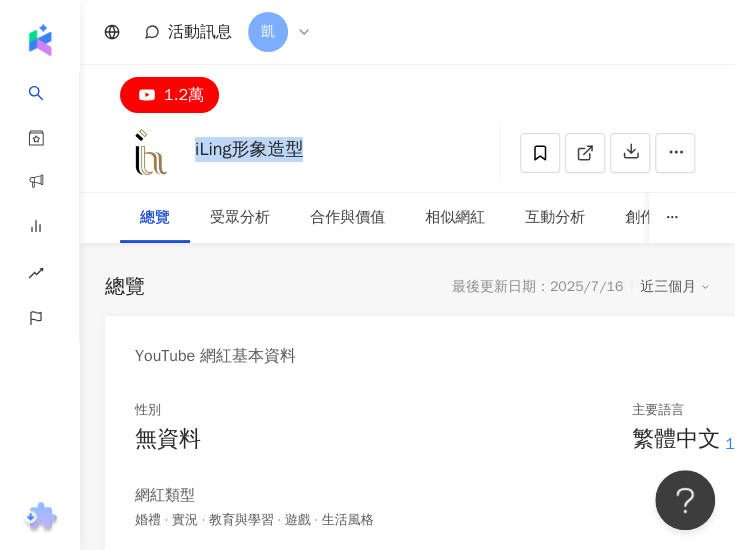 drag, startPoint x: 244, startPoint y: 147, endPoint x: 312, endPoint y: 146, distance: 68.007355 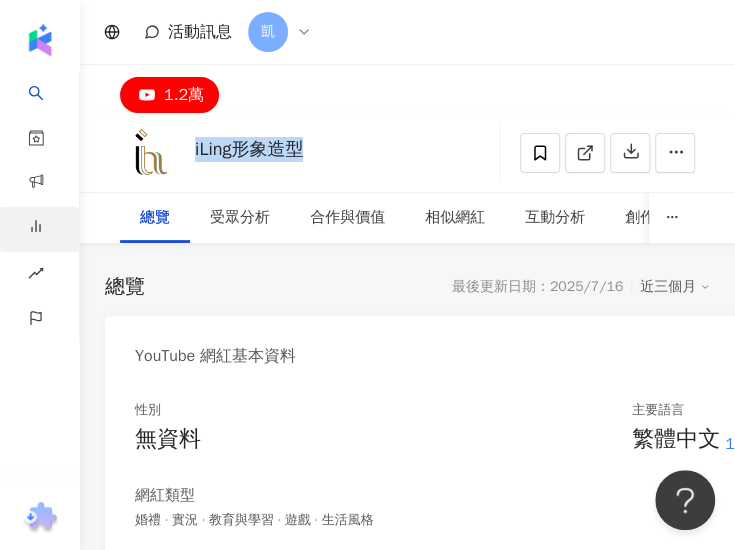 copy on "iLing形象造型" 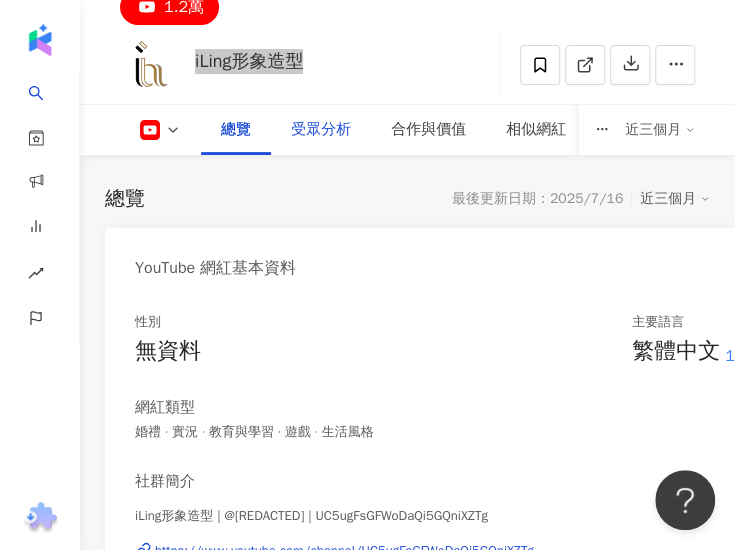 scroll, scrollTop: 0, scrollLeft: 0, axis: both 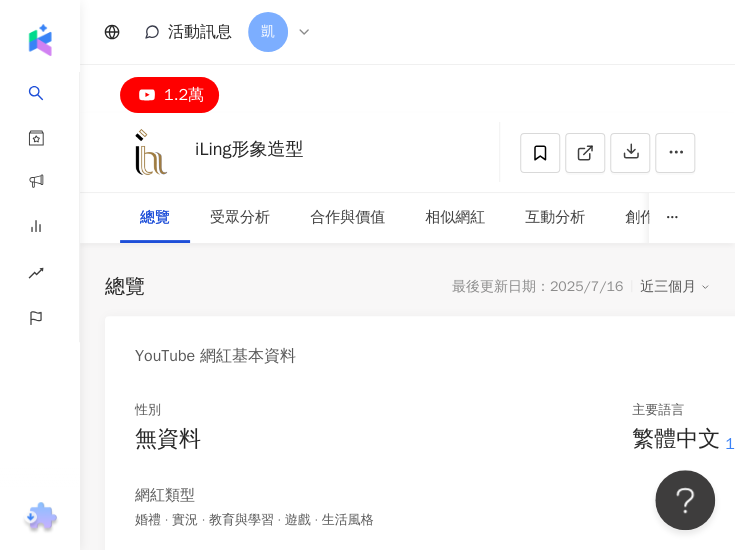 click on "受眾分析" 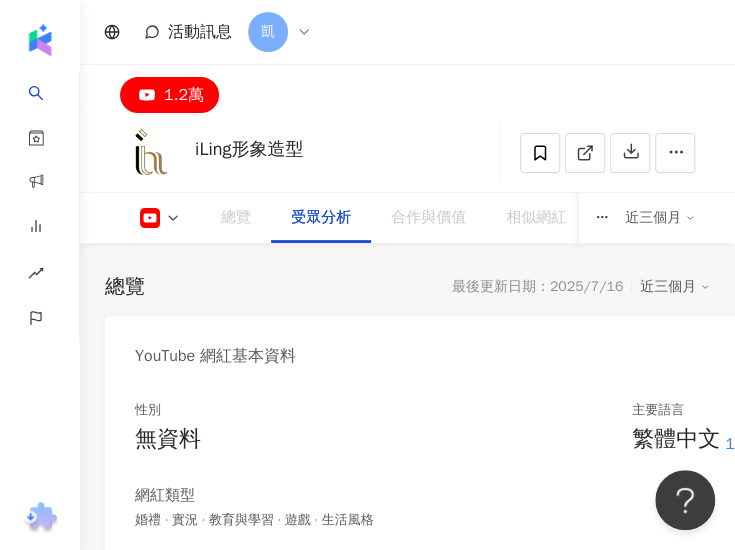 scroll, scrollTop: 2633, scrollLeft: 0, axis: vertical 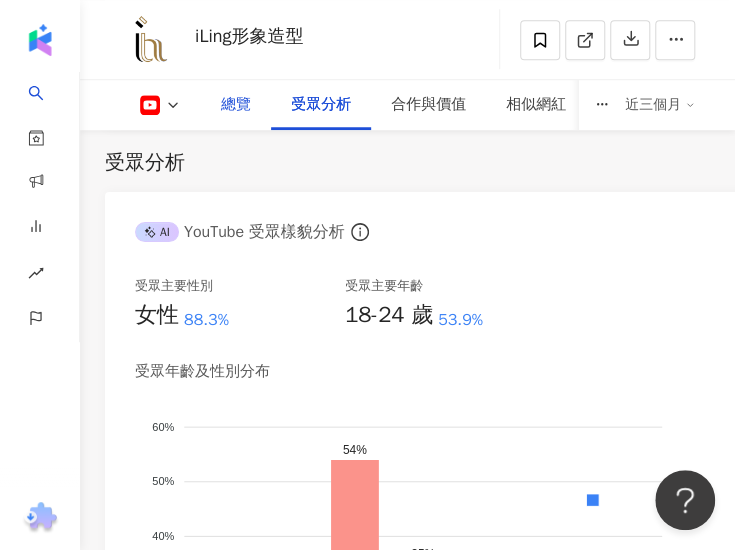 click on "總覽" 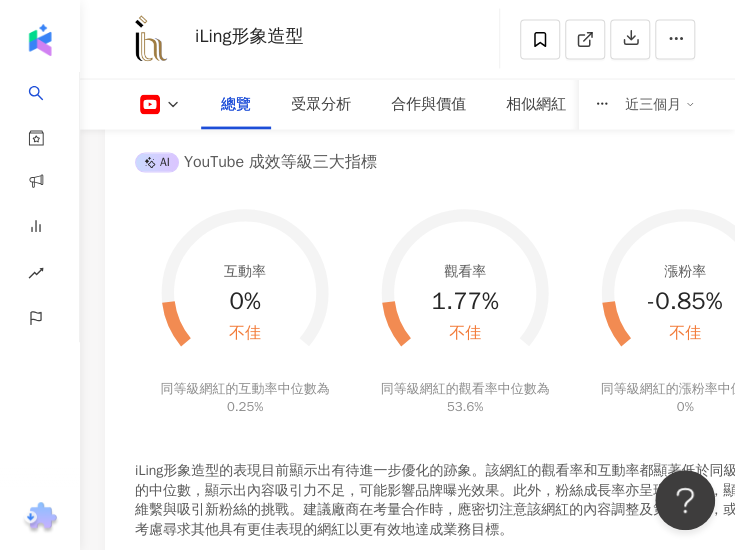 scroll, scrollTop: 838, scrollLeft: 0, axis: vertical 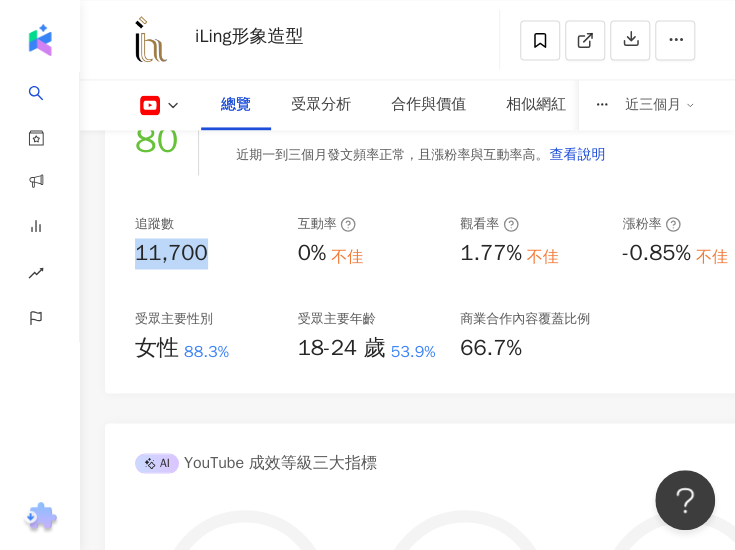 drag, startPoint x: 211, startPoint y: 244, endPoint x: 120, endPoint y: 253, distance: 91.44397 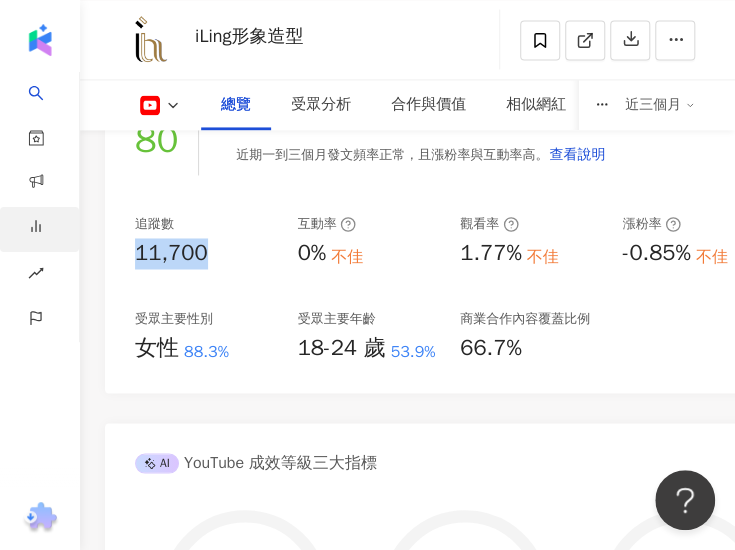 copy on "11,700" 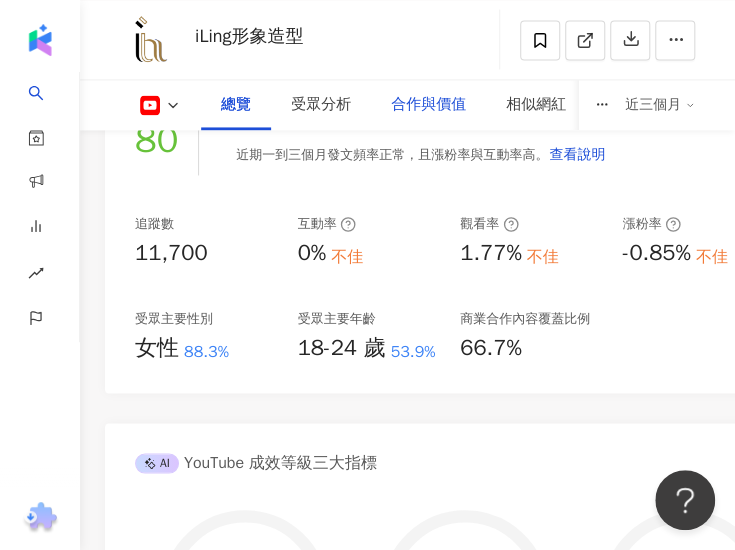 drag, startPoint x: 414, startPoint y: 109, endPoint x: 374, endPoint y: 135, distance: 47.707443 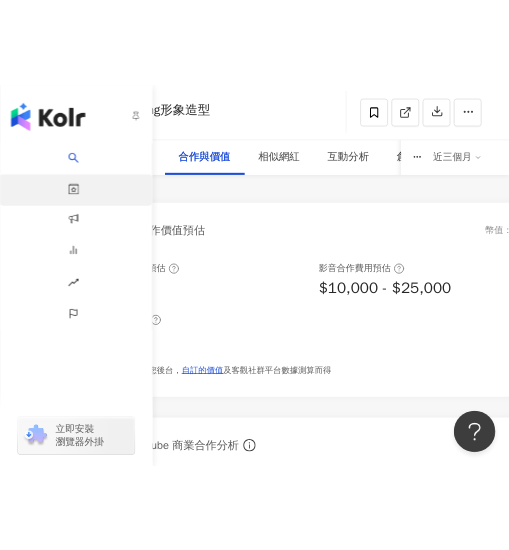 scroll, scrollTop: 3768, scrollLeft: 0, axis: vertical 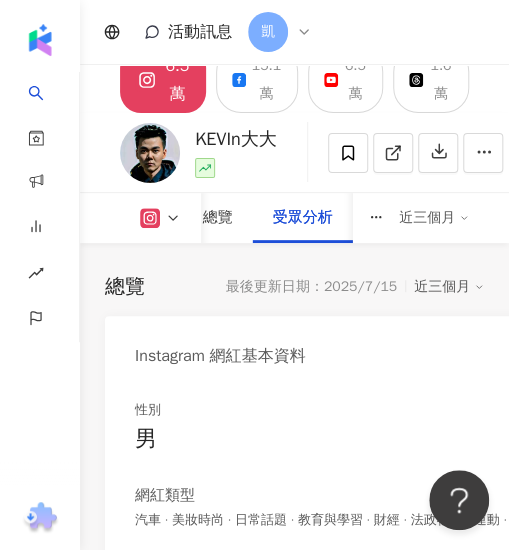 click on "受眾分析" 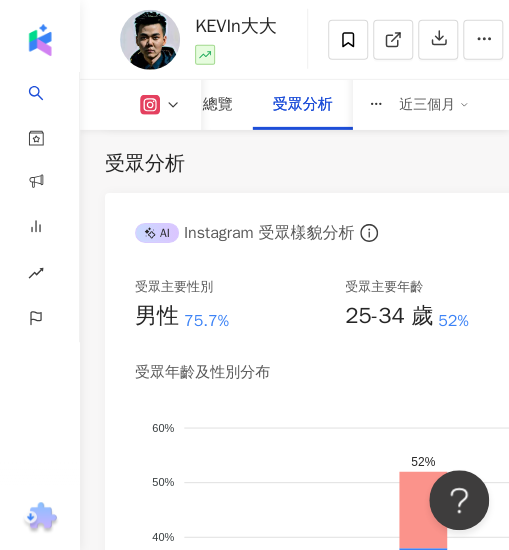 click 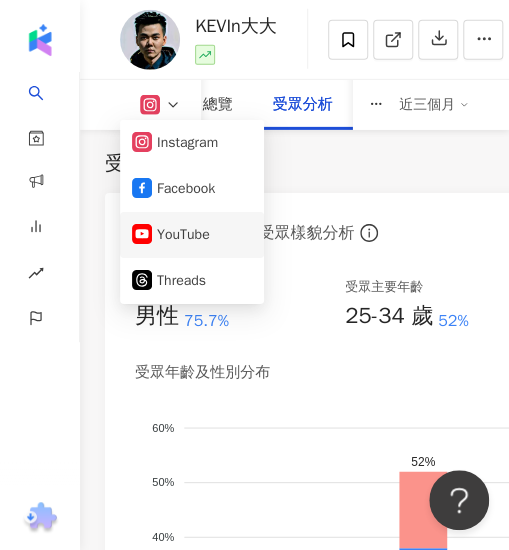 click on "YouTube" 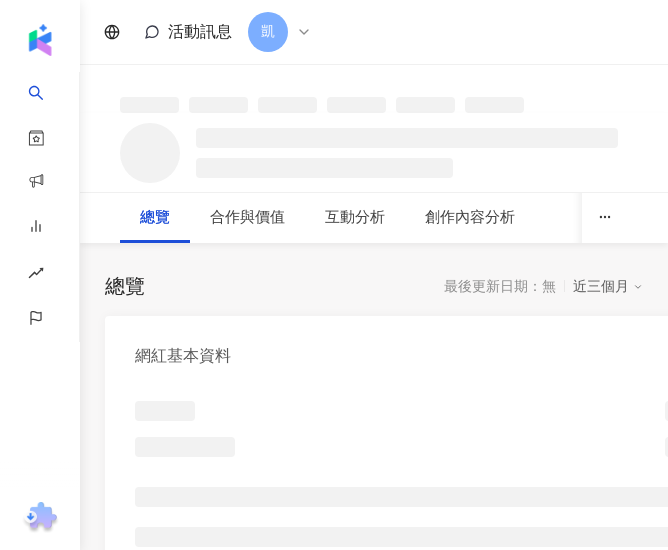 scroll, scrollTop: 0, scrollLeft: 0, axis: both 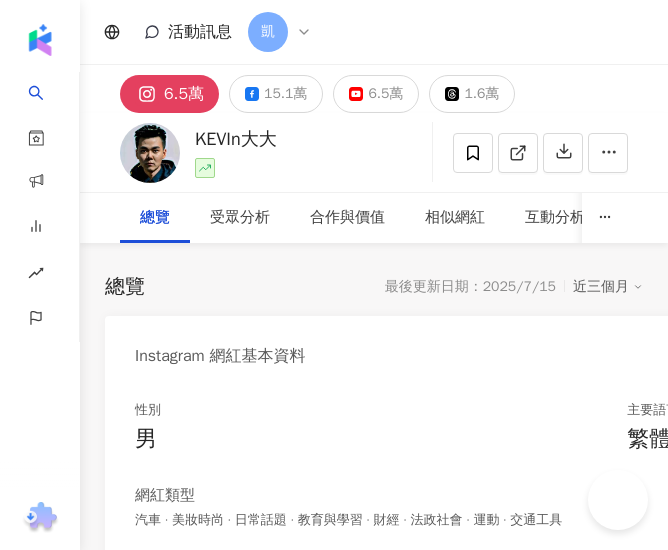 click on "6.5萬" at bounding box center (184, 94) 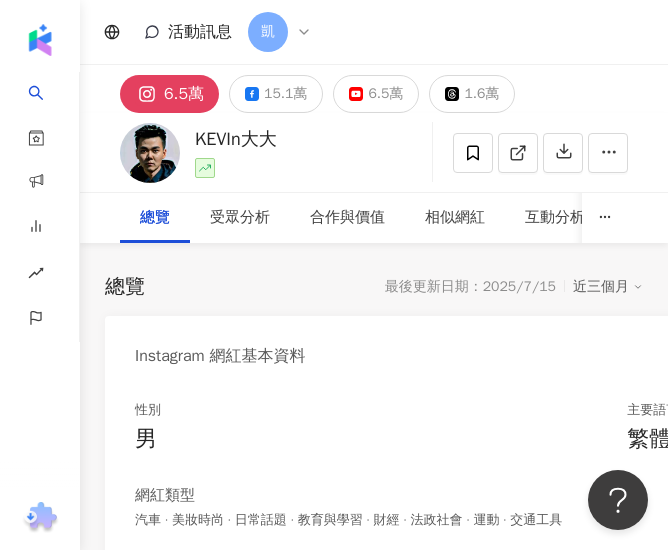 scroll, scrollTop: 0, scrollLeft: 0, axis: both 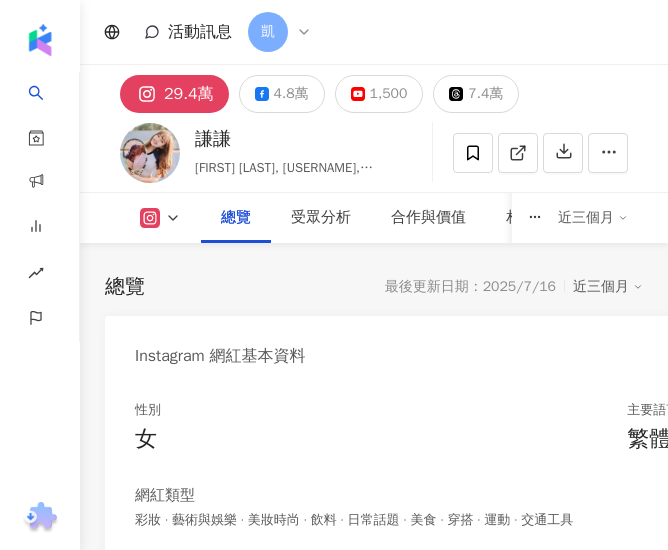 click 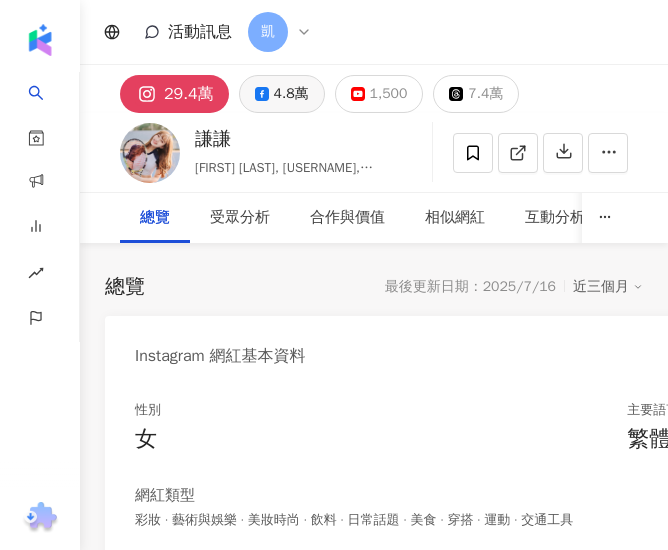 click on "4.8萬" at bounding box center (291, 94) 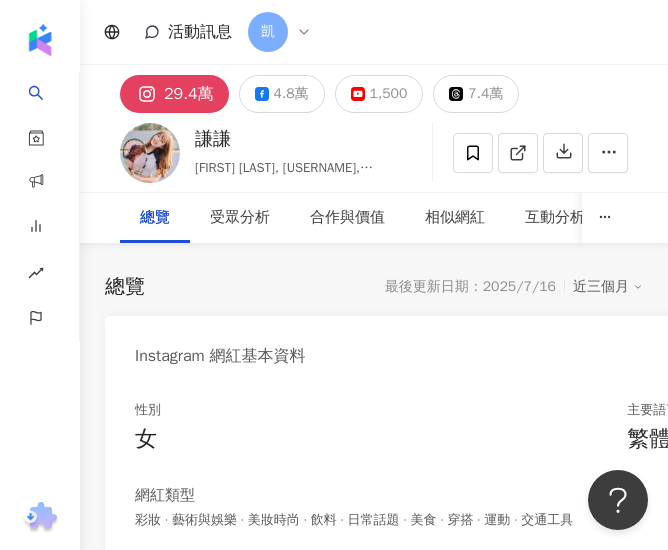 scroll, scrollTop: 0, scrollLeft: 0, axis: both 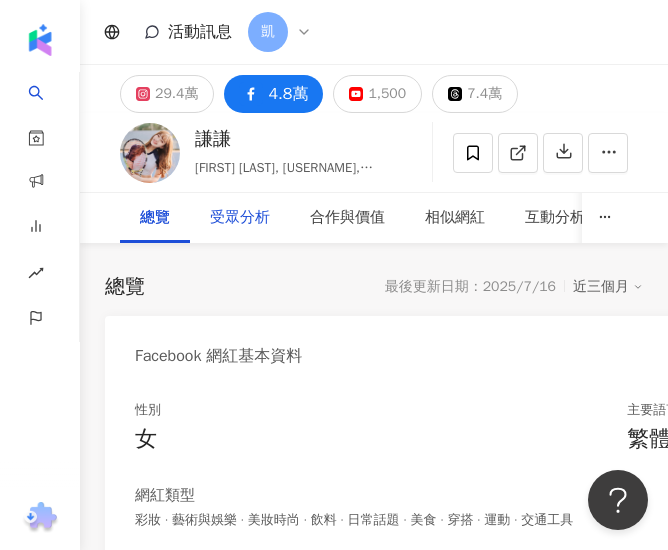 click on "受眾分析" at bounding box center (240, 218) 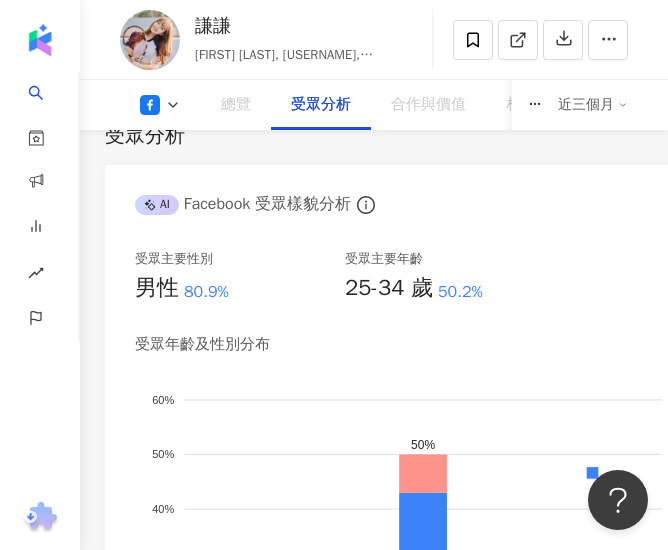 scroll, scrollTop: 2678, scrollLeft: 0, axis: vertical 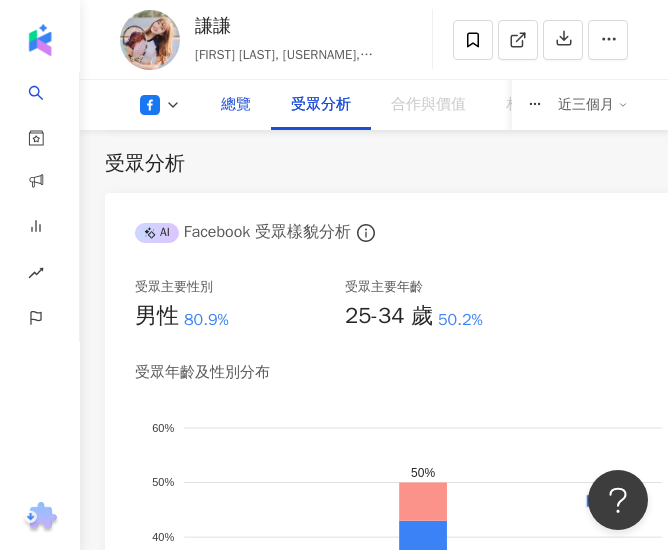 click on "總覽" at bounding box center (236, 105) 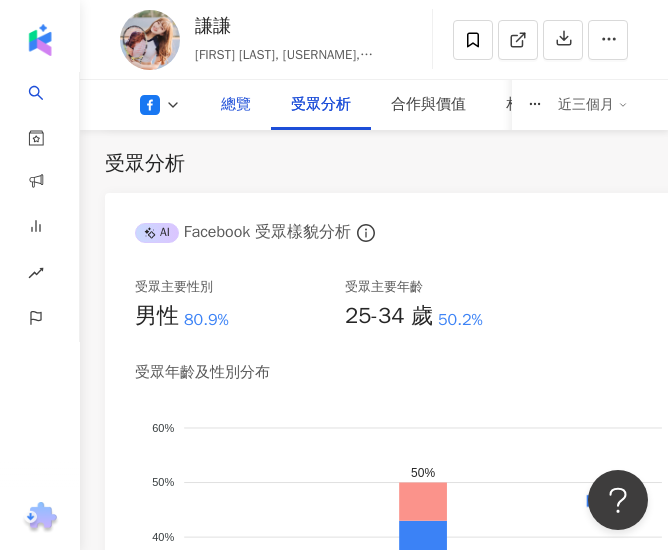 click on "總覽" at bounding box center [236, 105] 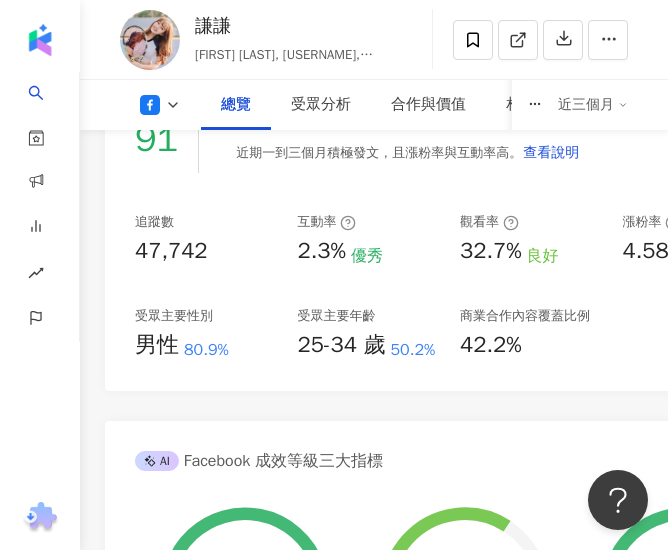 scroll, scrollTop: 822, scrollLeft: 0, axis: vertical 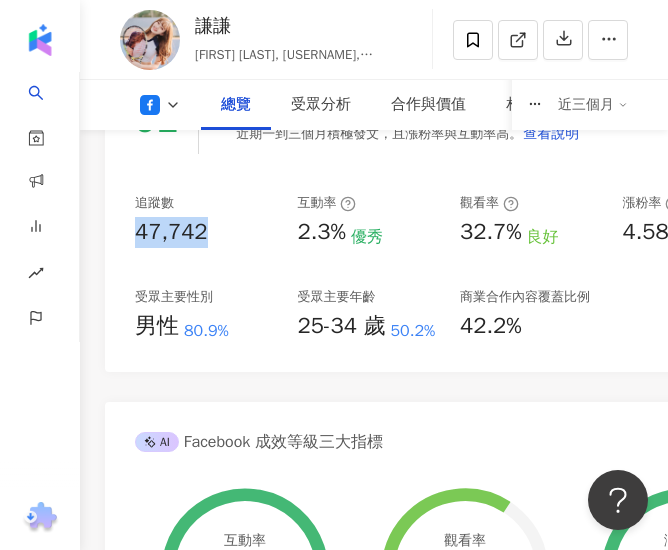 drag, startPoint x: 218, startPoint y: 232, endPoint x: 129, endPoint y: 231, distance: 89.005615 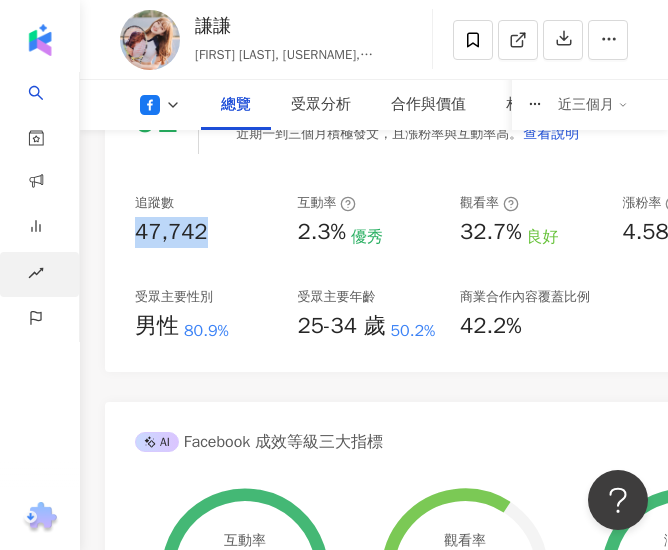 copy on "47,742" 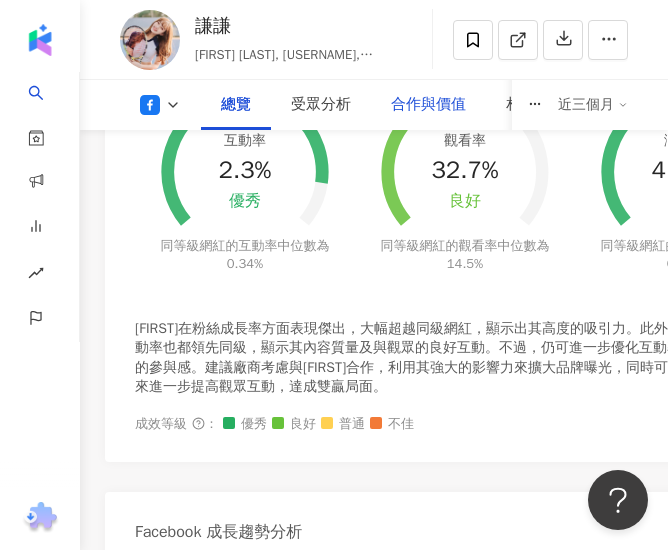 click on "合作與價值" at bounding box center (428, 105) 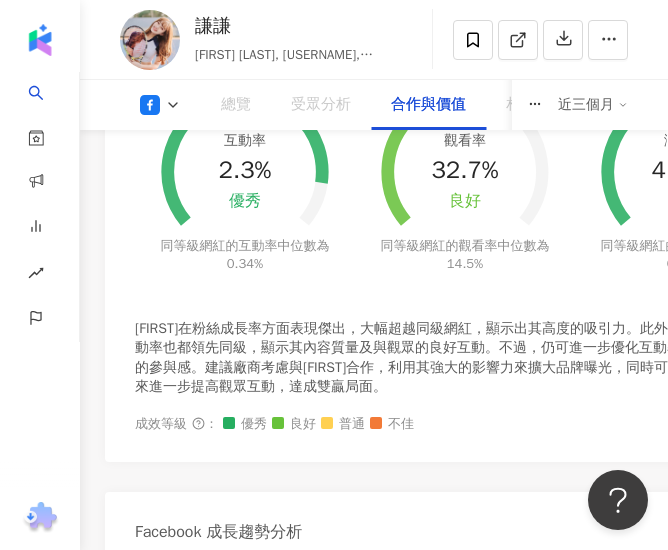 scroll, scrollTop: 3382, scrollLeft: 0, axis: vertical 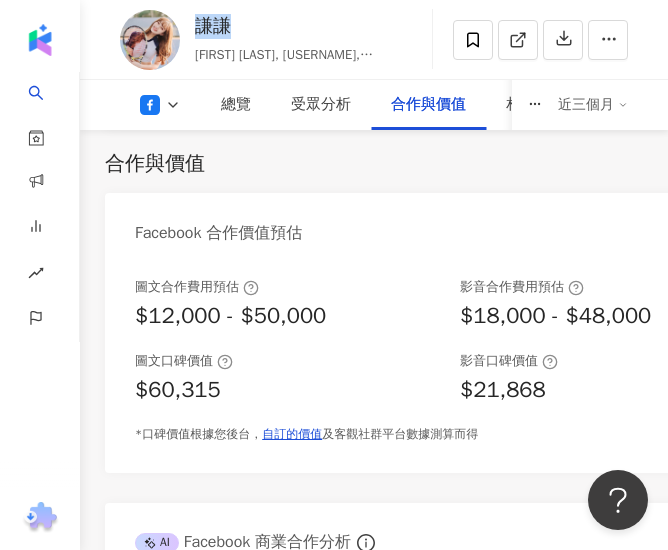 drag, startPoint x: 238, startPoint y: 27, endPoint x: 190, endPoint y: 29, distance: 48.04165 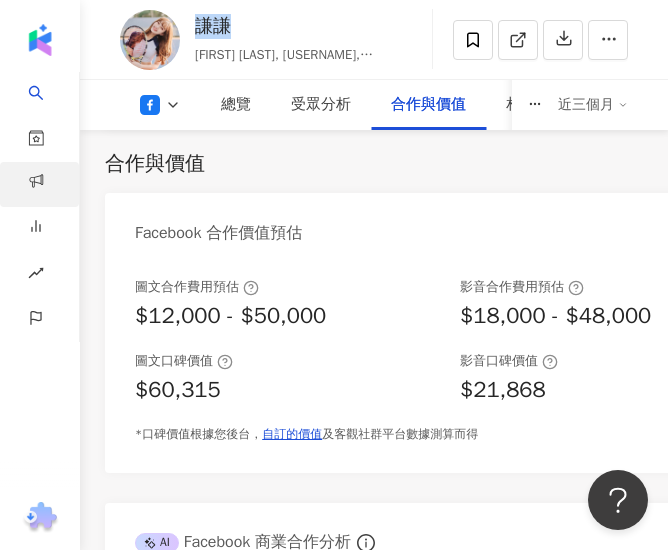 copy on "謙謙" 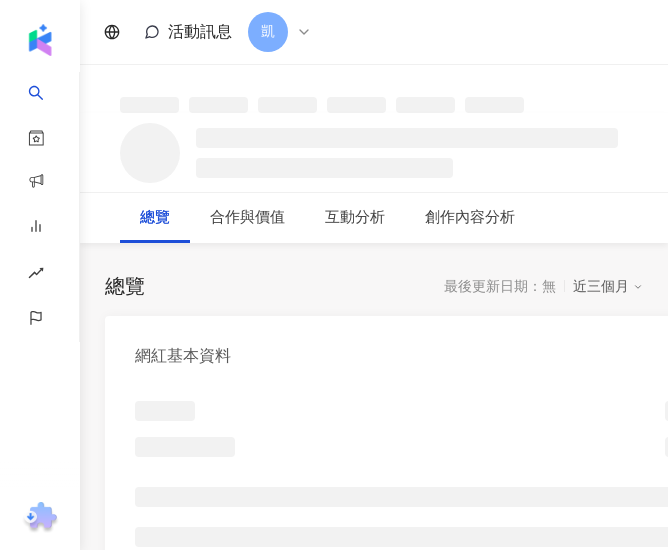scroll, scrollTop: 0, scrollLeft: 0, axis: both 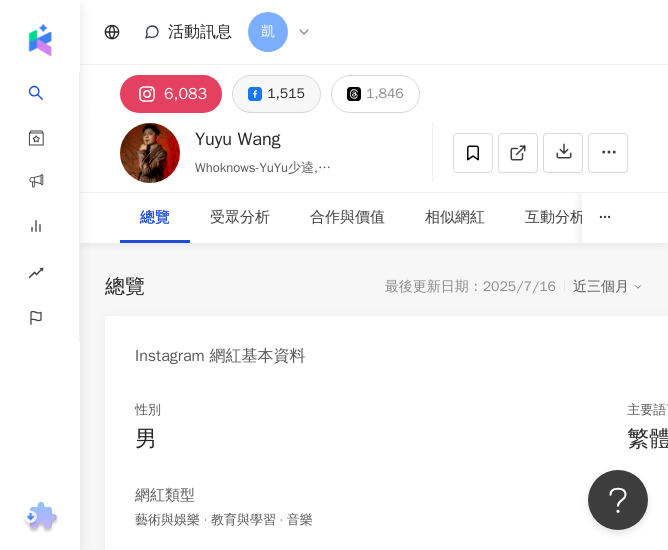 click on "1,515" at bounding box center (286, 94) 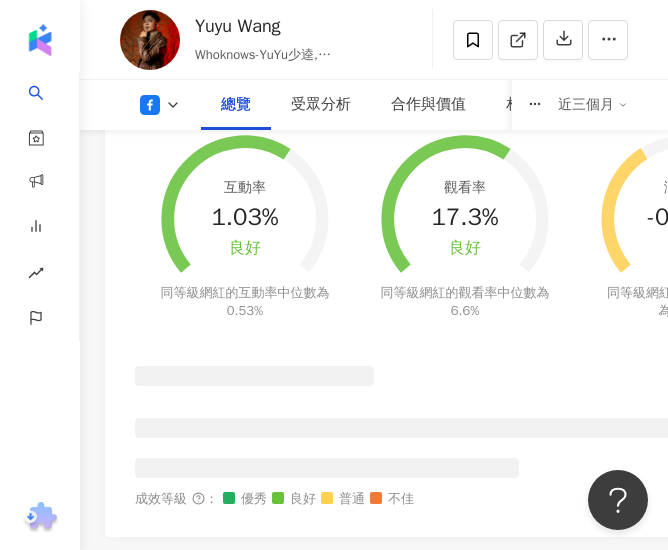 scroll, scrollTop: 1200, scrollLeft: 0, axis: vertical 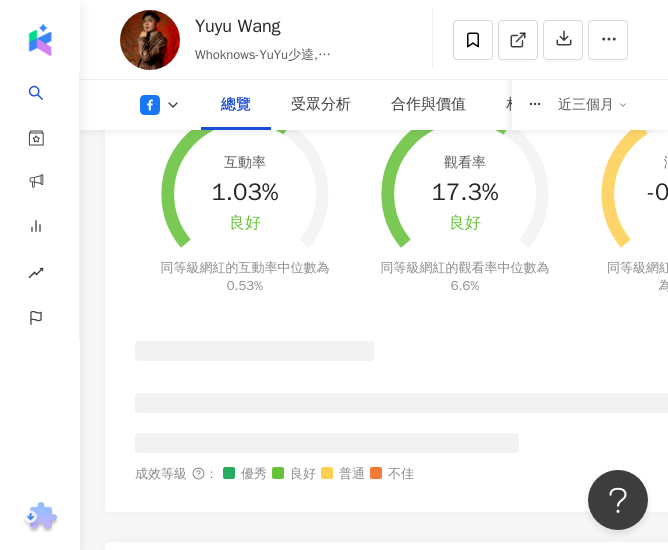 click on "73 K-Score :   一般 近期一到三個月發文頻率正常，但漲粉率與互動率相對低。 查看說明 追蹤數   1,515 互動率   1.03% 良好 觀看率   17.3% 良好 漲粉率   -0.26% 普通 受眾主要性別   無資料 受眾主要年齡   無資料 商業合作內容覆蓋比例   33.3%" at bounding box center [450, -159] 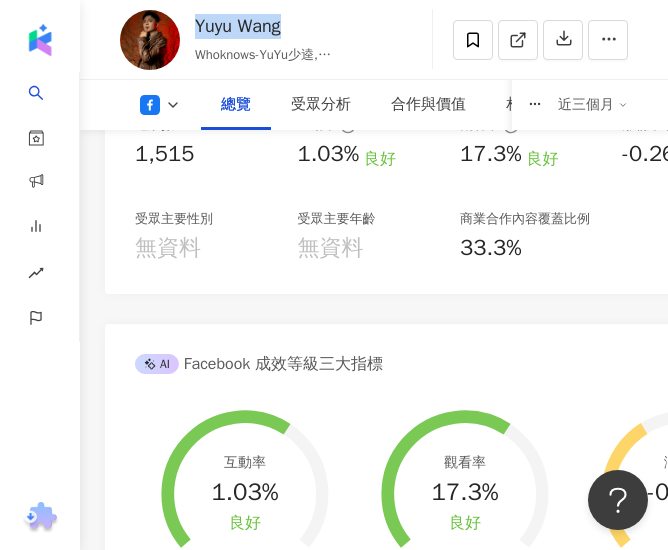 drag, startPoint x: 306, startPoint y: 31, endPoint x: 188, endPoint y: 26, distance: 118.10589 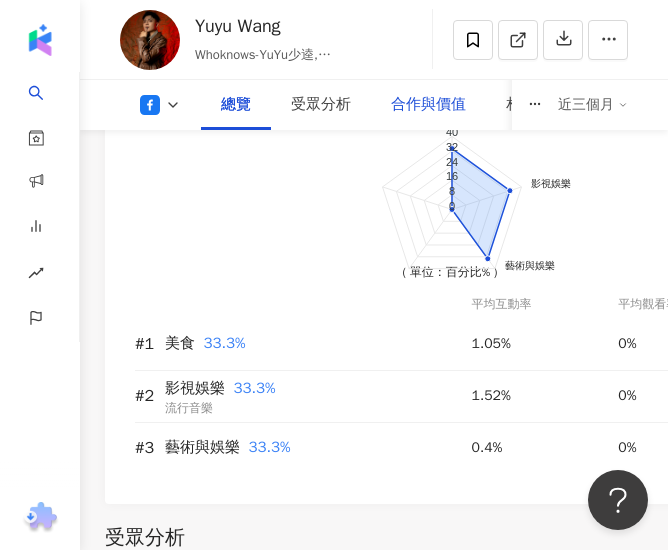 click on "合作與價值" at bounding box center [428, 105] 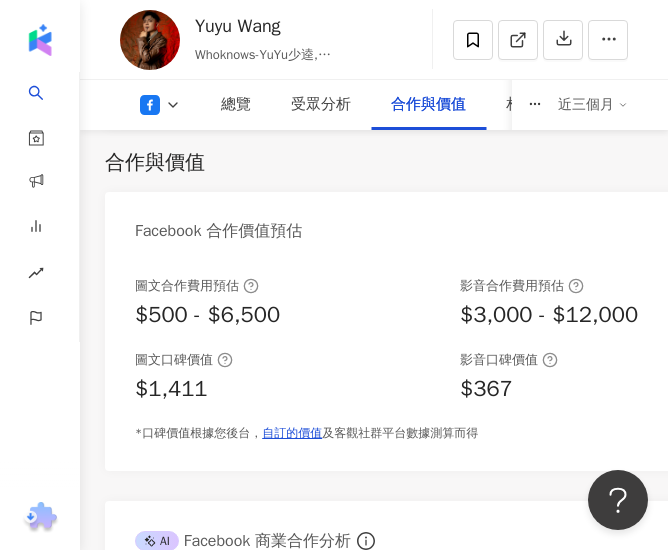 drag, startPoint x: 664, startPoint y: 169, endPoint x: 123, endPoint y: 7, distance: 564.73444 